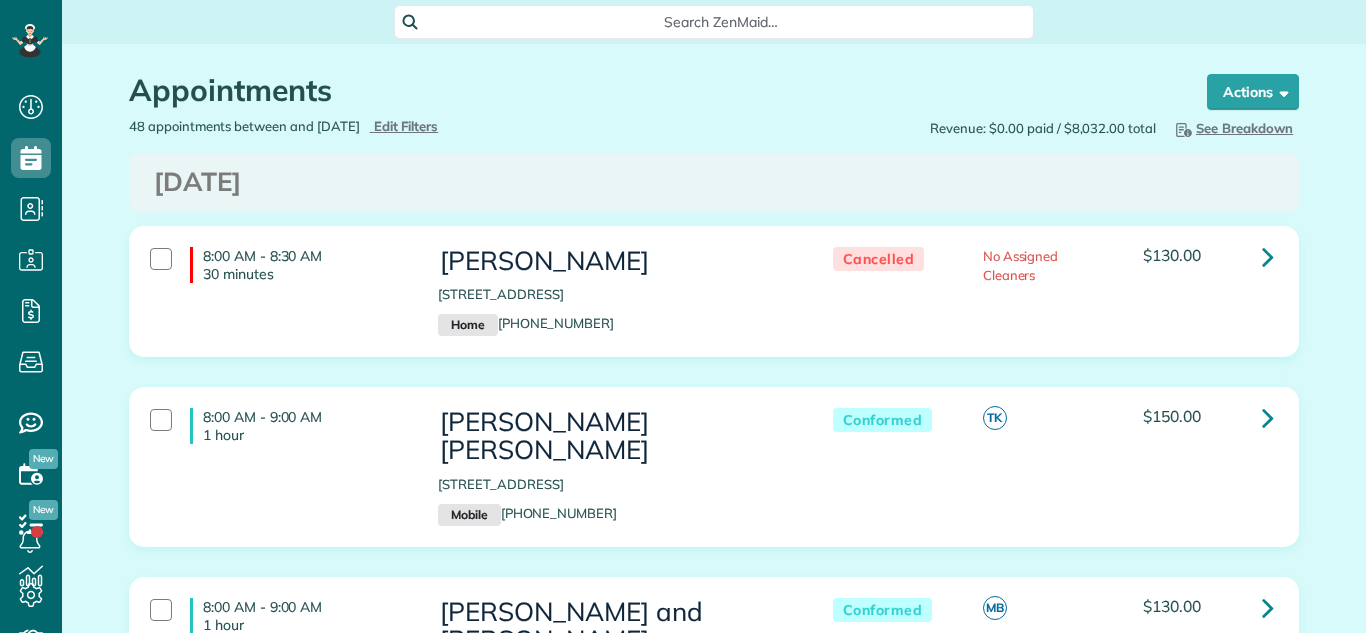 scroll, scrollTop: 0, scrollLeft: 0, axis: both 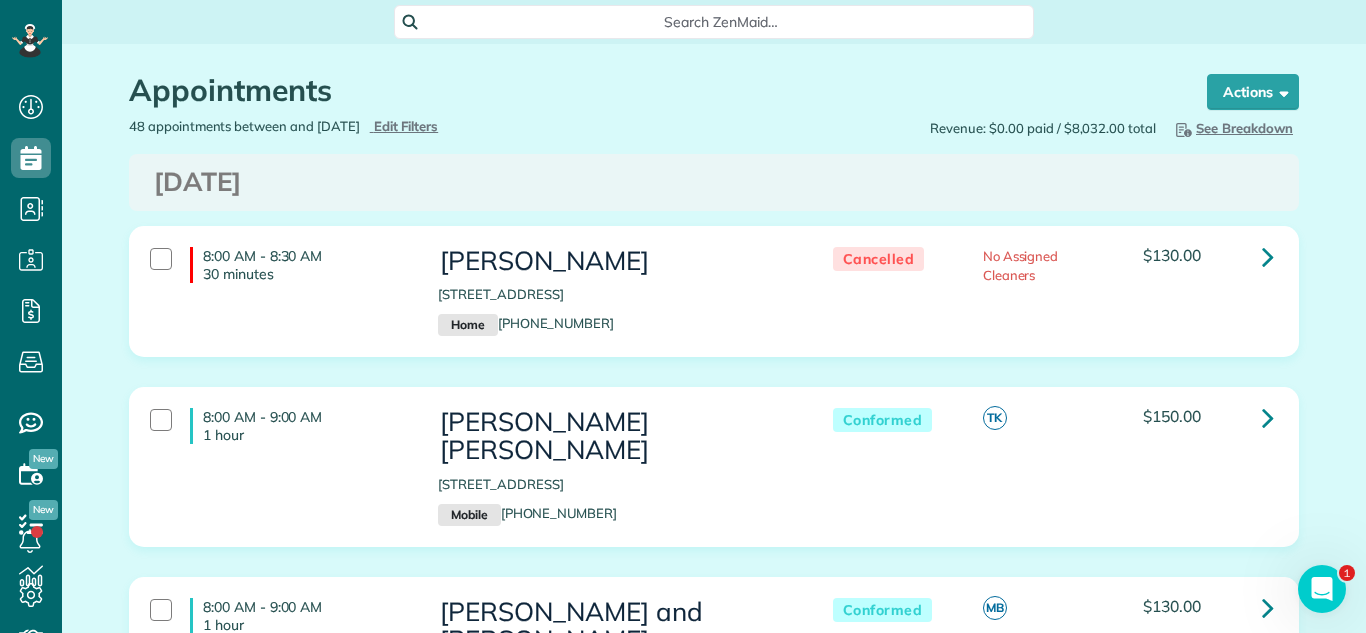 click on "Appointments
Schedule Changes
Actions
Create Appointment
Create Task
Clock In/Out
Send Work Orders
Print Route Sheets
[DATE] Emails/Texts
Export data (Owner Only)..
Bulk Actions
Set status to: Active
Set status to: Conformed
Set status to: Cancelled" at bounding box center [714, 4671] 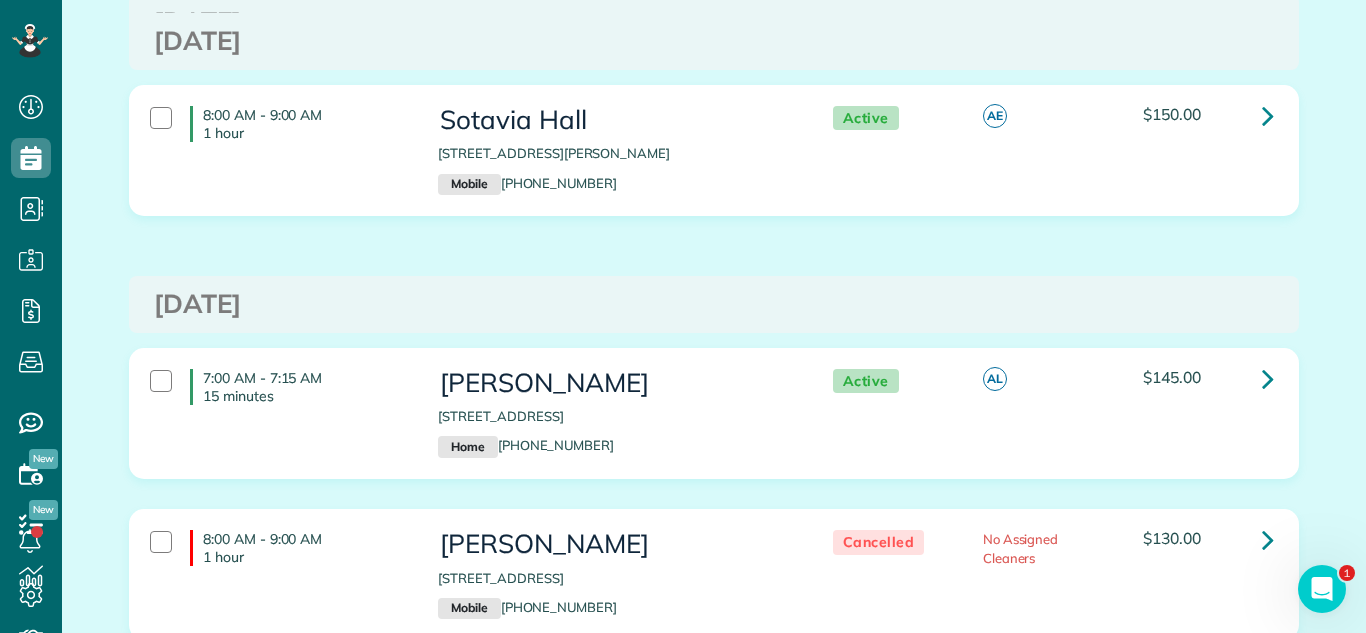 scroll, scrollTop: 1353, scrollLeft: 0, axis: vertical 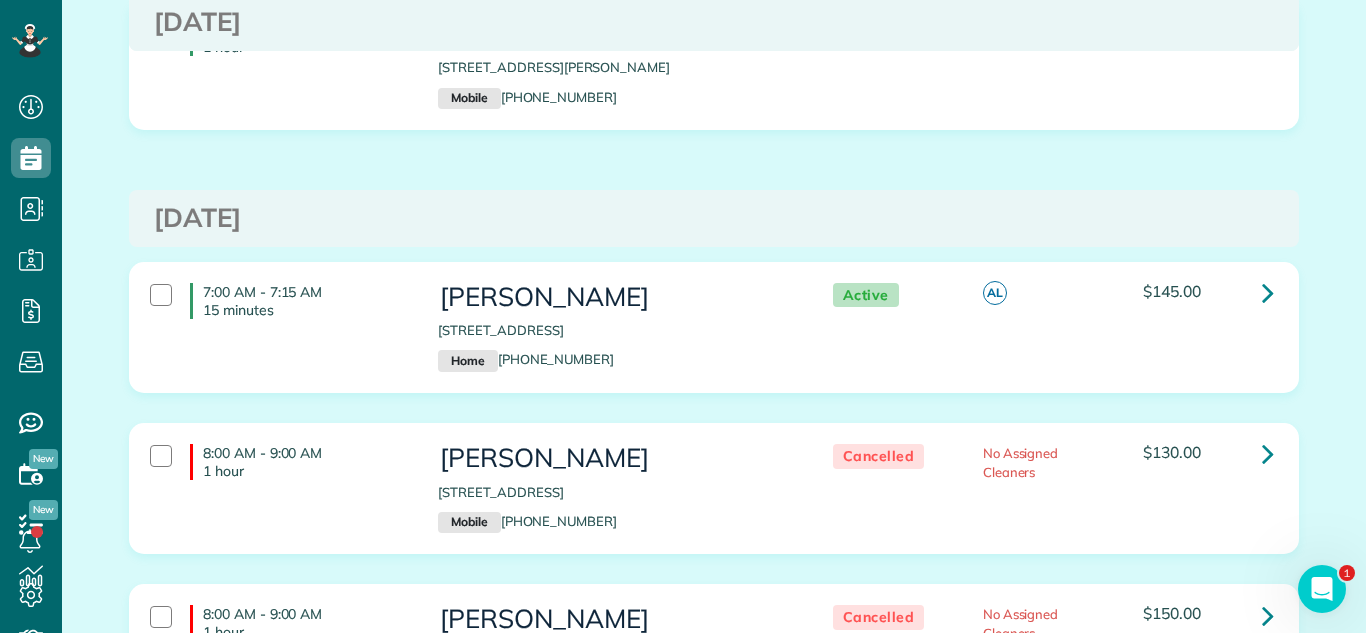 click on "8:00 AM -  9:00 AM
1 hour
Sotavia Hall
15932 Minerva Avenue South Holland IL 60473
Mobile
(708) 966-2262
Active
AE
$150.00" at bounding box center (714, 79) 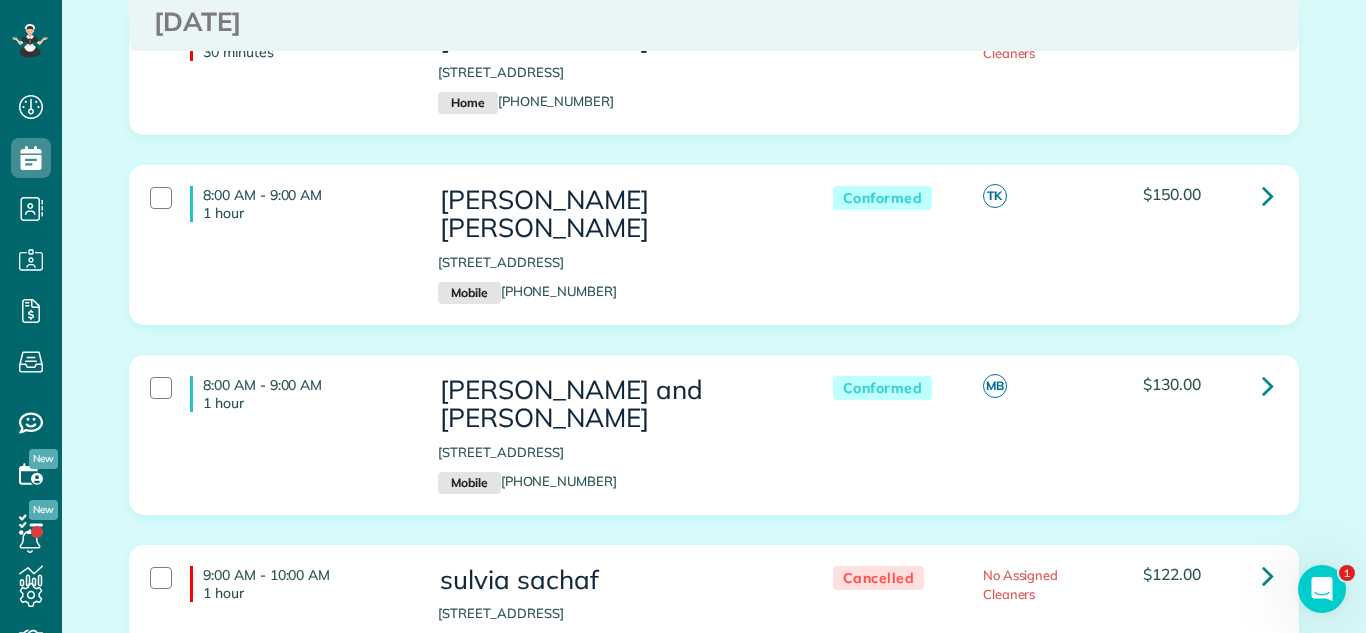 scroll, scrollTop: 167, scrollLeft: 0, axis: vertical 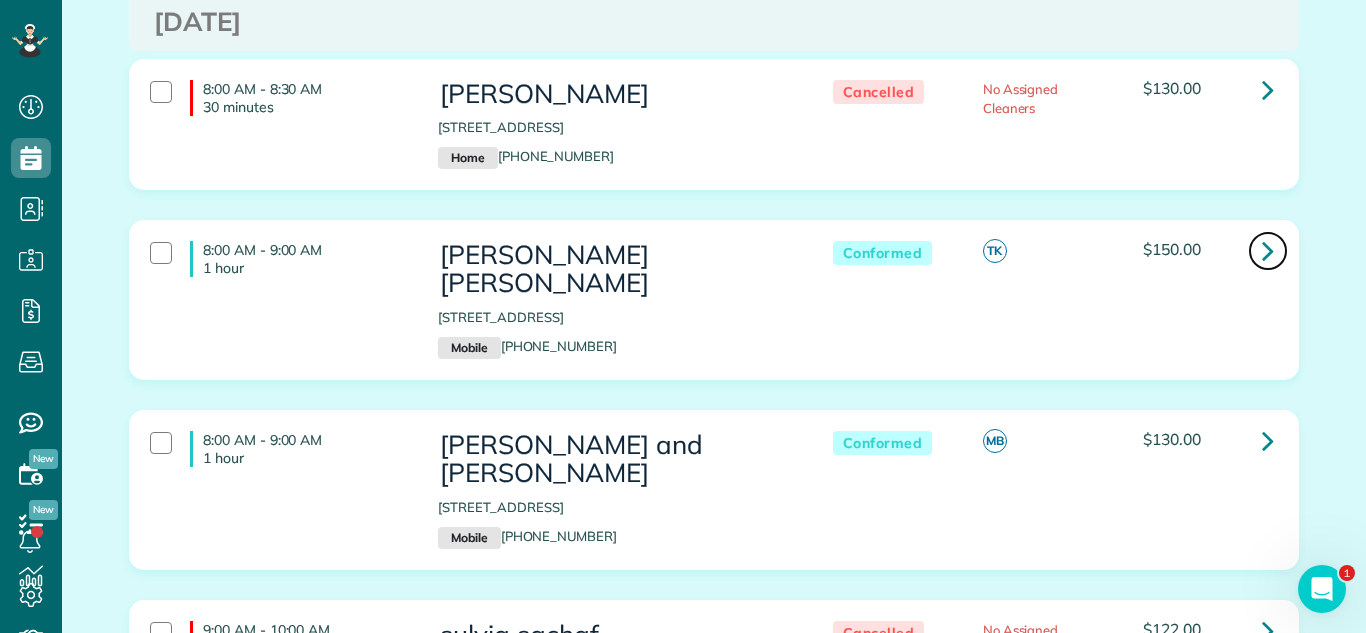 click at bounding box center [1268, 250] 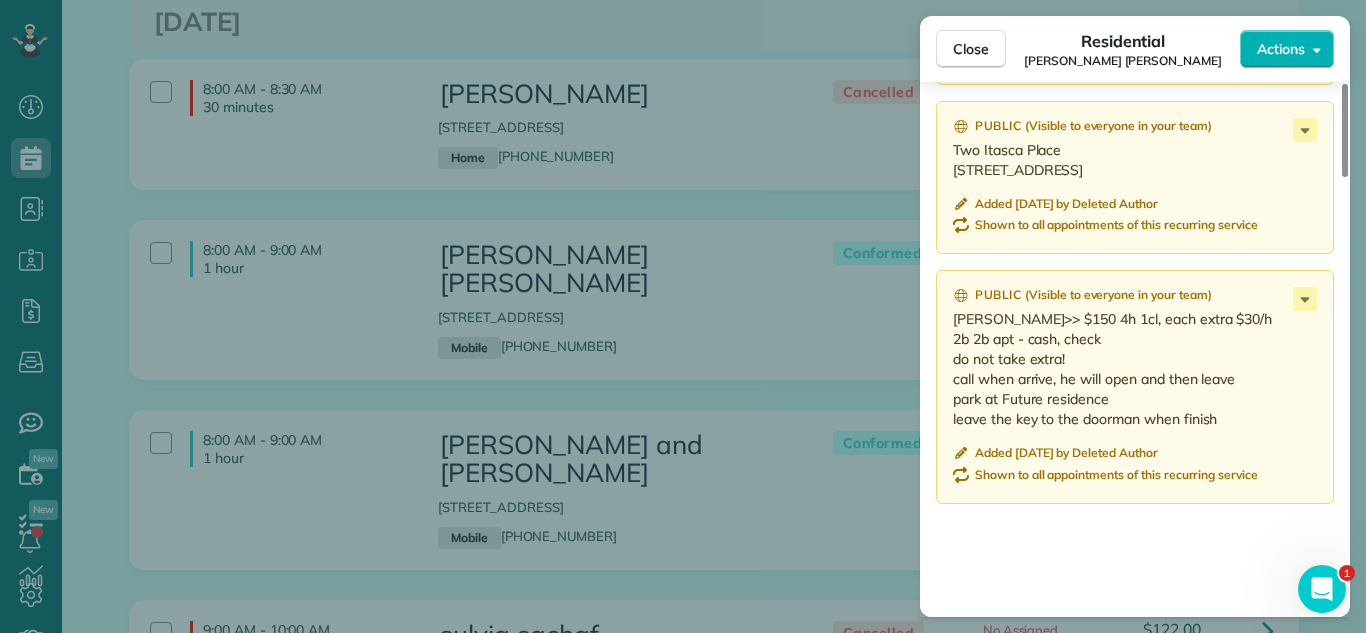scroll, scrollTop: 2222, scrollLeft: 0, axis: vertical 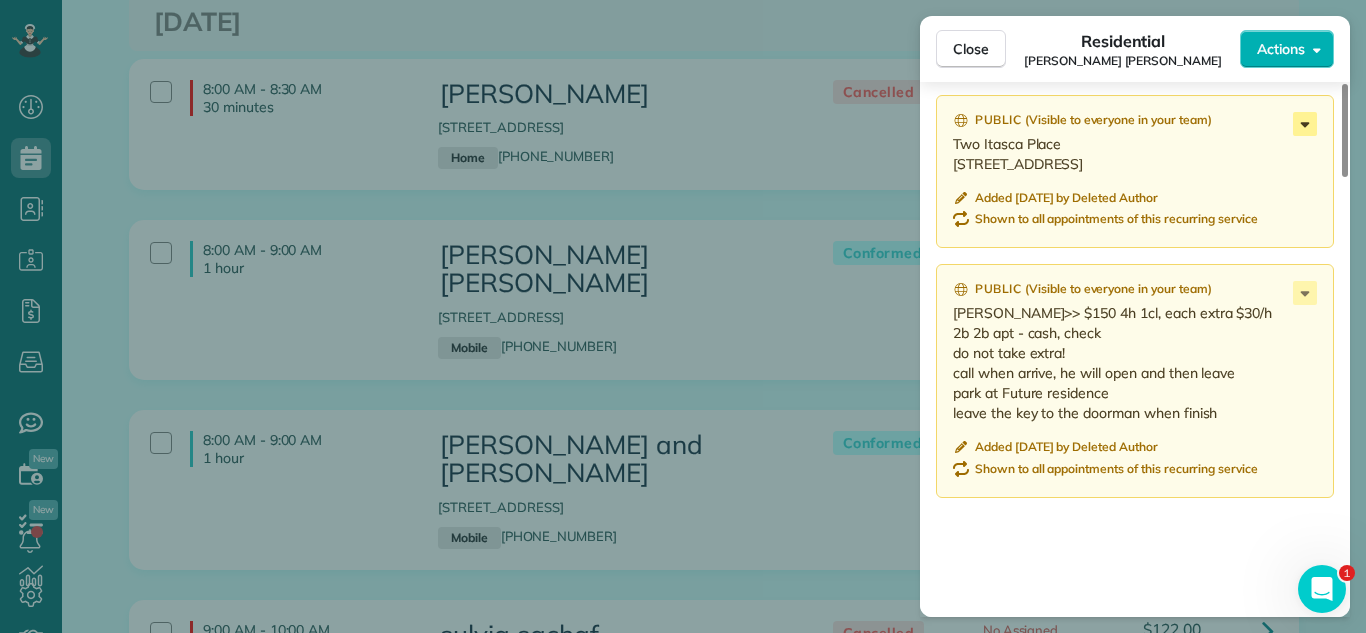 click 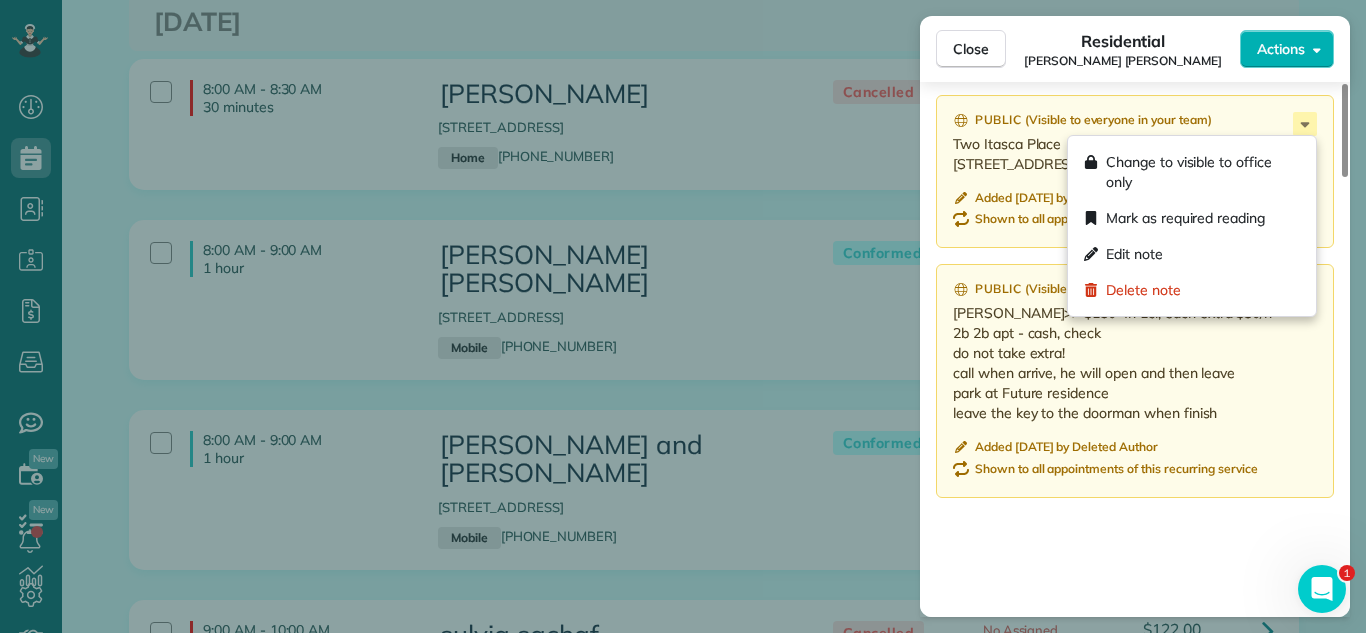 click at bounding box center [1135, 137] 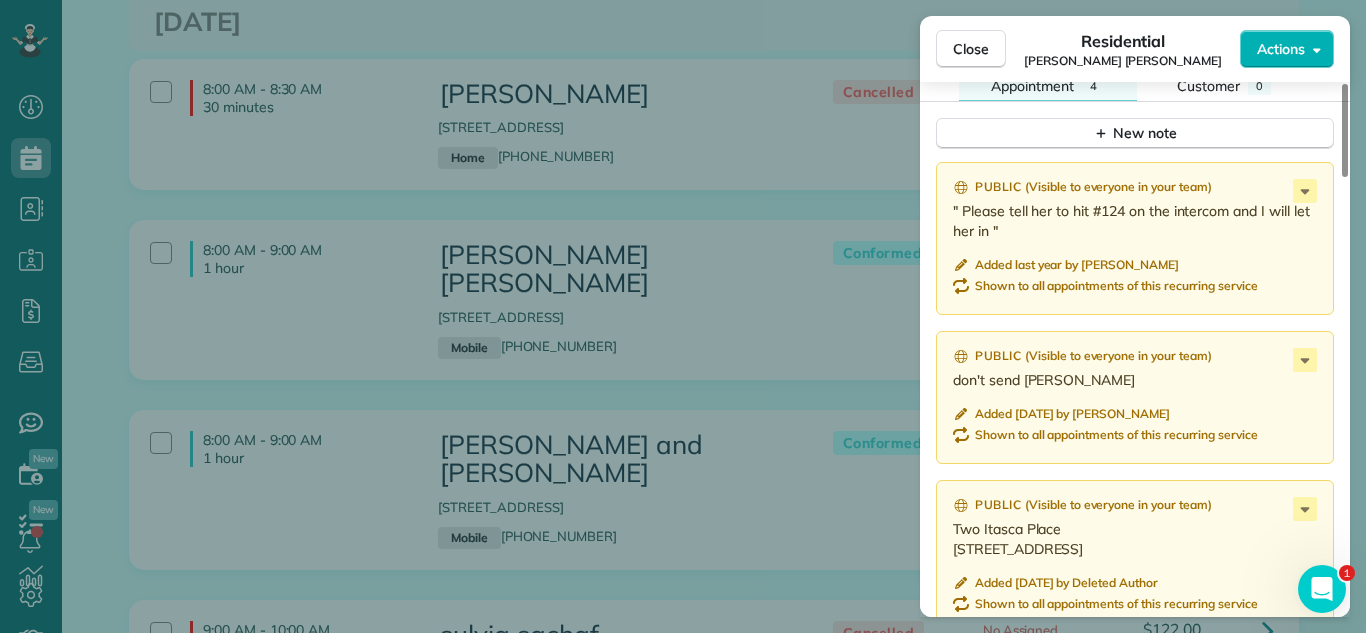 scroll, scrollTop: 1790, scrollLeft: 0, axis: vertical 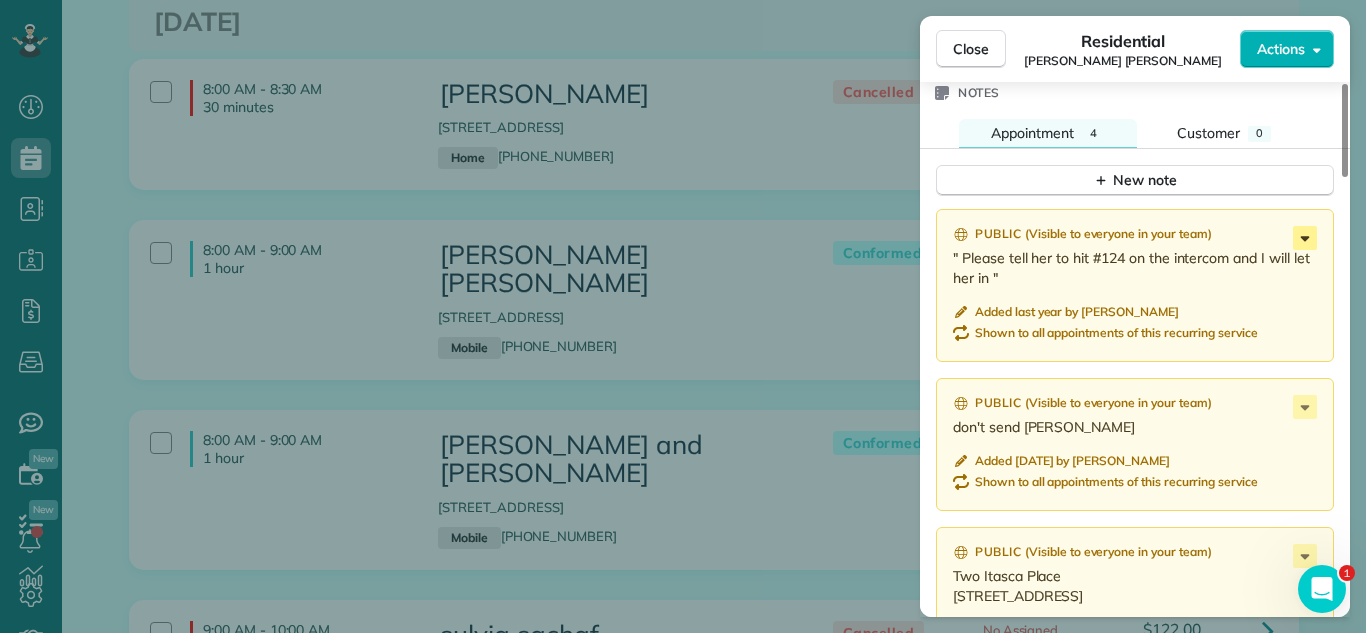 click 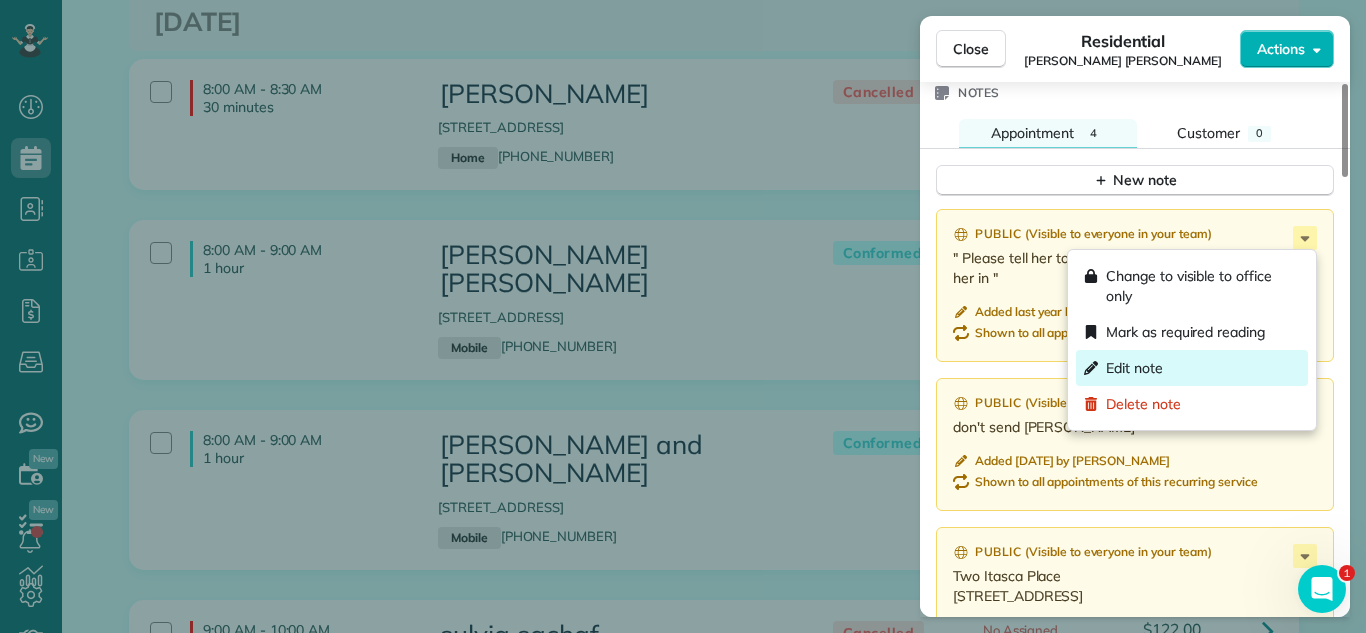 click on "Edit note" at bounding box center (1192, 368) 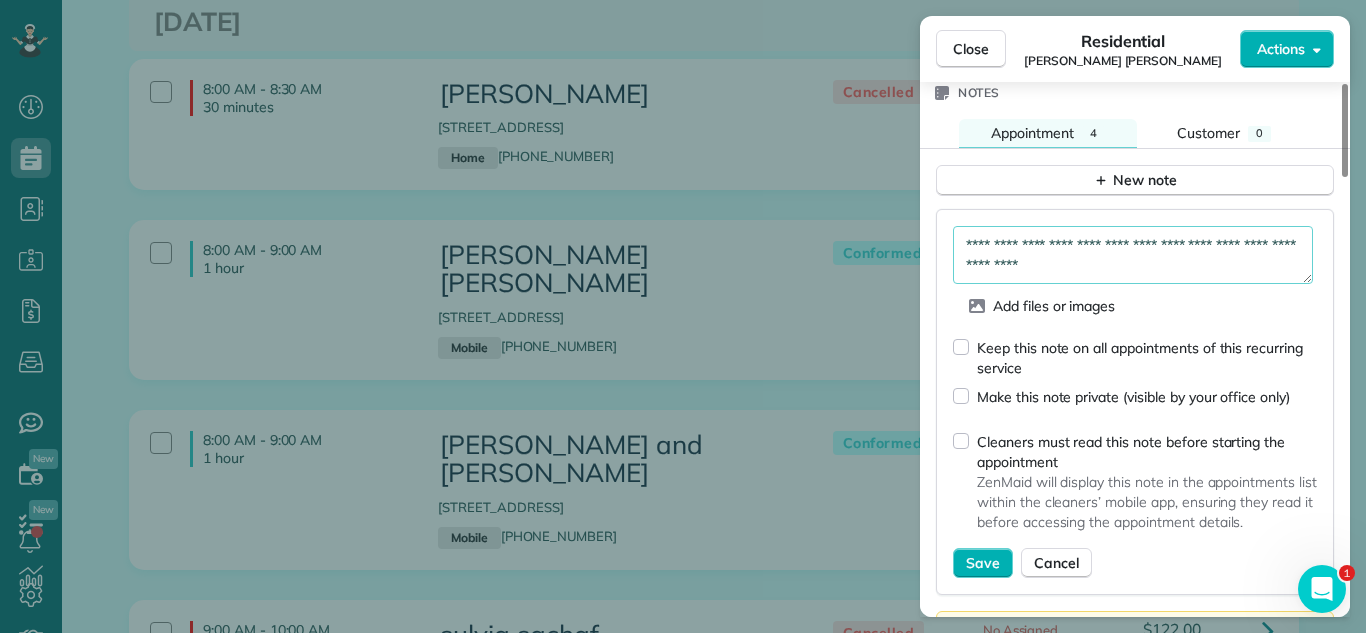 click on "**********" at bounding box center [1133, 255] 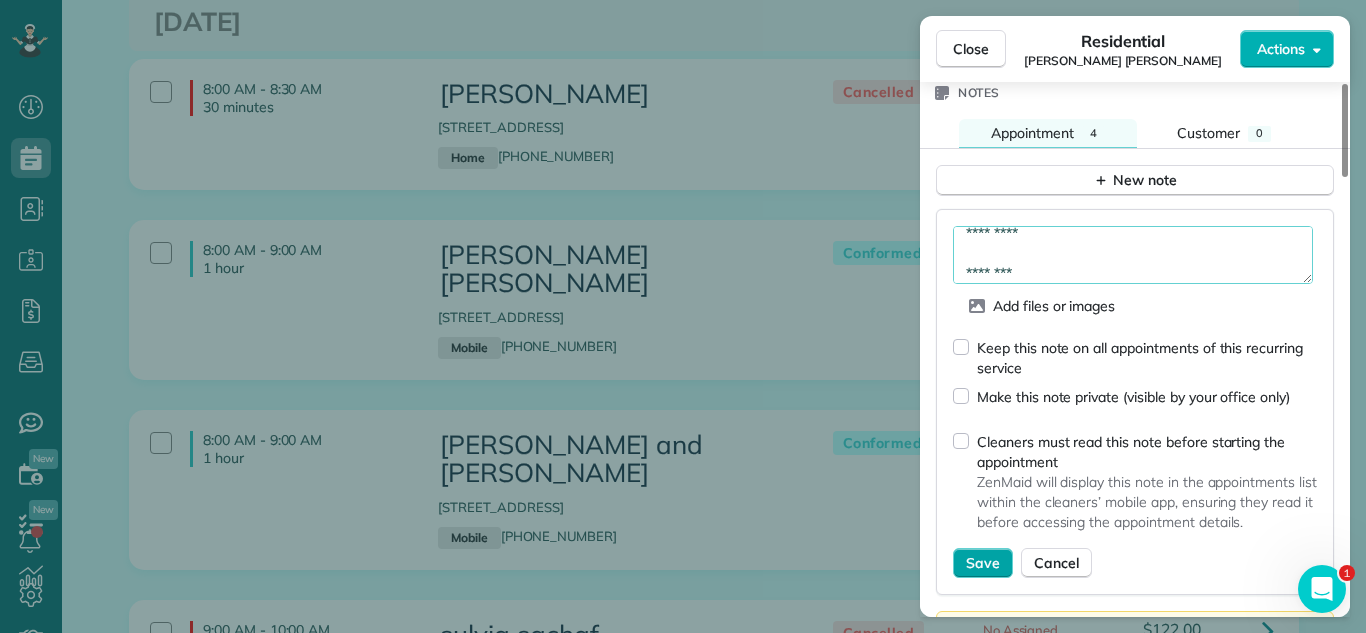 type on "**********" 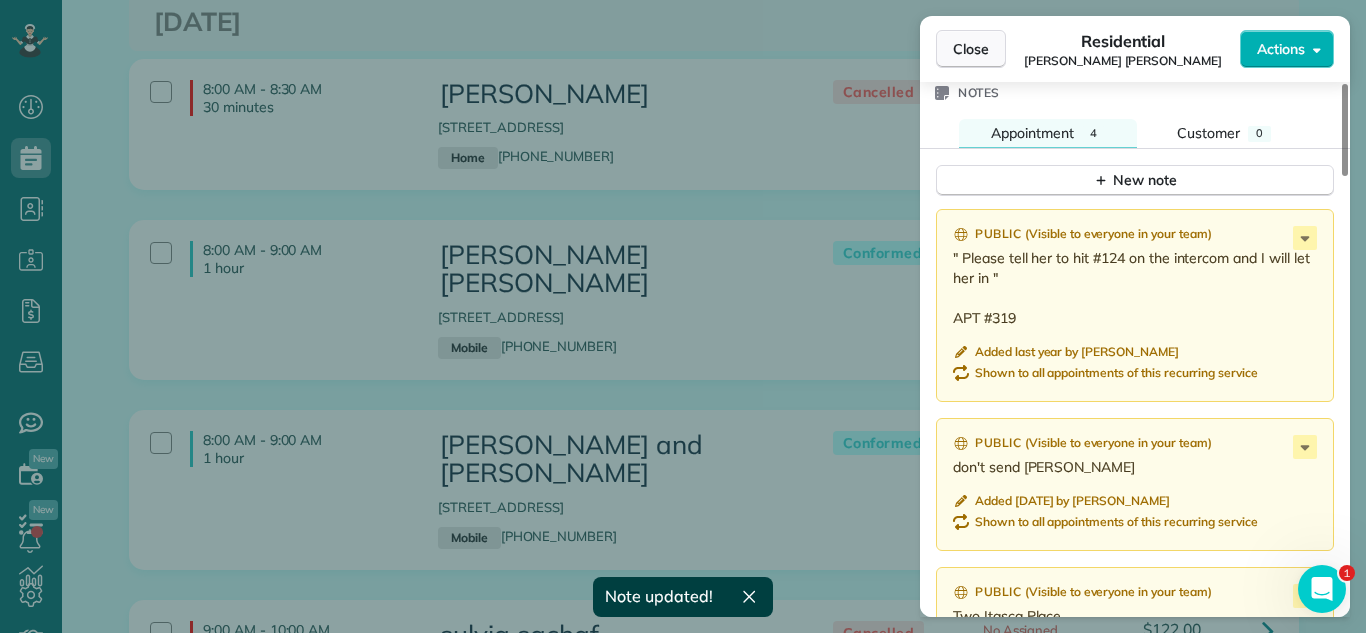 click on "Close" at bounding box center (971, 49) 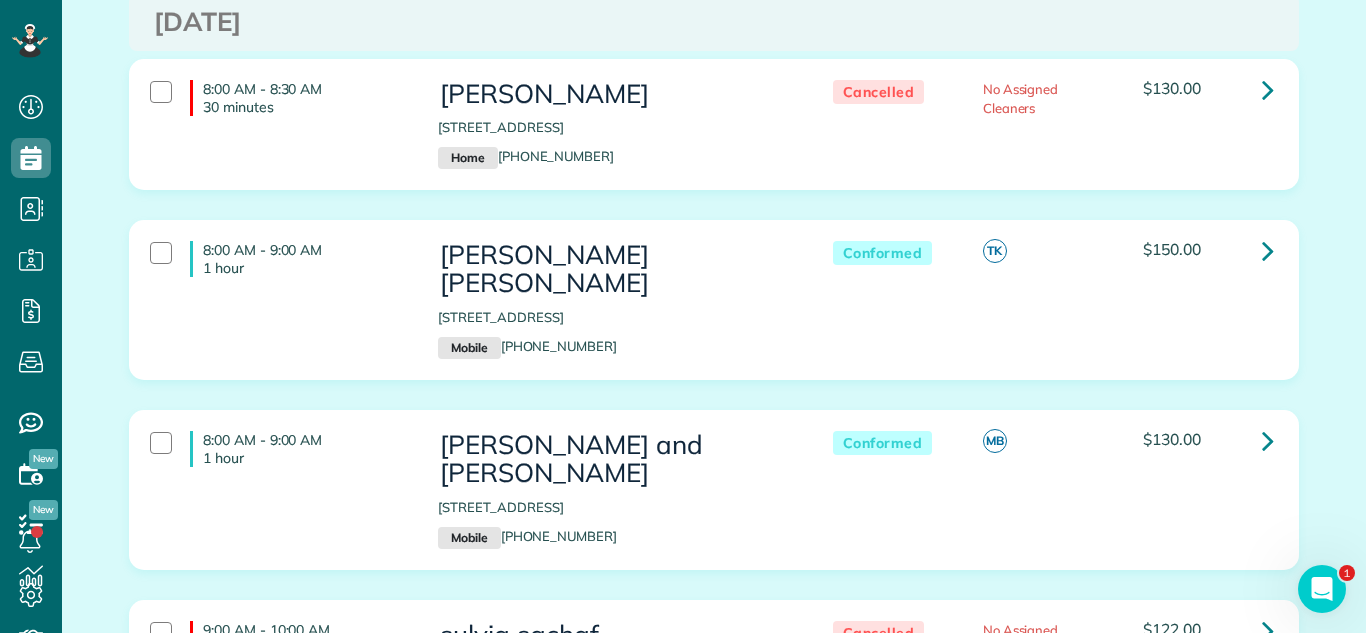 click on "8:00 AM -  9:00 AM
1 hour
Shah Alam
2 Itasca Road Apt 319 Itasca IL
Mobile
(847) 791-7476
Conformed
TK
$150.00" at bounding box center [714, 315] 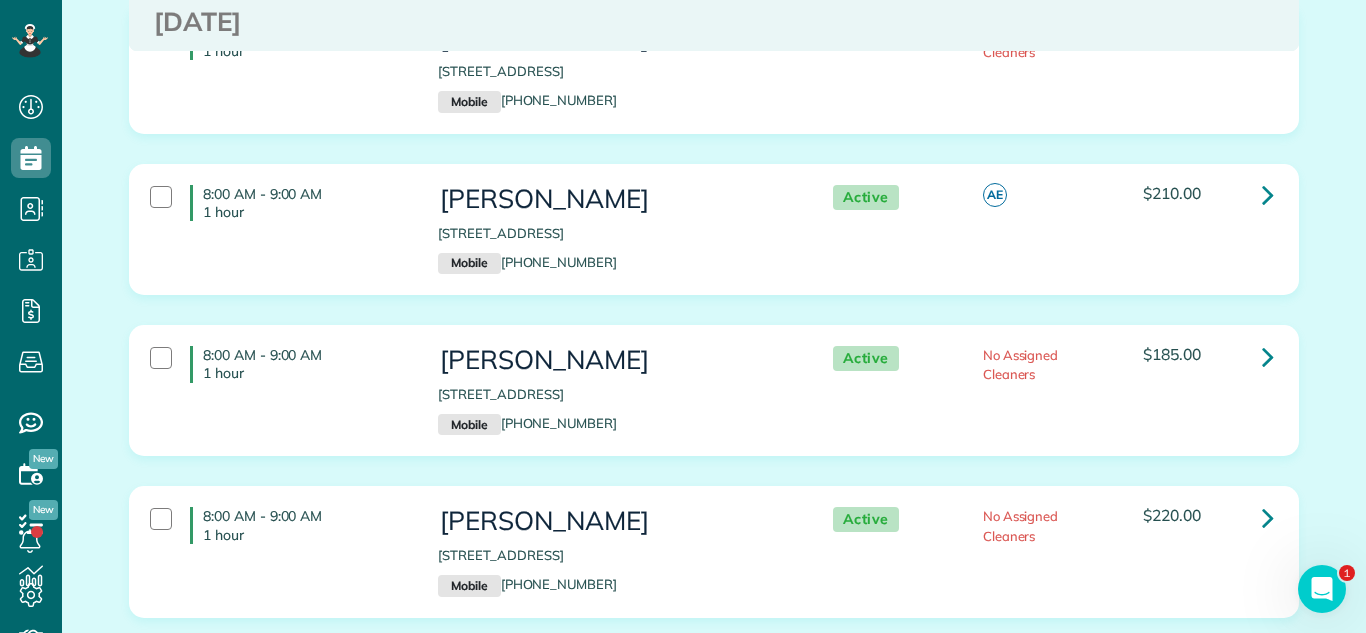 scroll, scrollTop: 2294, scrollLeft: 0, axis: vertical 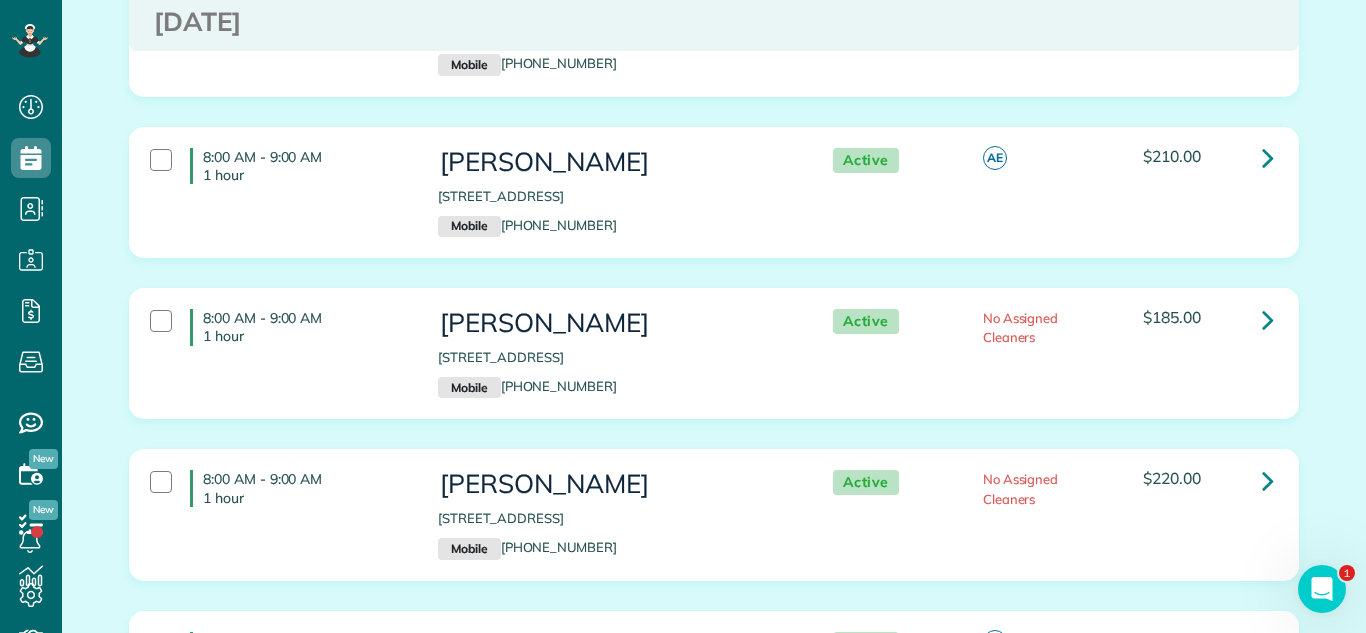 click on "8:00 AM -  9:00 AM
1 hour
David DePino
2450 North Lakeview Avenue apt 3 Chicago IL 60614
Mobile
(224) 817-9777
Active
AE
$210.00" at bounding box center [714, 207] 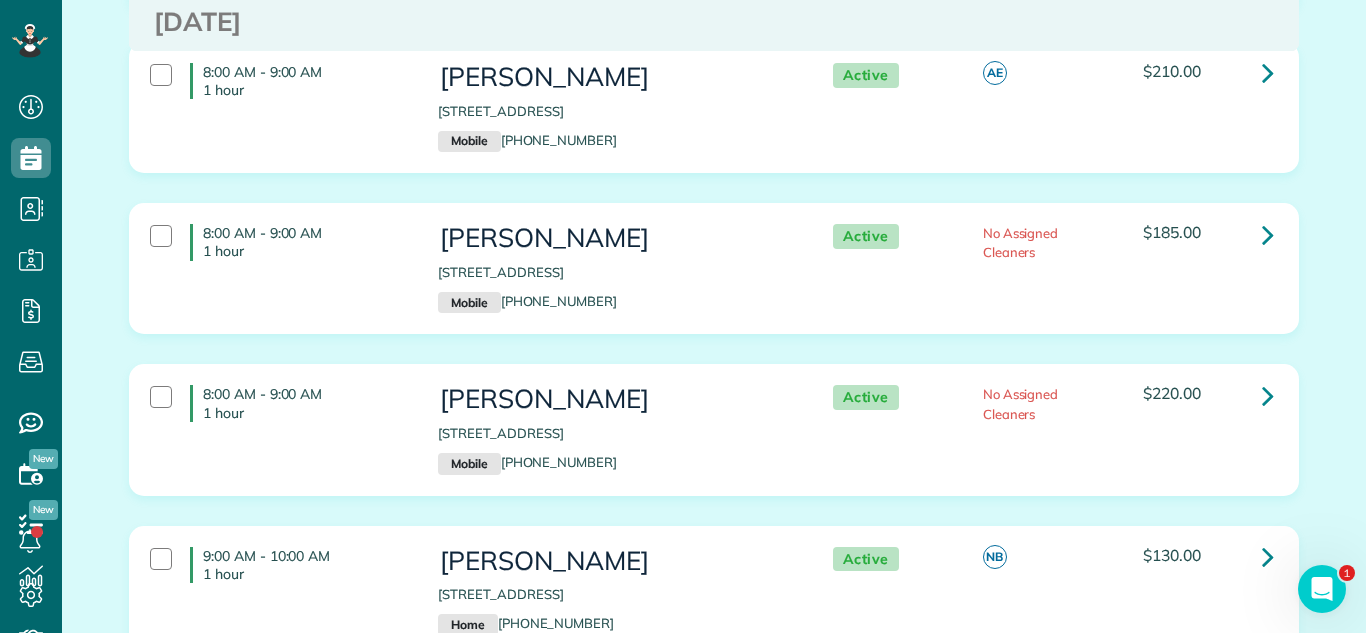 scroll, scrollTop: 2261, scrollLeft: 0, axis: vertical 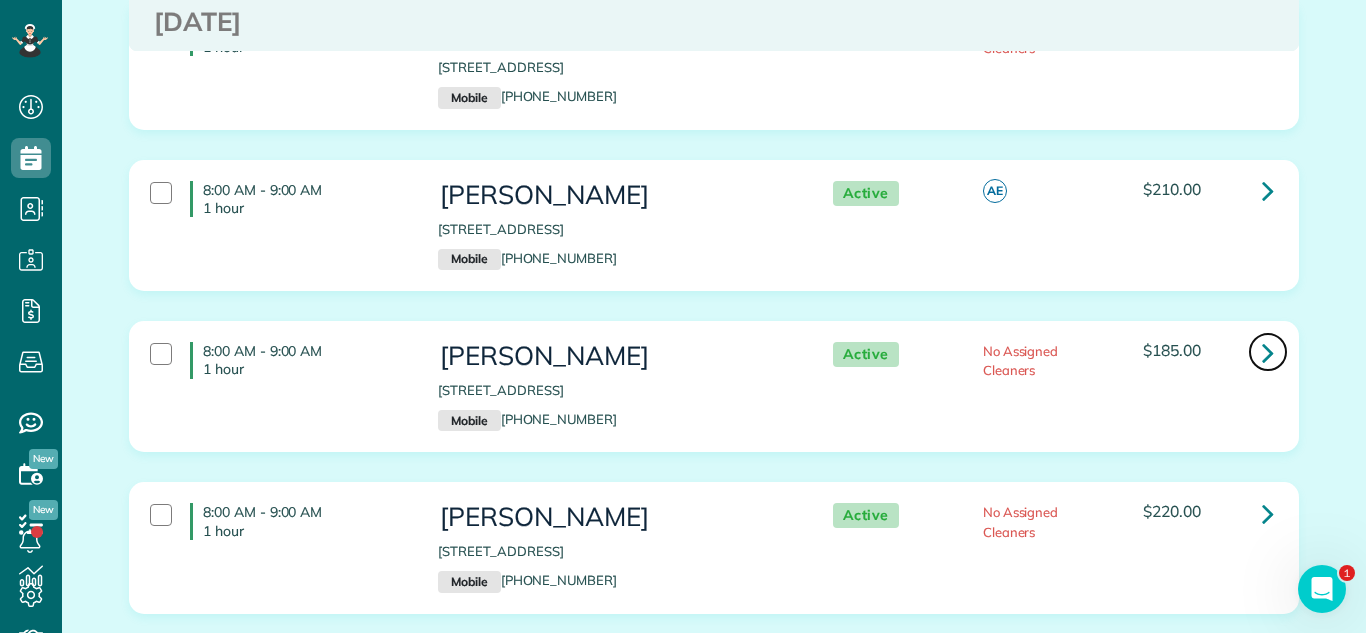 click at bounding box center (1268, 352) 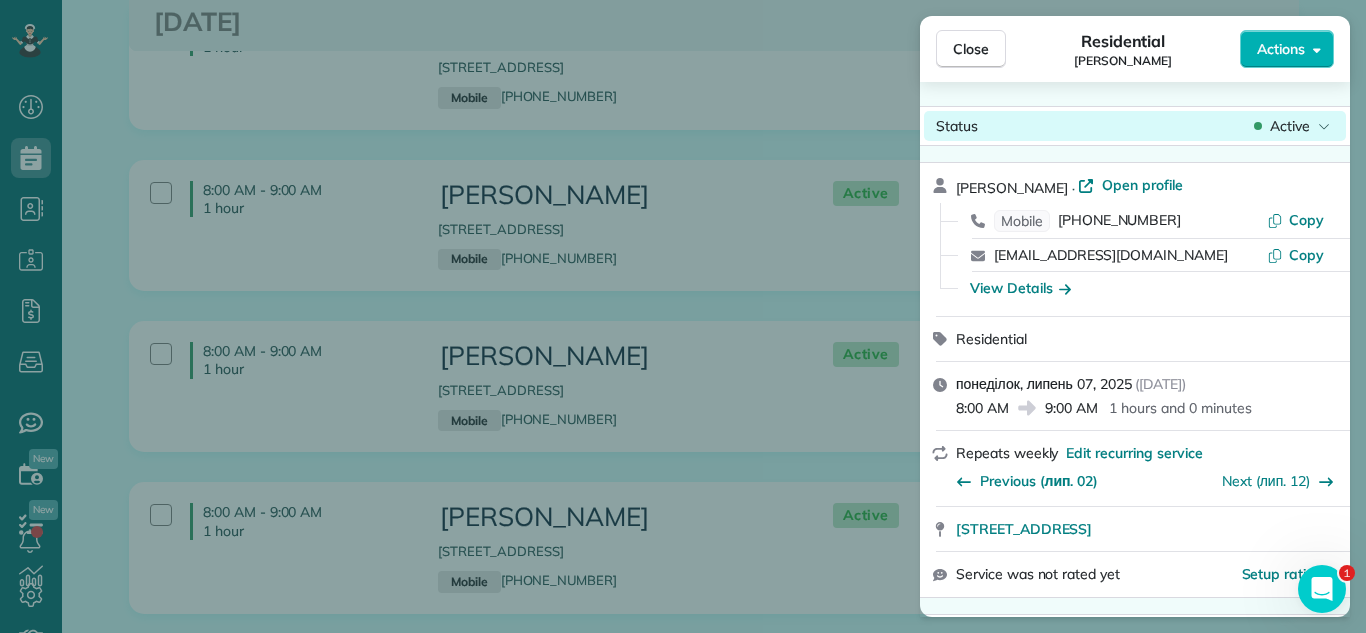 click 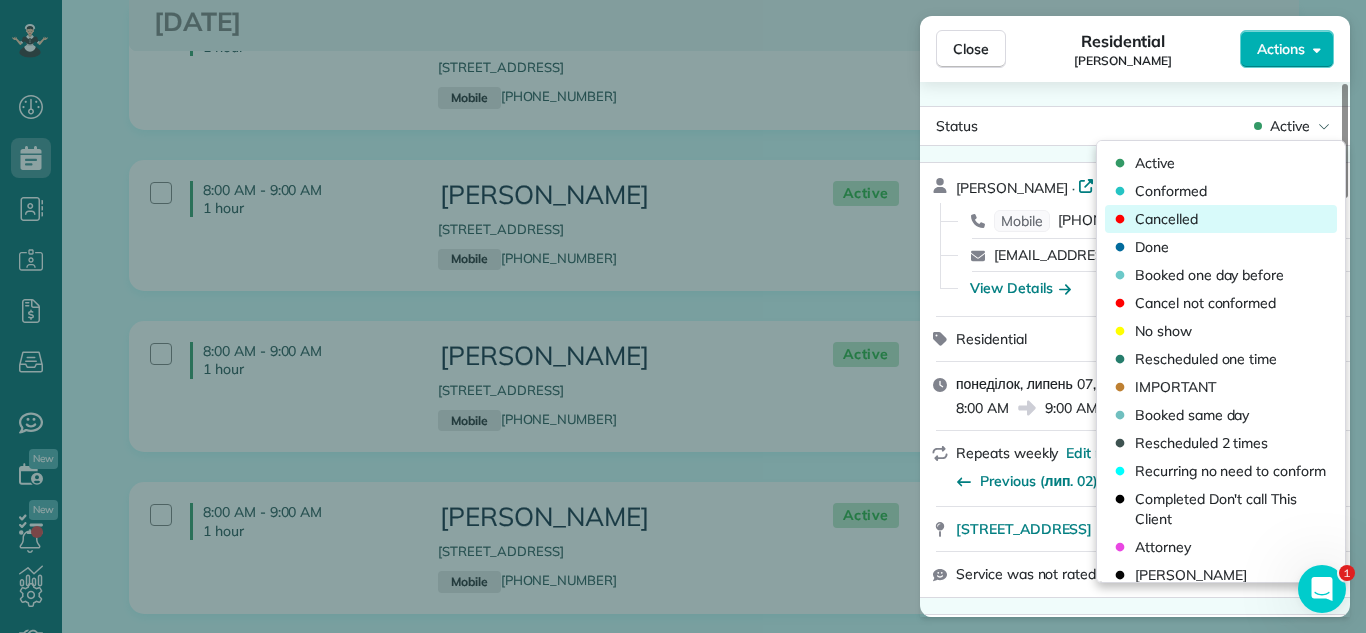 click on "Cancelled" at bounding box center (1221, 219) 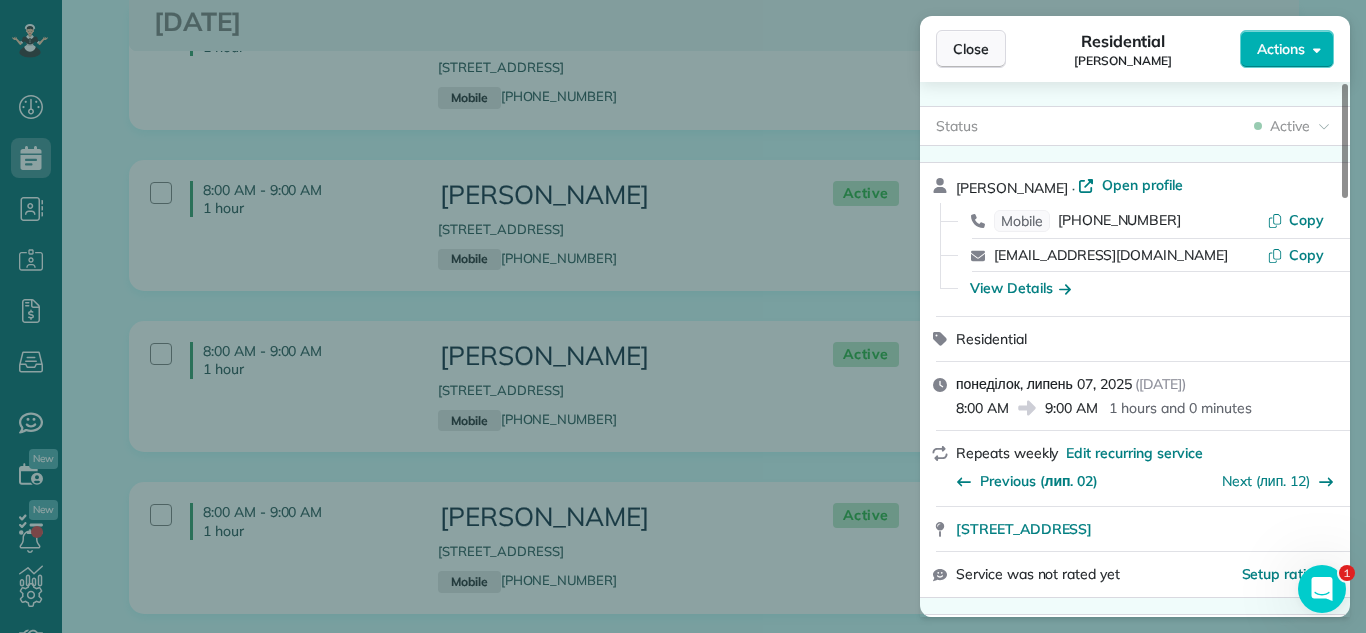 click on "Close" at bounding box center (971, 49) 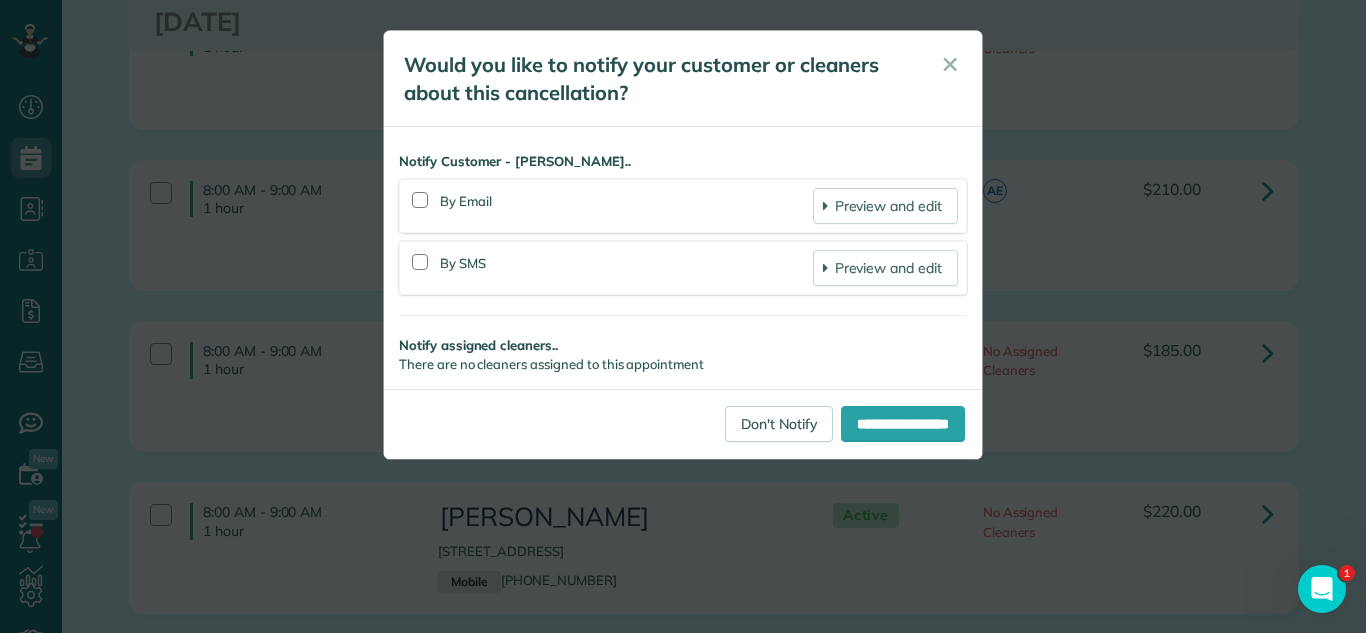 scroll, scrollTop: 2092, scrollLeft: 0, axis: vertical 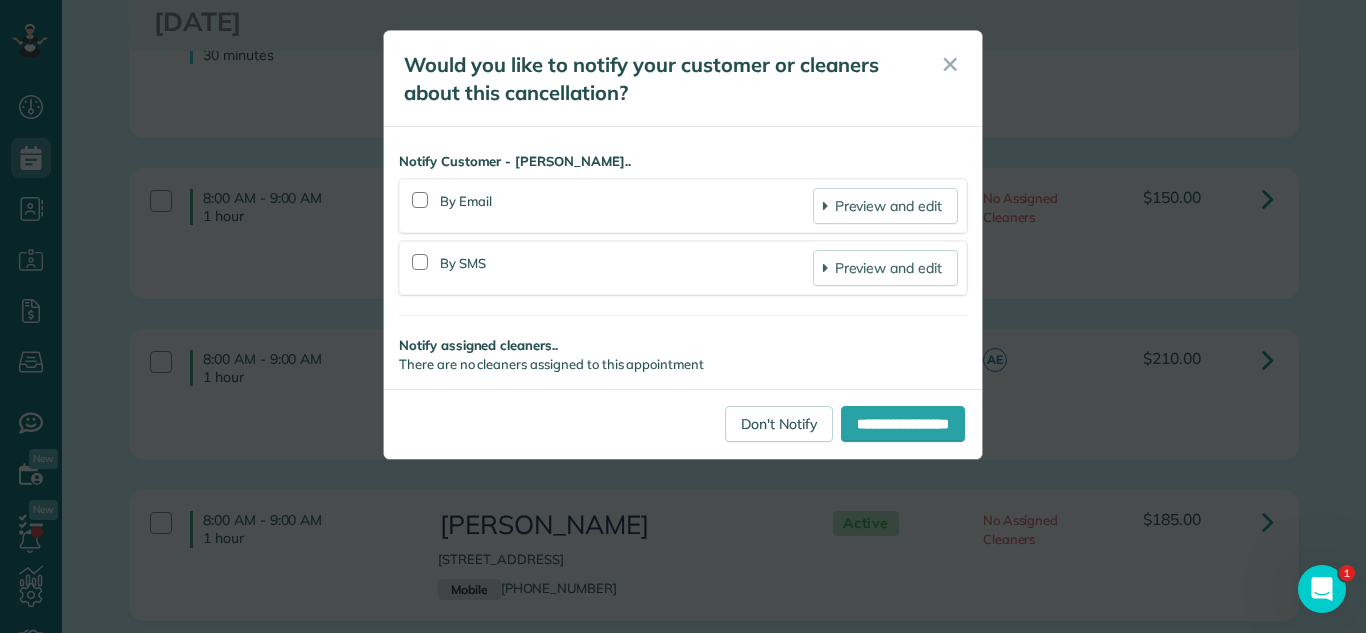 click on "**********" at bounding box center [683, 316] 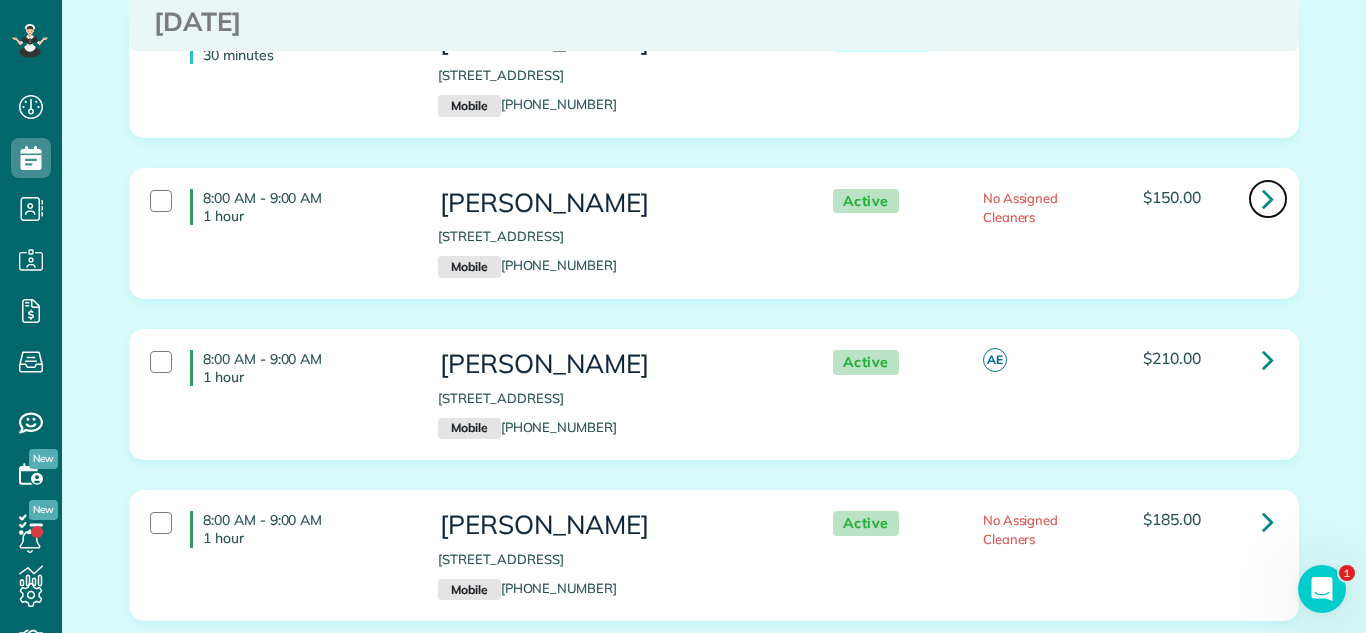 click at bounding box center (1268, 199) 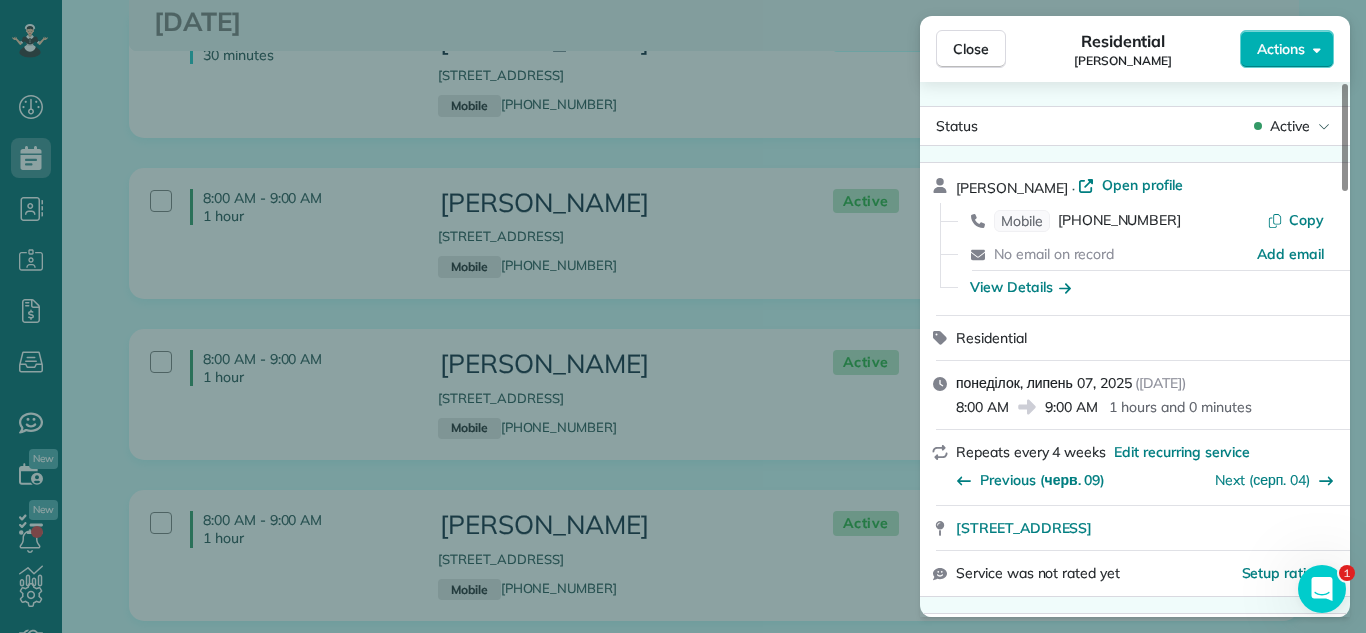 click on "Active" at bounding box center [1290, 126] 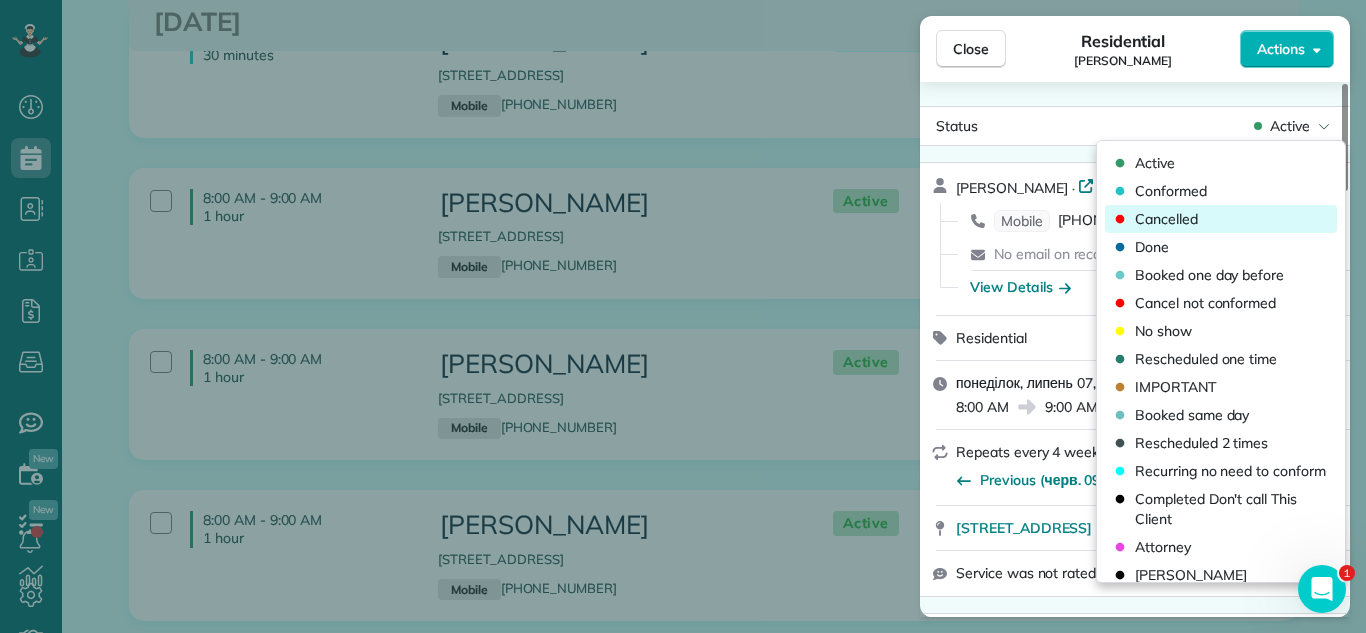 click on "Cancelled" at bounding box center [1221, 219] 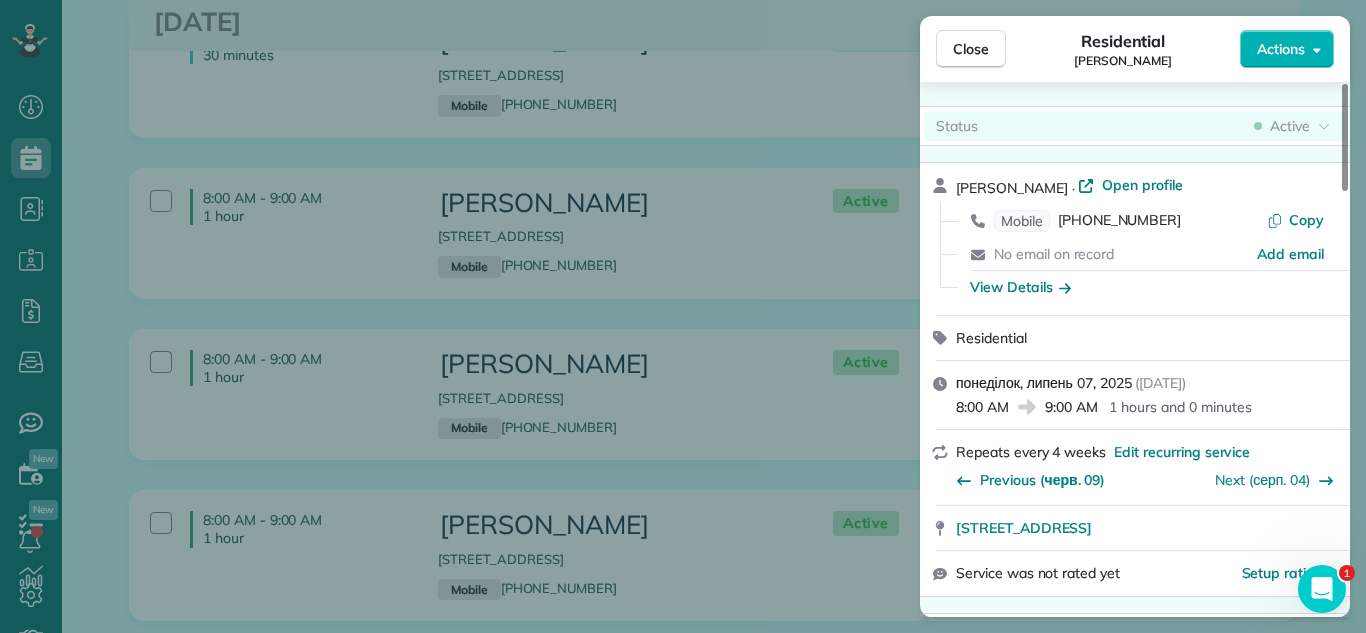 click on "Active" at bounding box center (1290, 126) 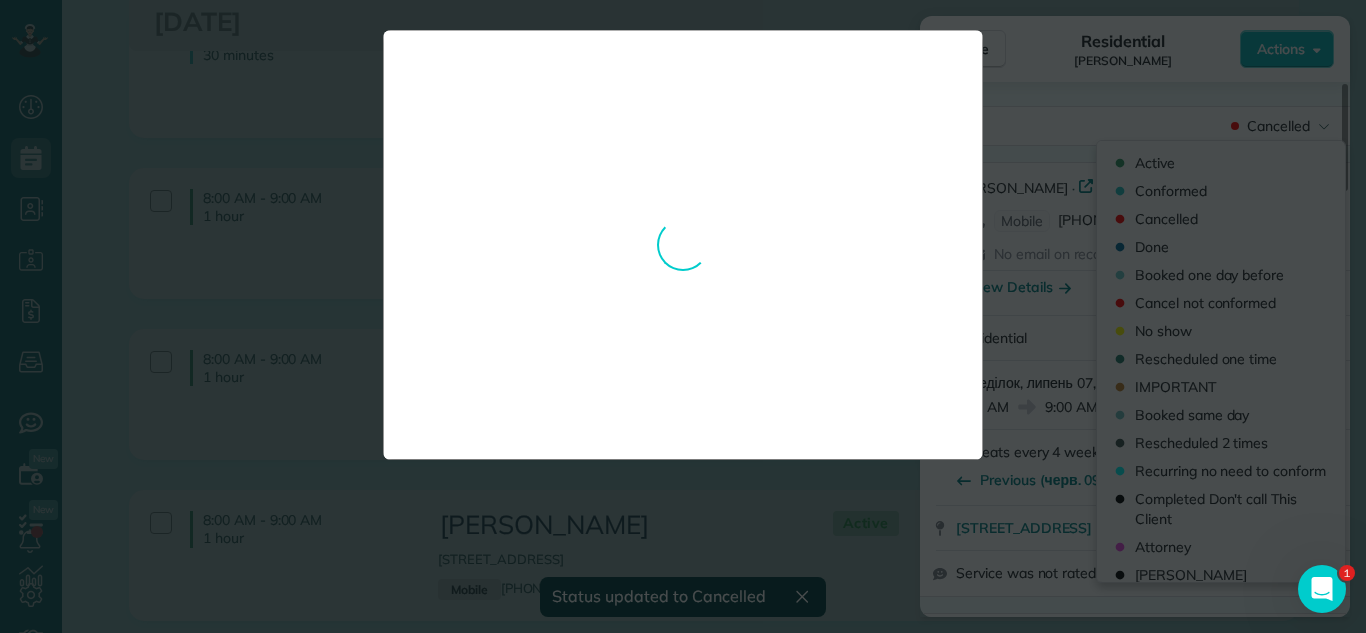click on "**********" at bounding box center [683, 316] 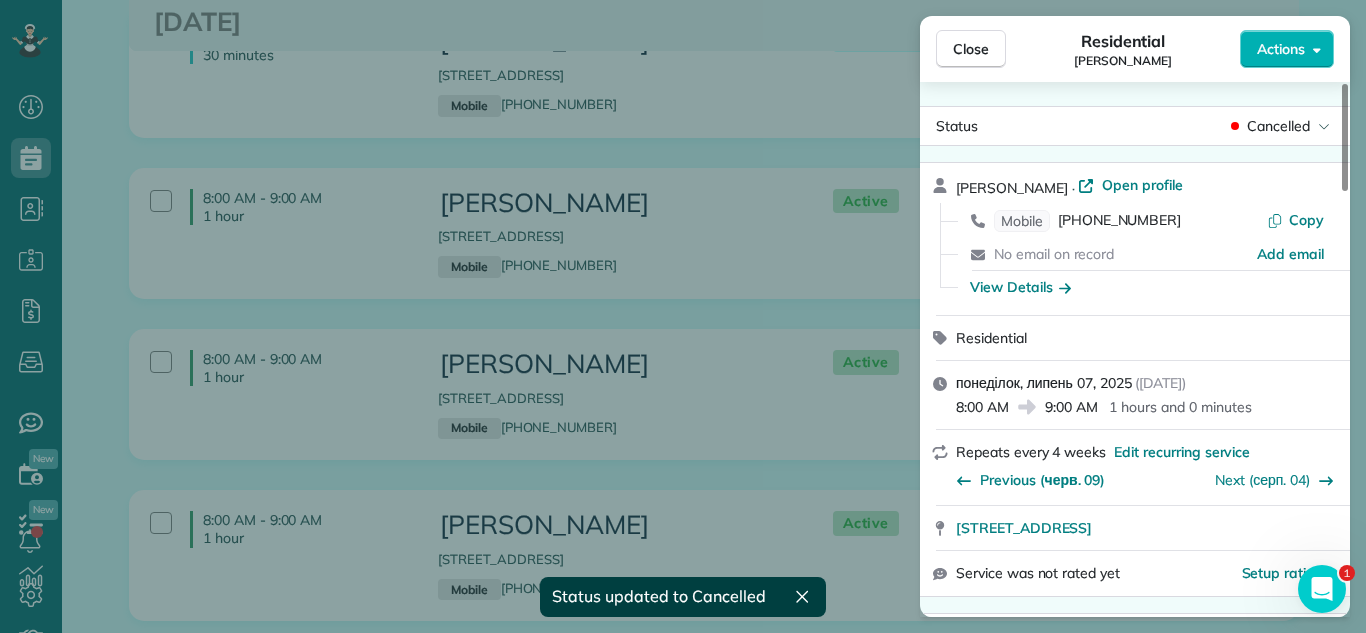 click on "Cancelled" at bounding box center (1278, 126) 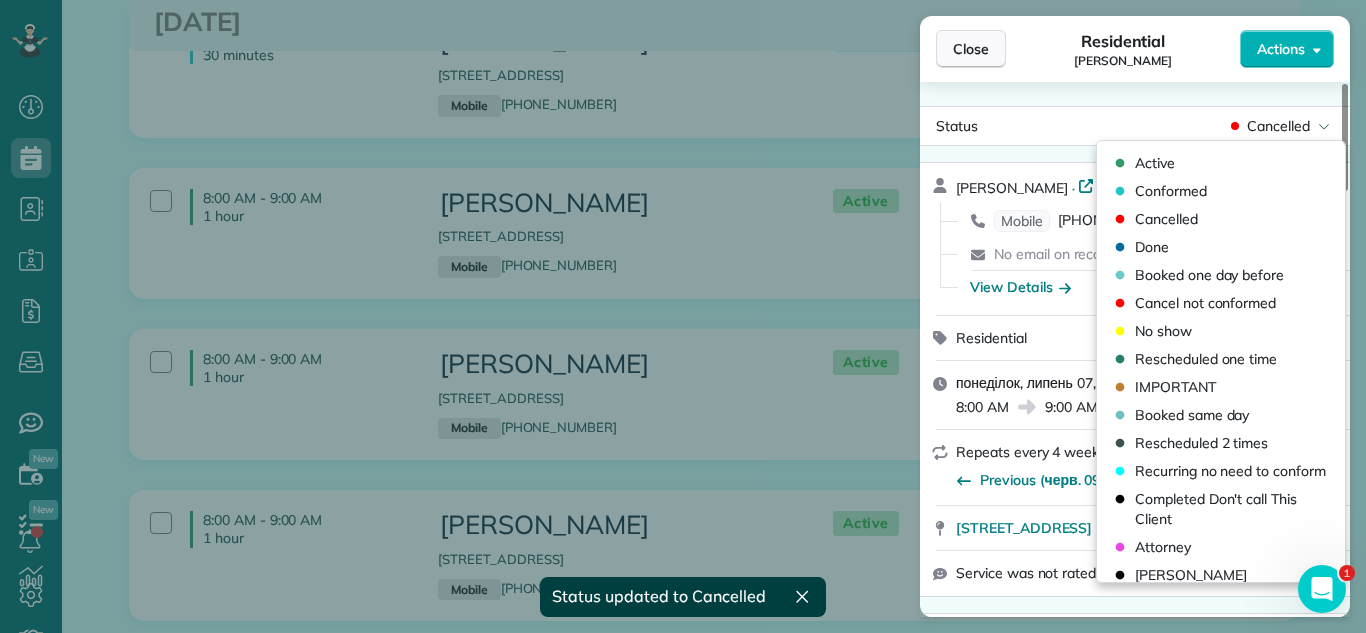 drag, startPoint x: 1195, startPoint y: 194, endPoint x: 980, endPoint y: 51, distance: 258.2131 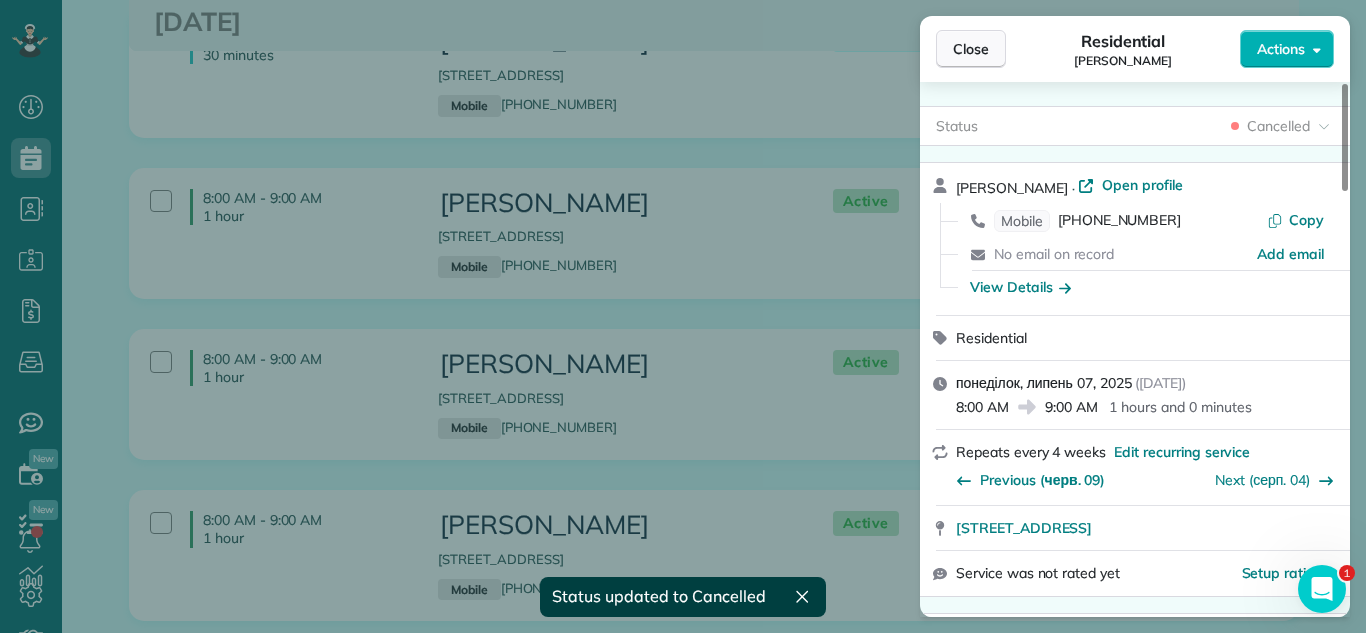 click on "Close" at bounding box center (971, 49) 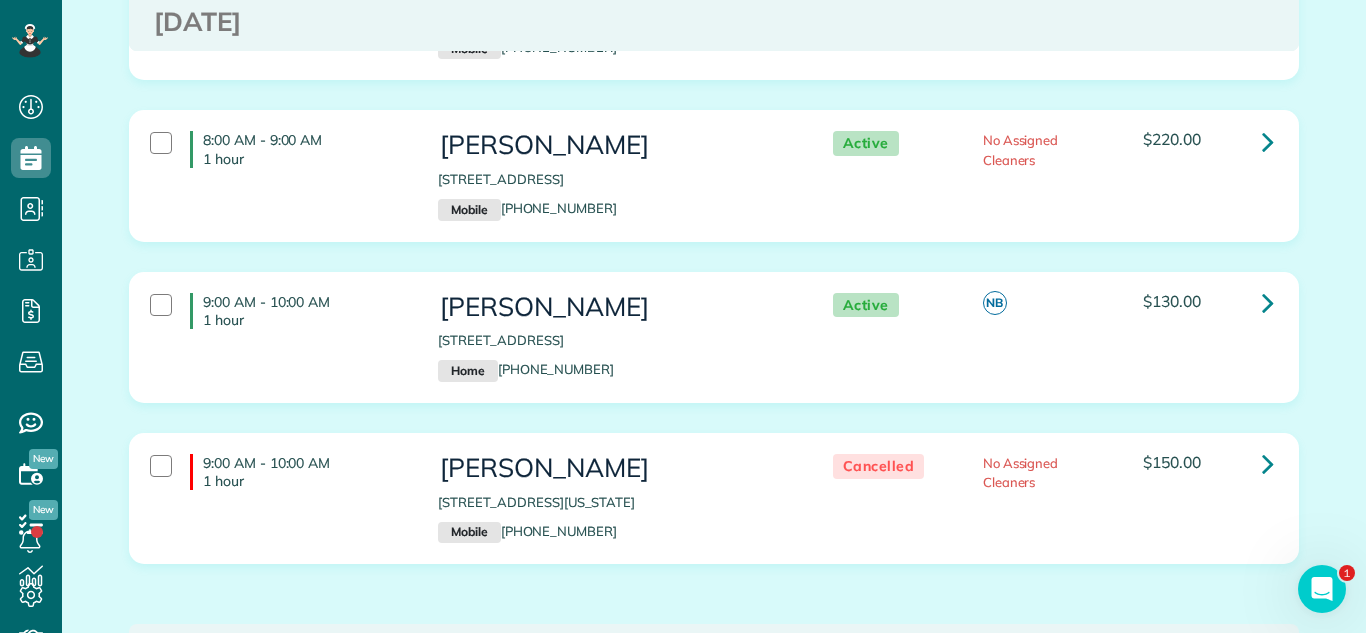 scroll, scrollTop: 2753, scrollLeft: 0, axis: vertical 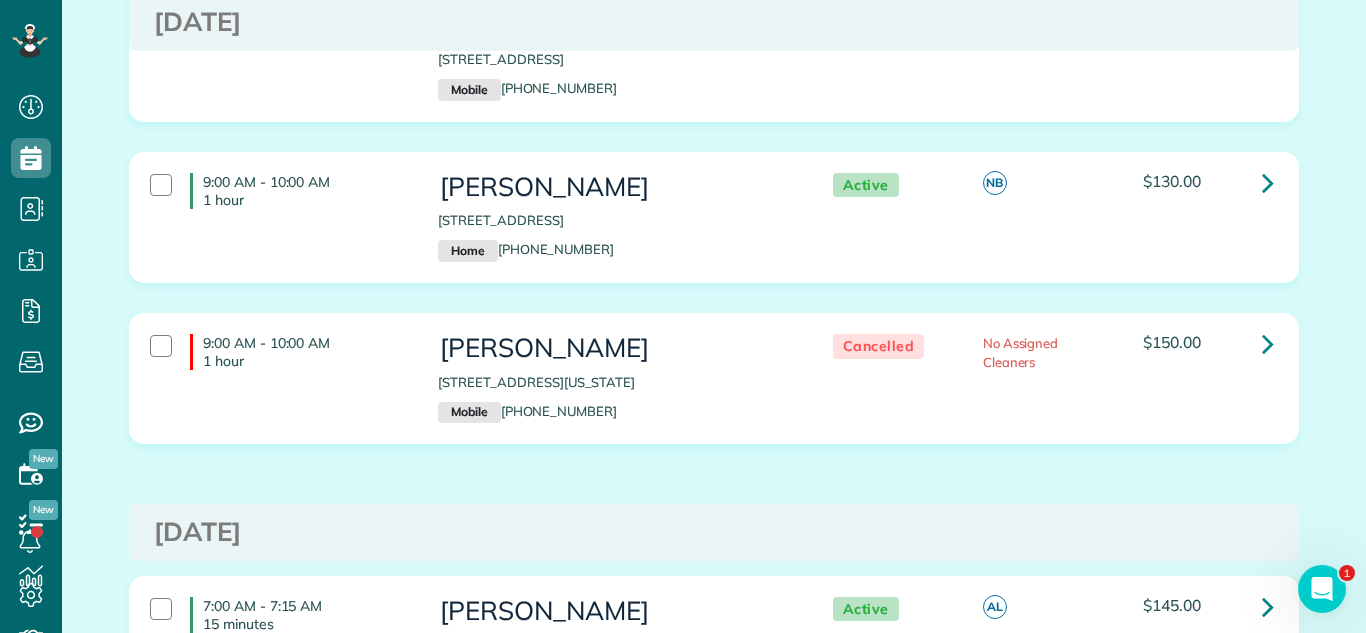click on "8:00 AM -  9:00 AM
1 hour
Alexander Sikalov
6100 South Woodlawn Avenue apt 1 Chicago IL 60637
Mobile
(872) 818-6749
Active
No Assigned Cleaners
$220.00" at bounding box center [714, 70] 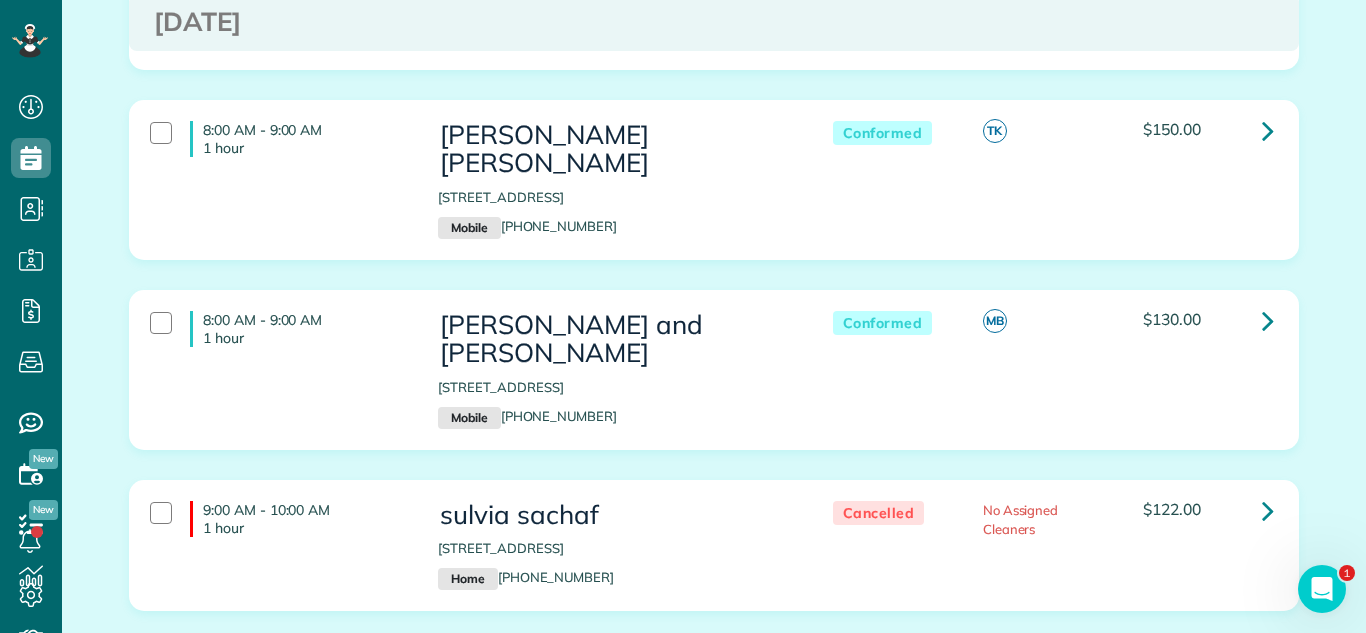 scroll, scrollTop: 0, scrollLeft: 0, axis: both 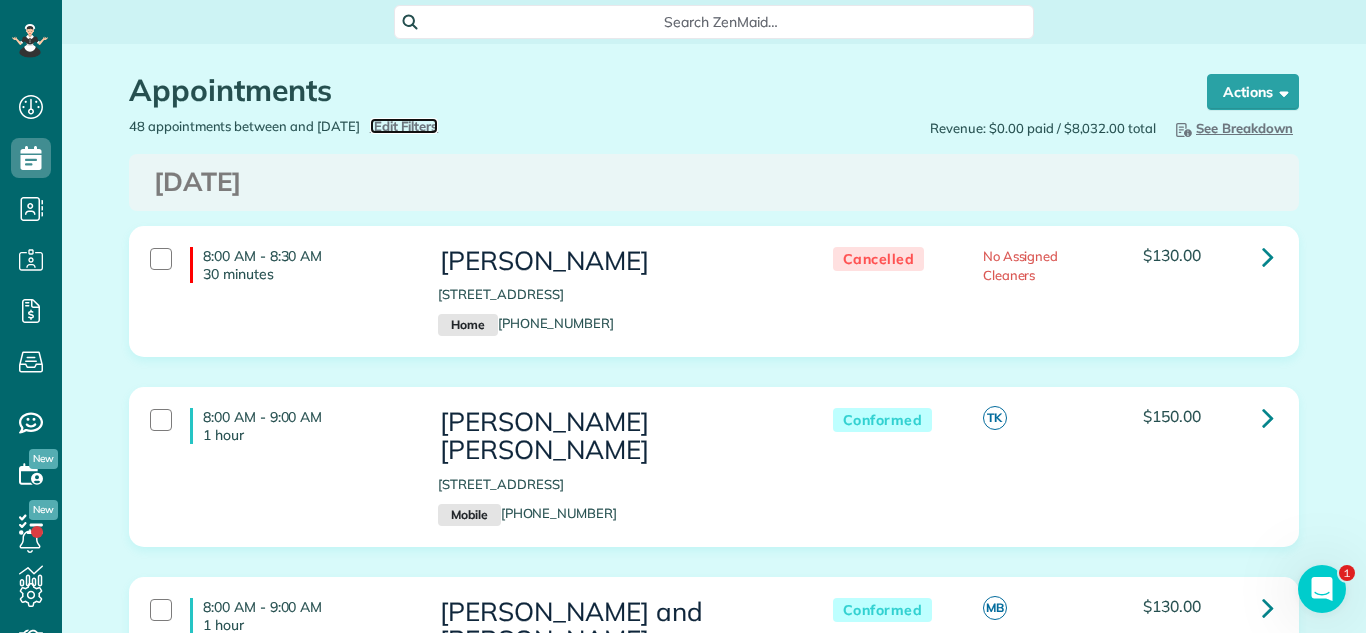 click on "Edit Filters" at bounding box center [406, 126] 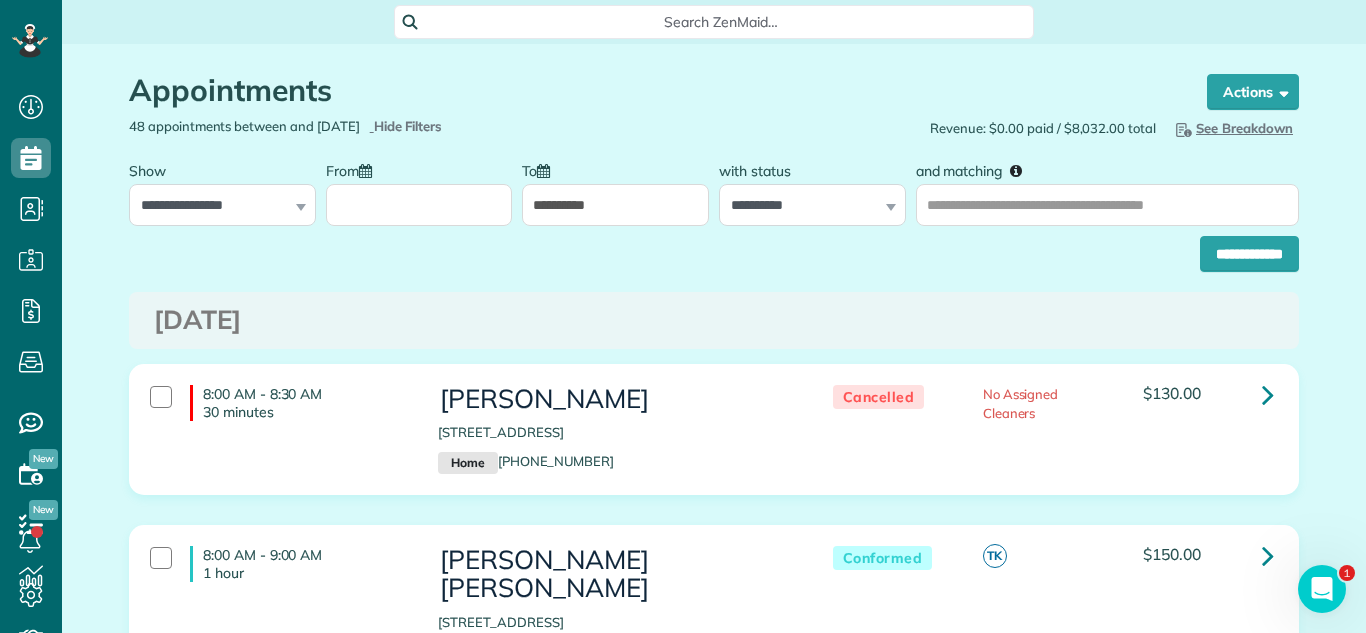 click on "From" at bounding box center (419, 205) 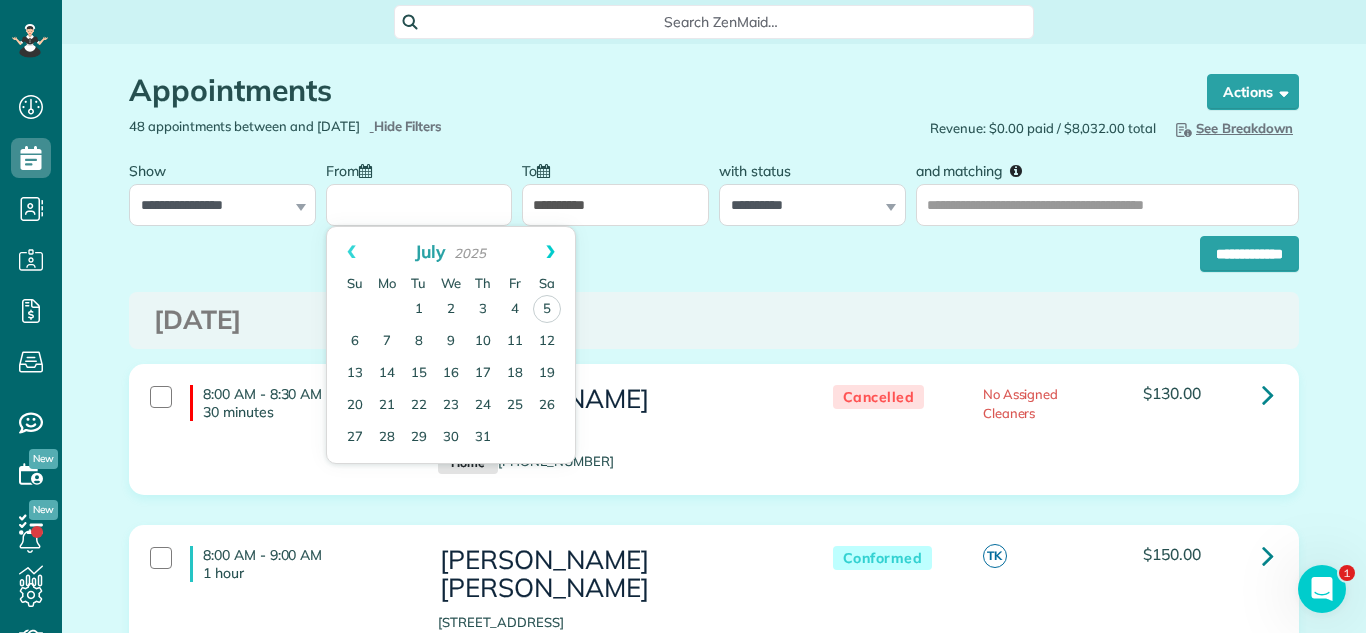 click on "Next" at bounding box center [550, 252] 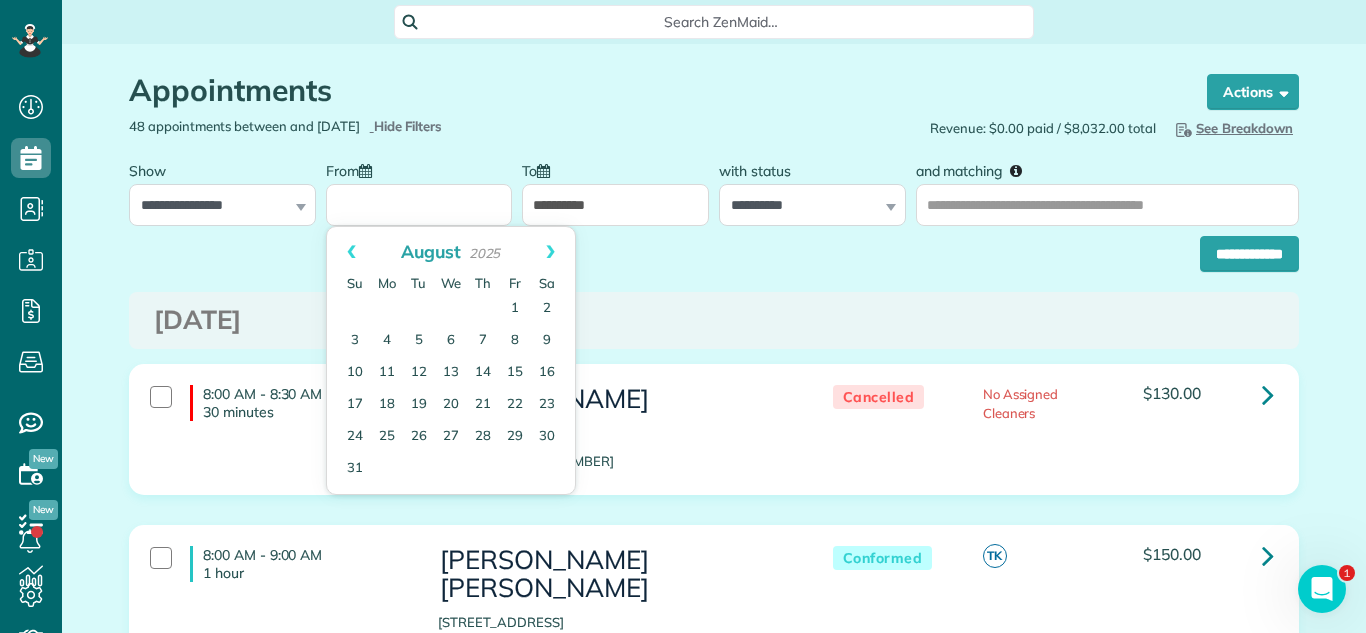 click on "Next" at bounding box center (550, 252) 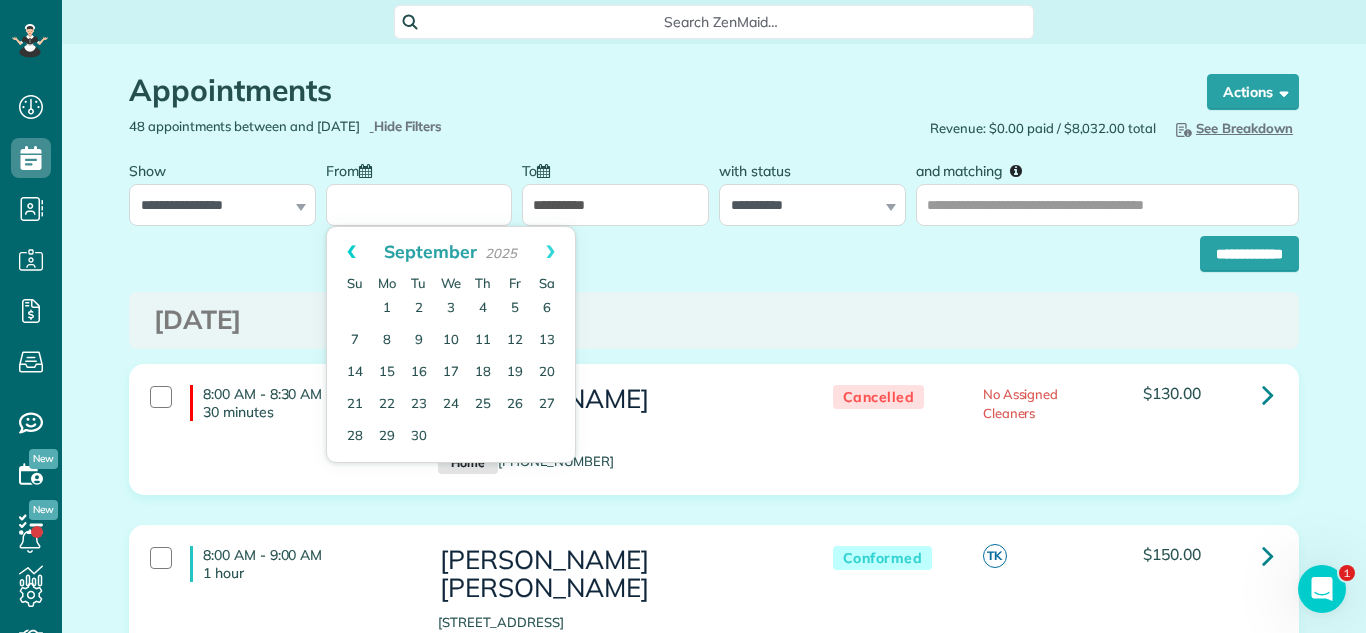 click on "Prev" at bounding box center (351, 252) 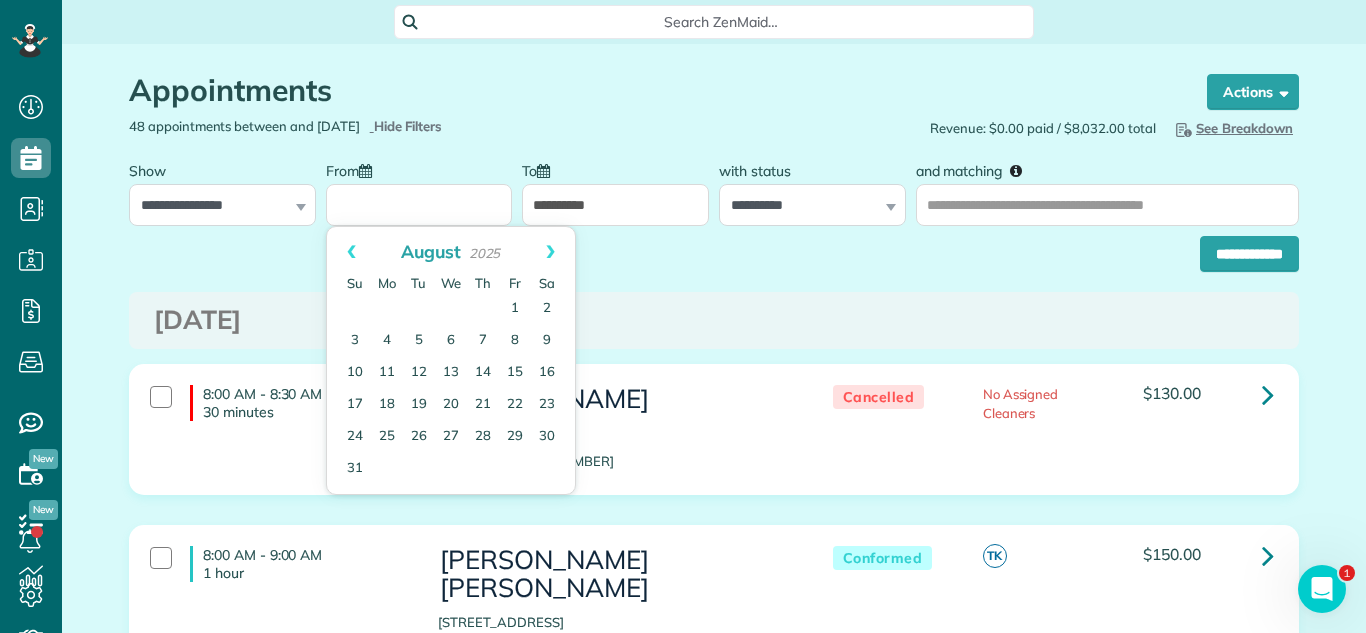 click on "**********" at bounding box center (615, 205) 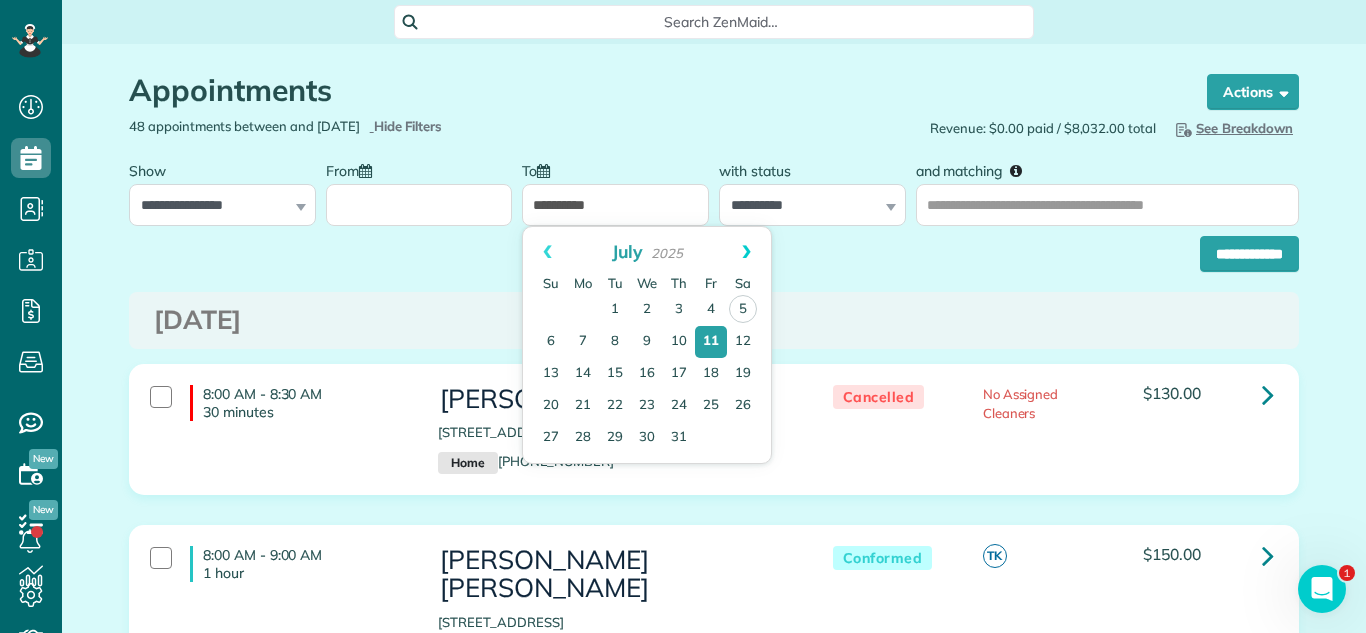 click on "Next" at bounding box center (746, 252) 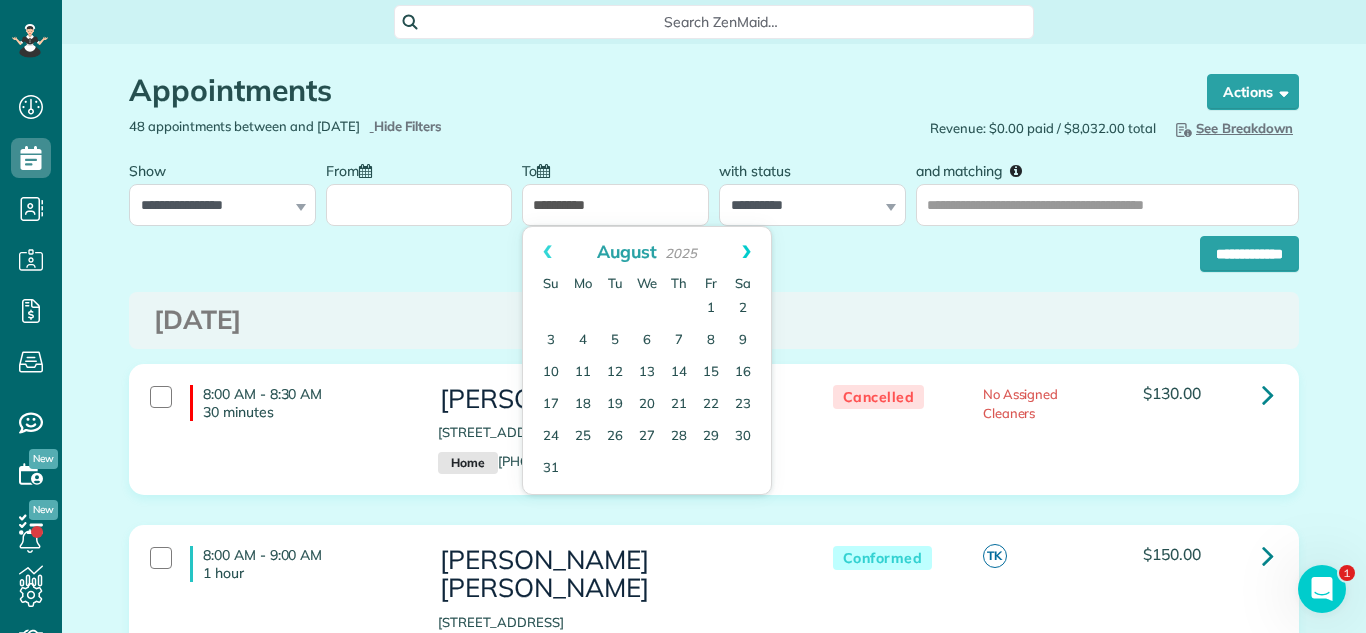 click on "Next" at bounding box center (746, 252) 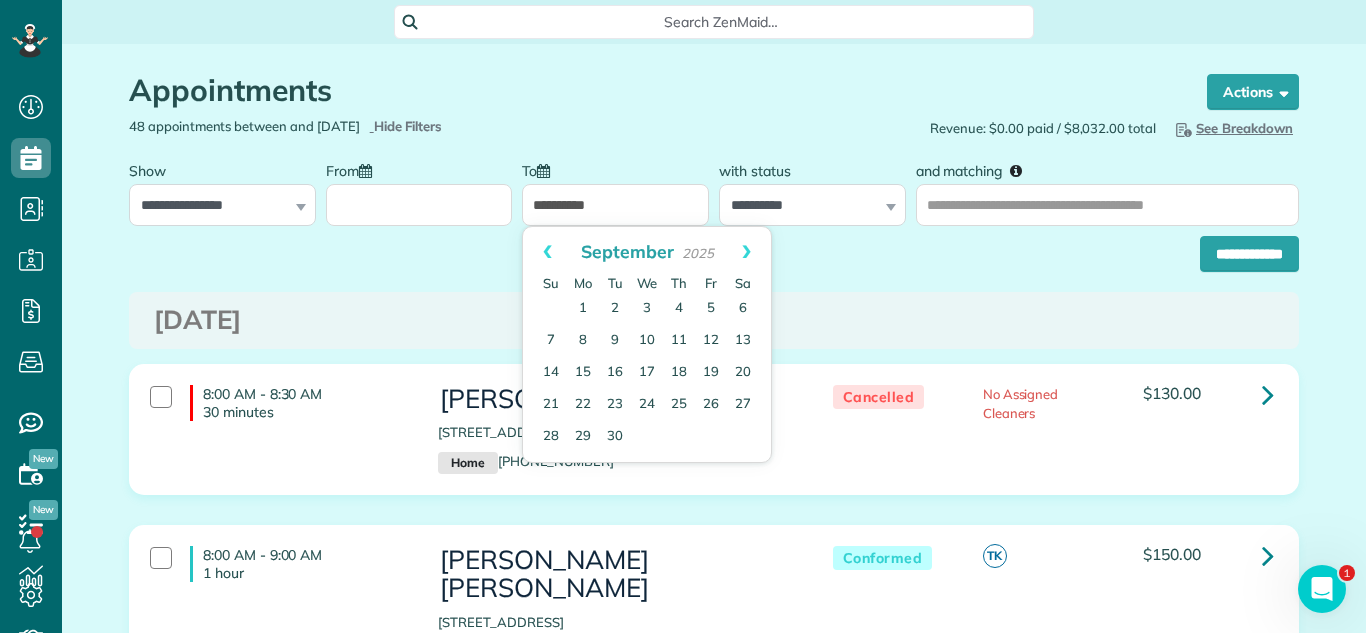 drag, startPoint x: 590, startPoint y: 258, endPoint x: 514, endPoint y: 261, distance: 76.05919 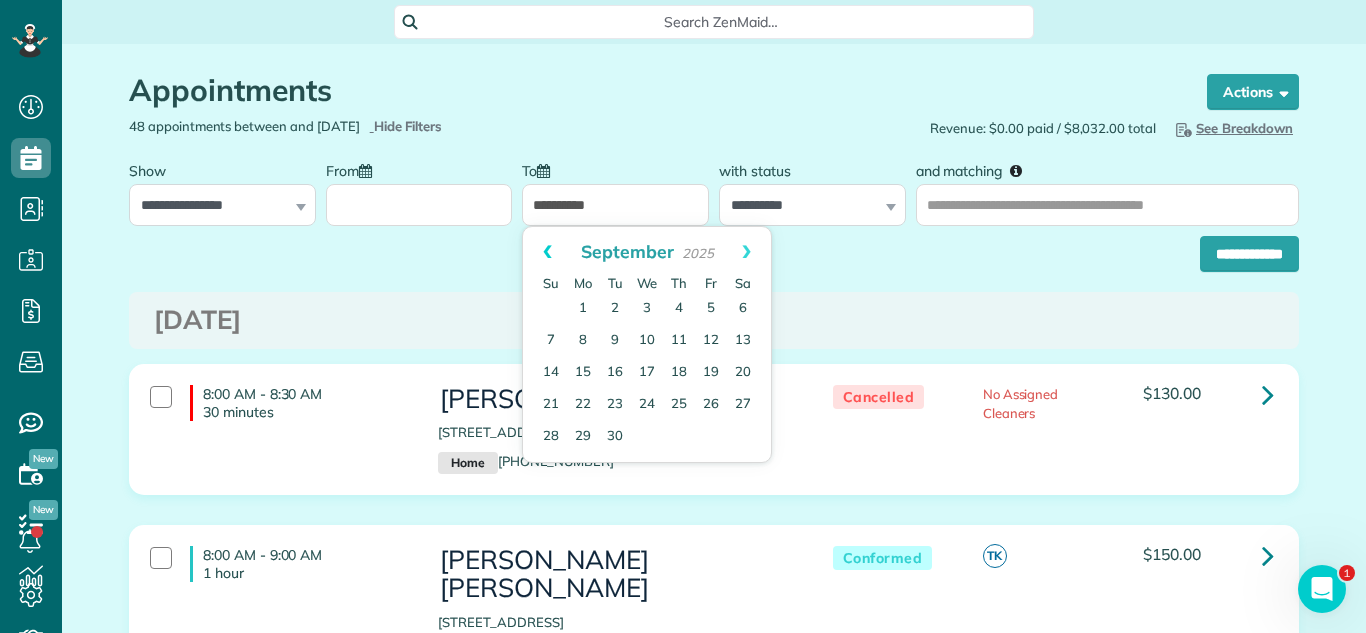 click on "Prev" at bounding box center (547, 252) 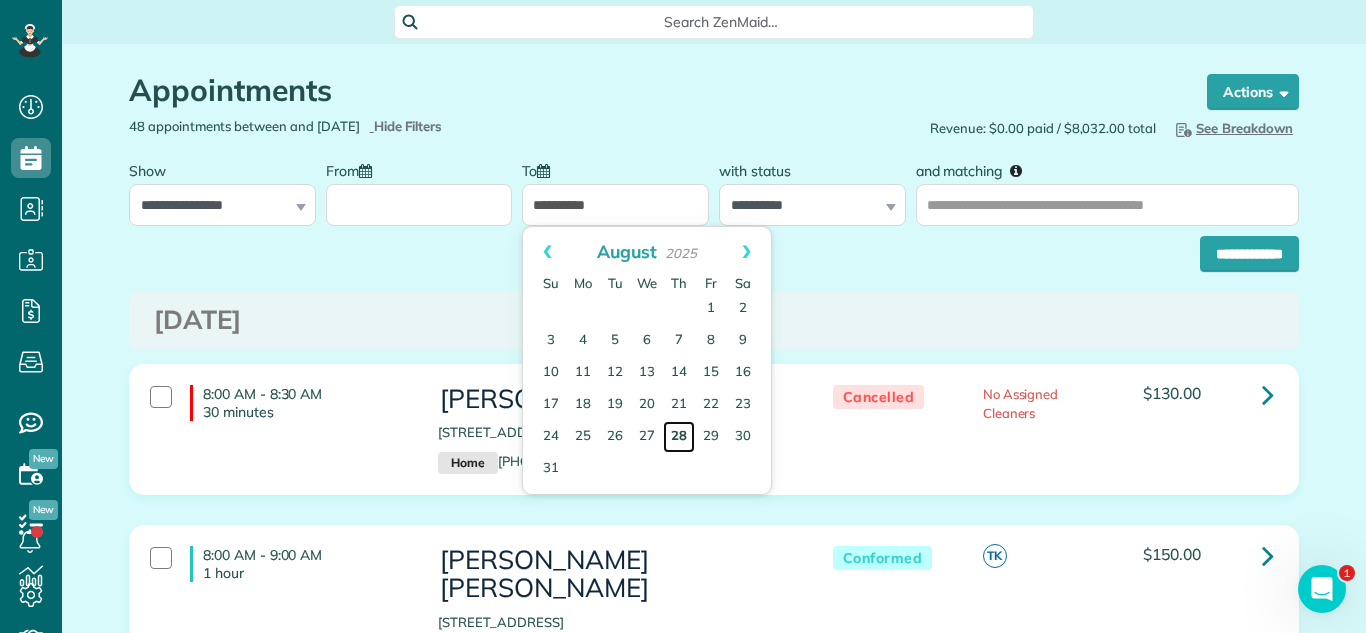 click on "28" at bounding box center [679, 437] 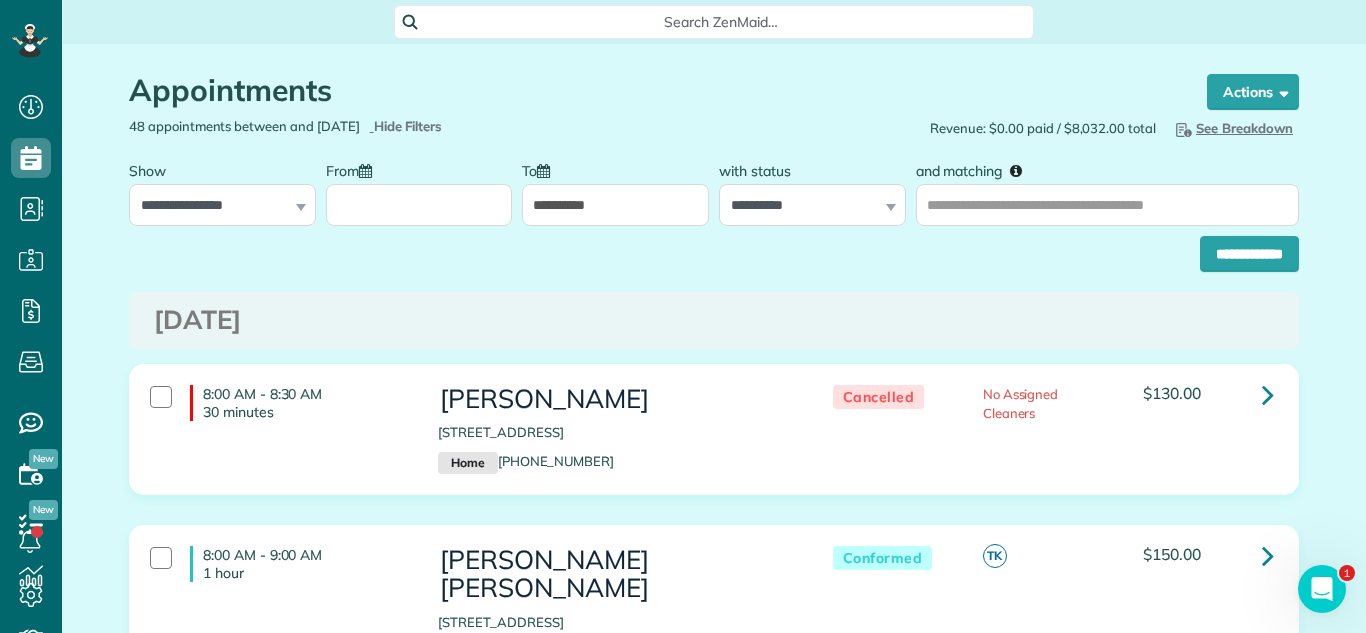 click on "From" at bounding box center [419, 205] 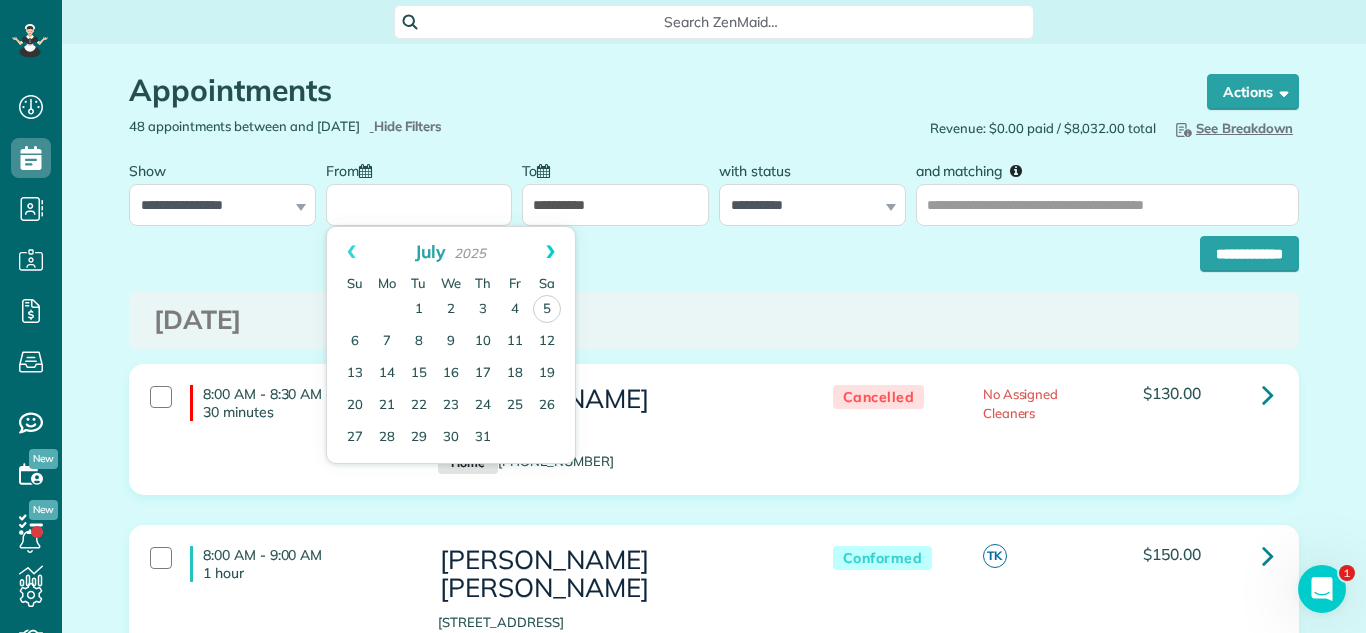 click on "Next" at bounding box center (550, 252) 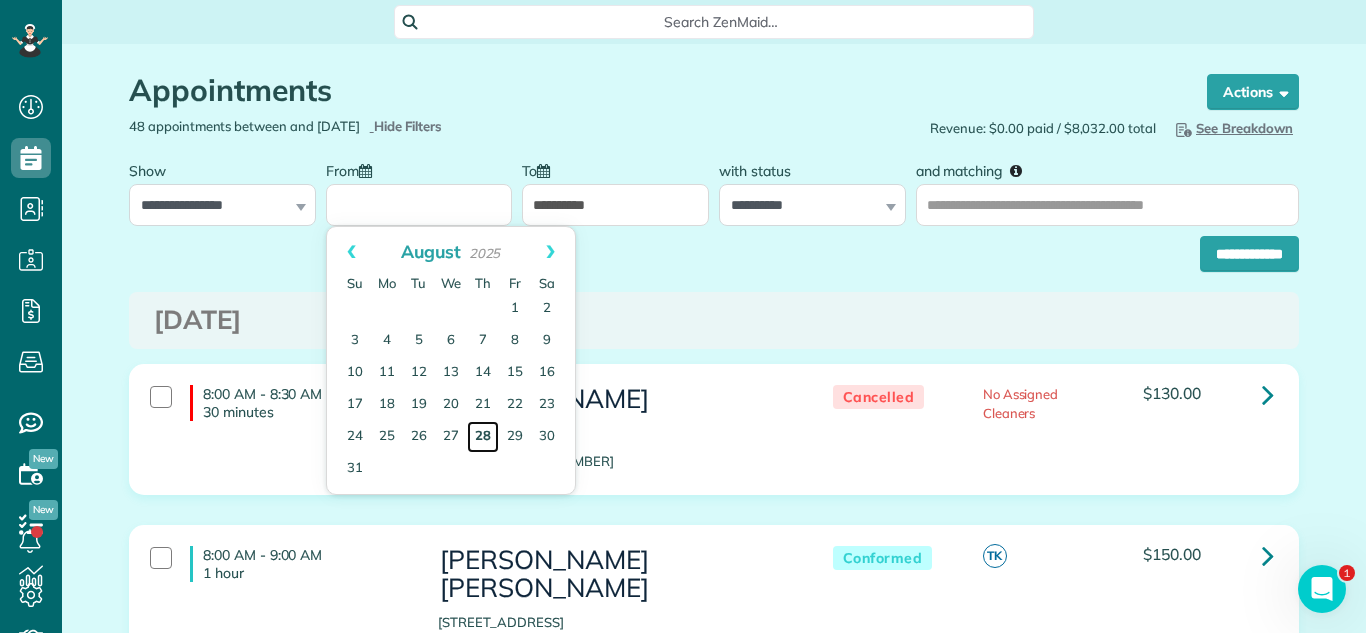 click on "28" at bounding box center [483, 437] 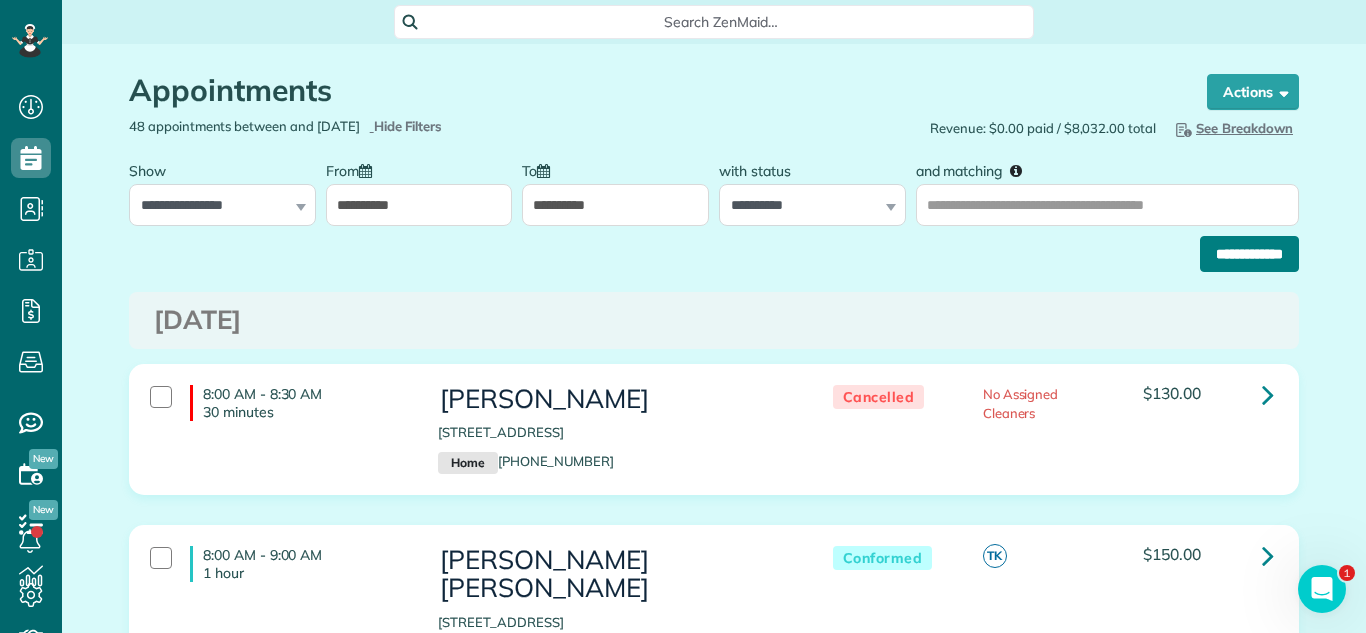 click on "**********" at bounding box center [1249, 254] 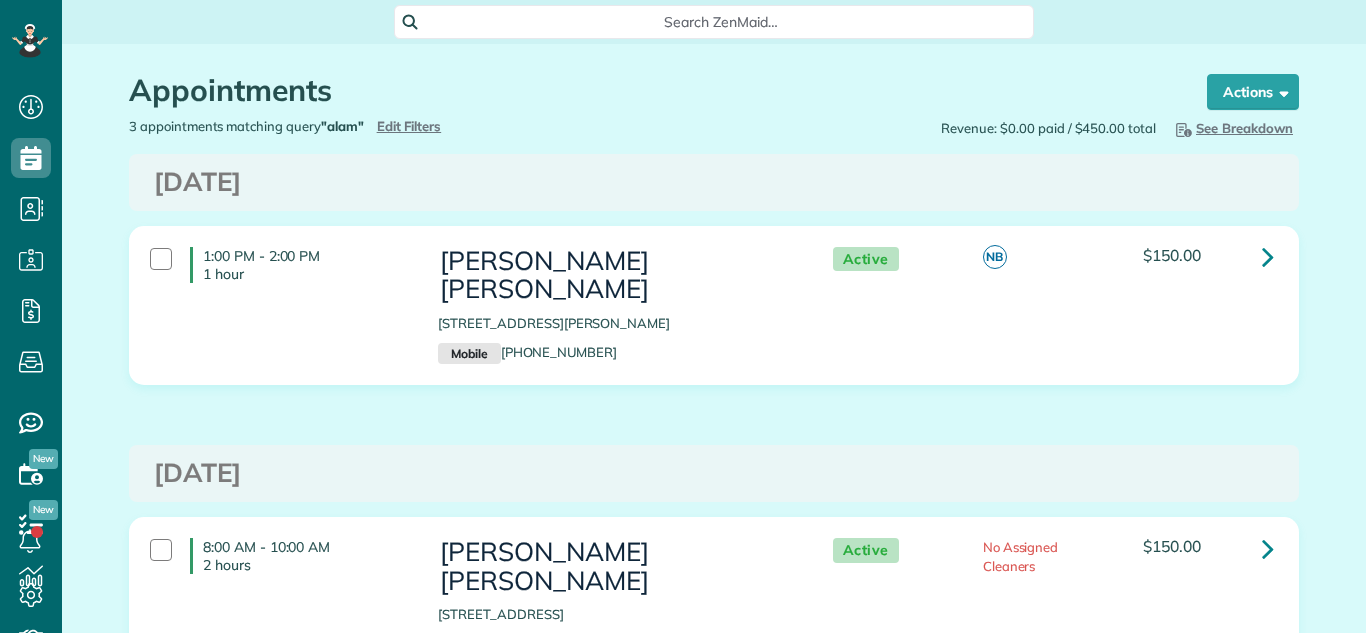 scroll, scrollTop: 0, scrollLeft: 0, axis: both 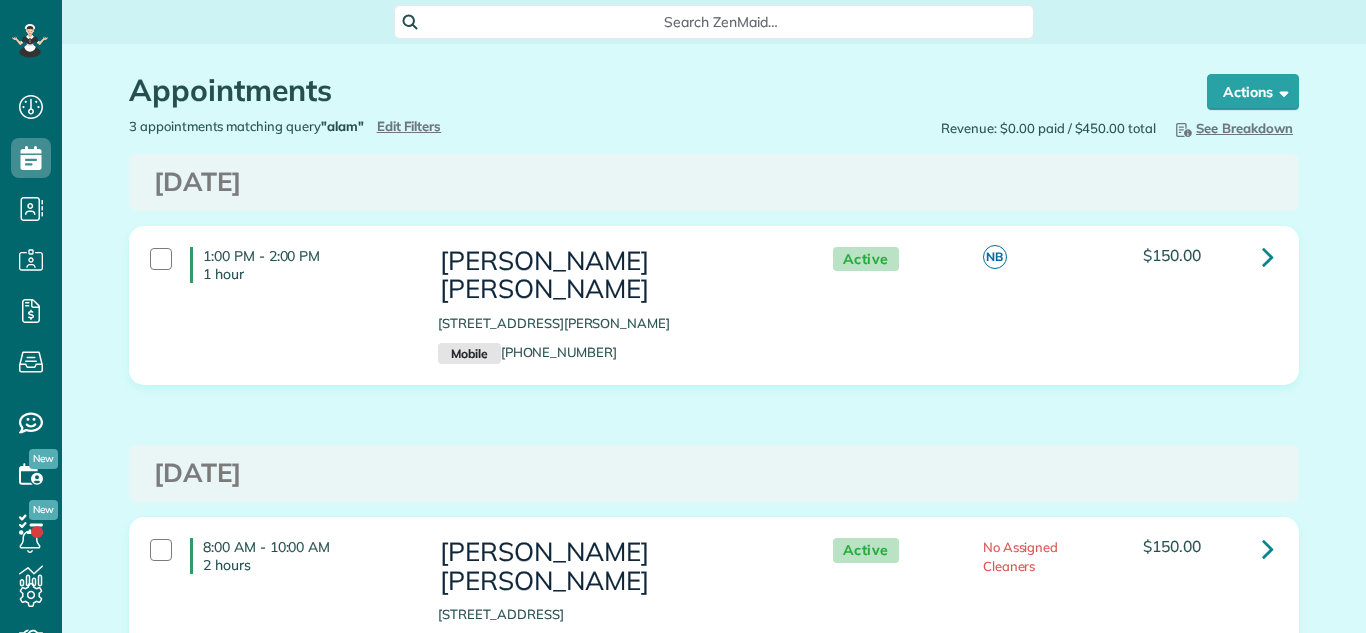 click on "Revenue: $0.00 paid / $450.00 total" at bounding box center (1048, 128) 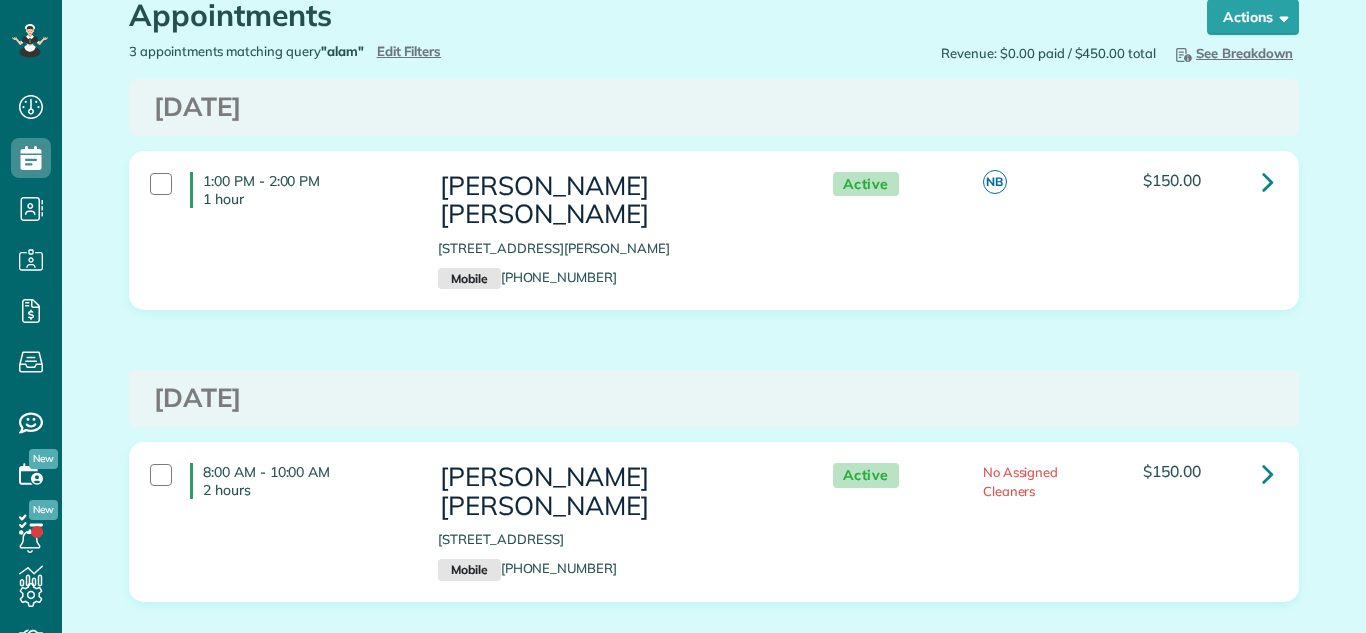 scroll, scrollTop: 0, scrollLeft: 0, axis: both 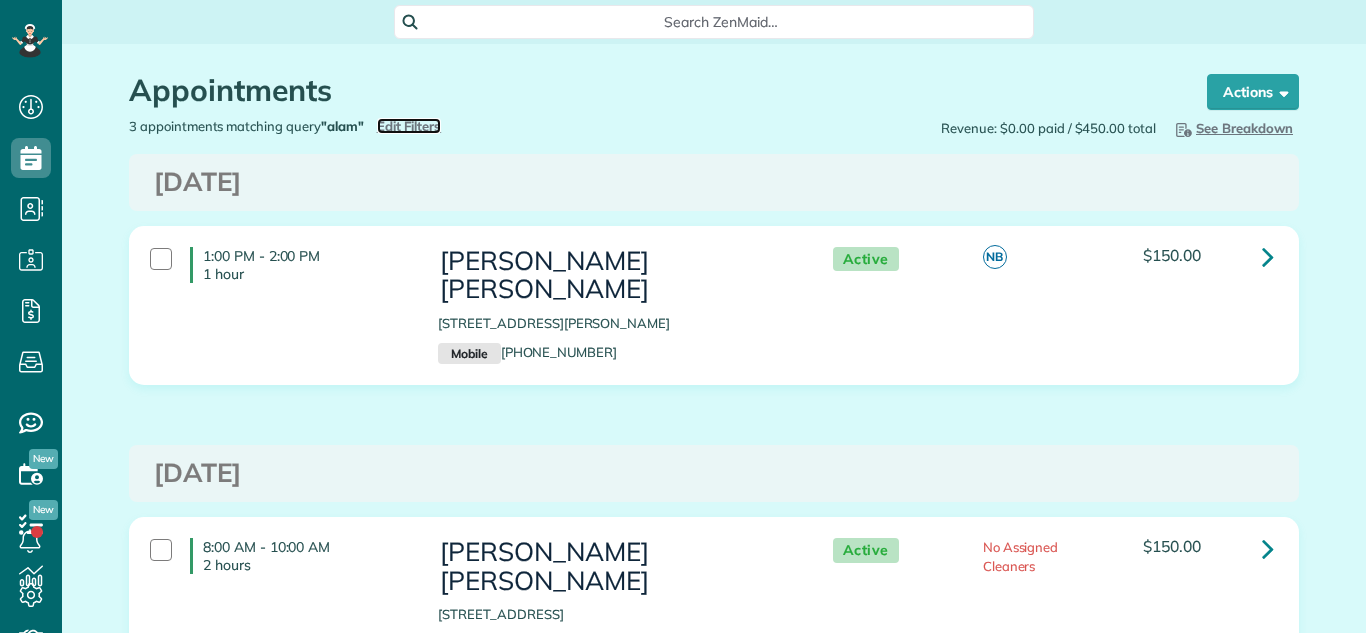 click on "Edit Filters" at bounding box center (409, 126) 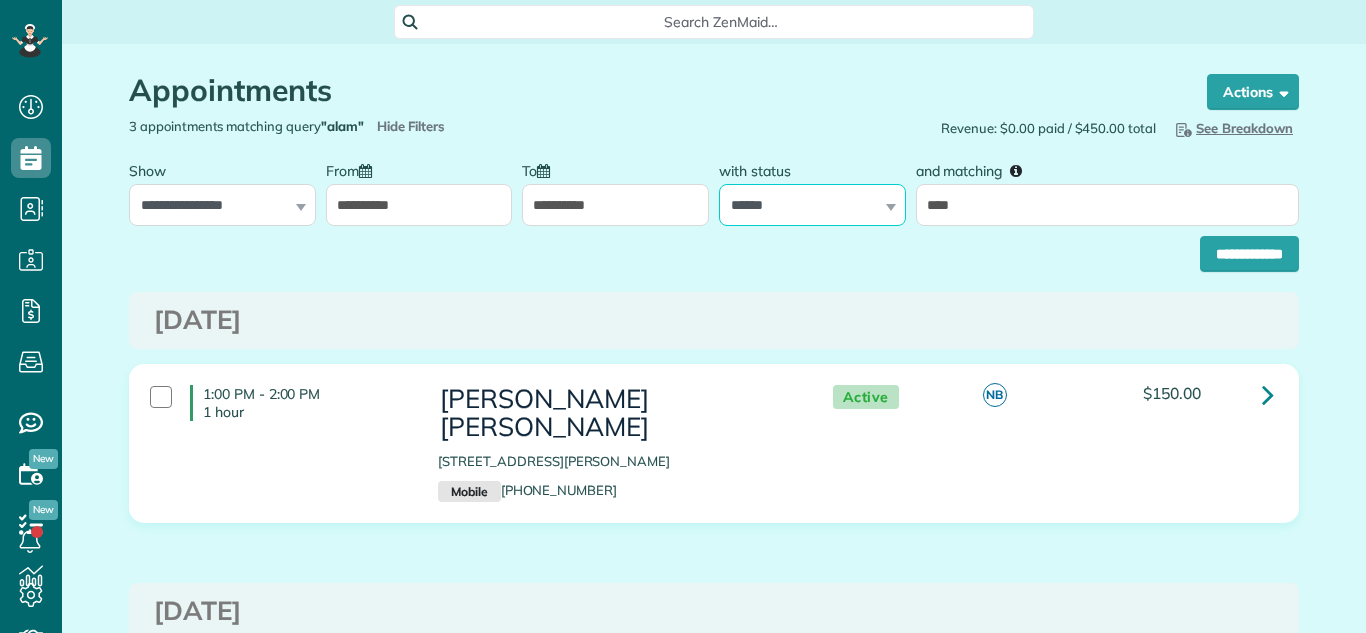 click on "**********" at bounding box center (812, 205) 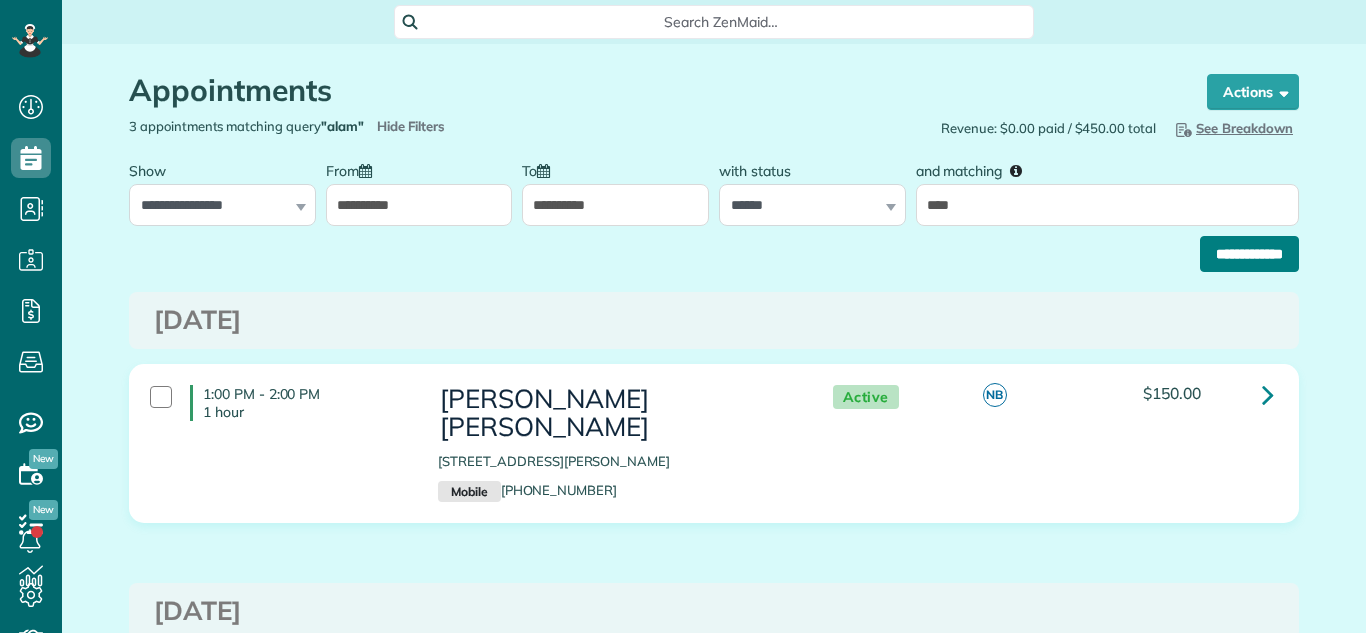 click on "**********" at bounding box center [1249, 254] 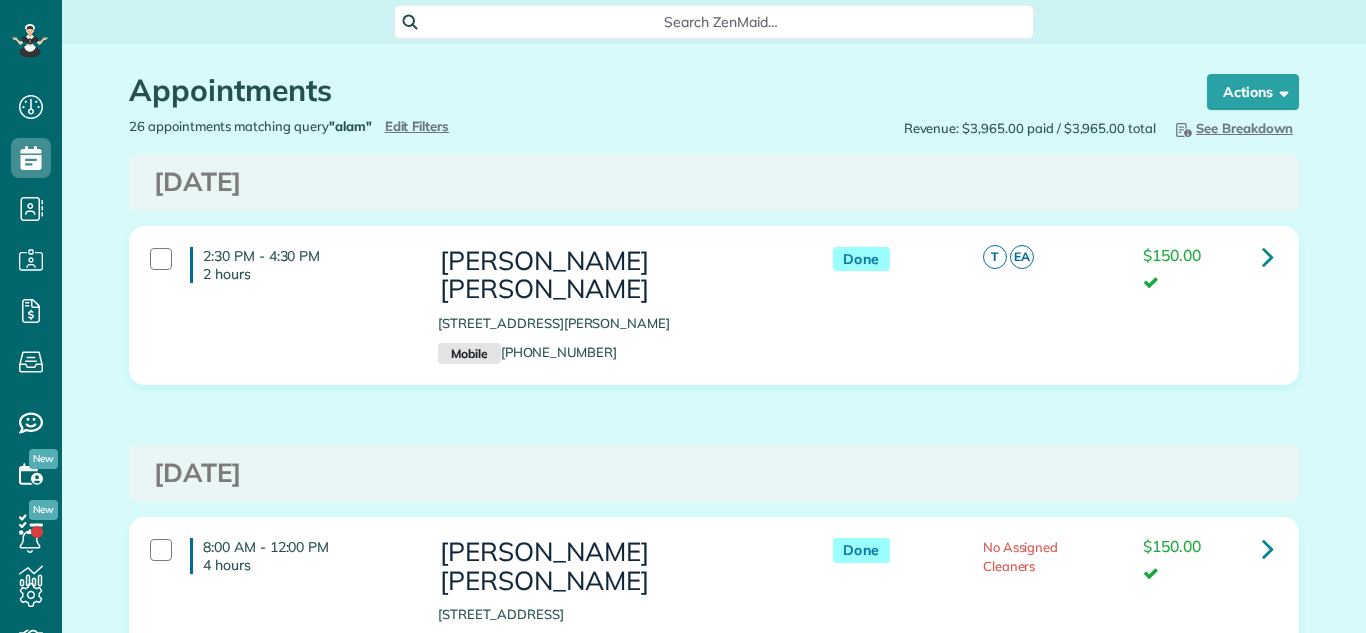 scroll, scrollTop: 0, scrollLeft: 0, axis: both 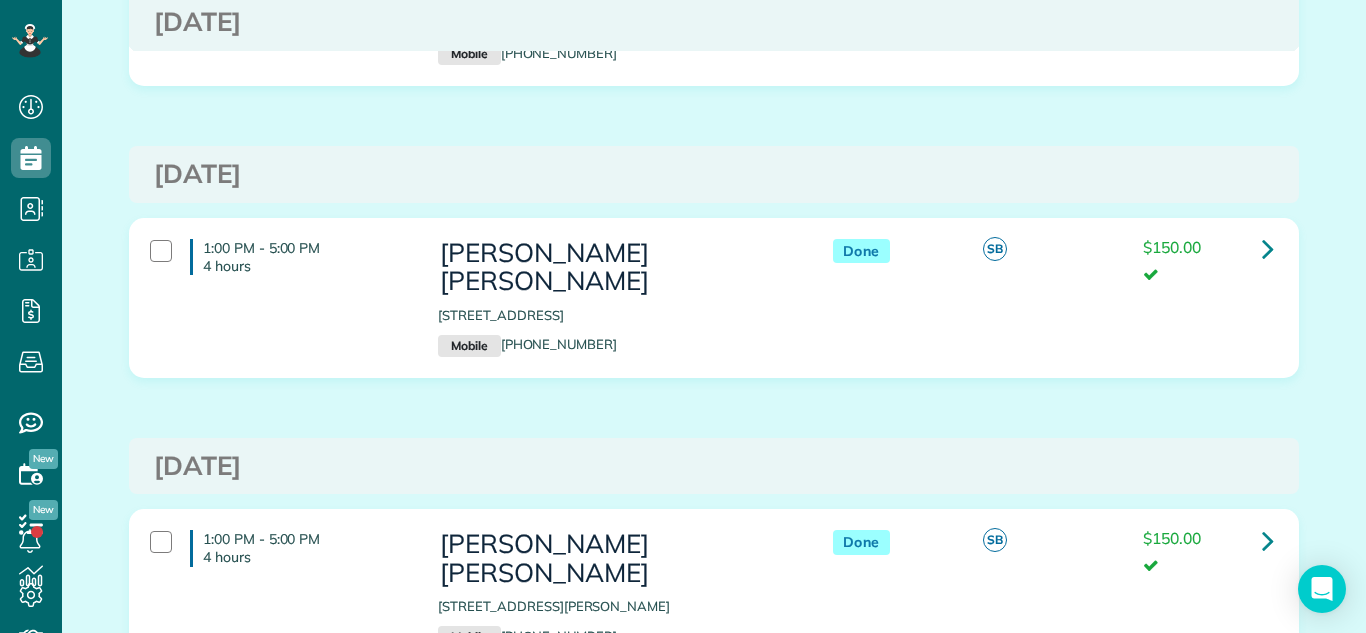 click at bounding box center (1268, 831) 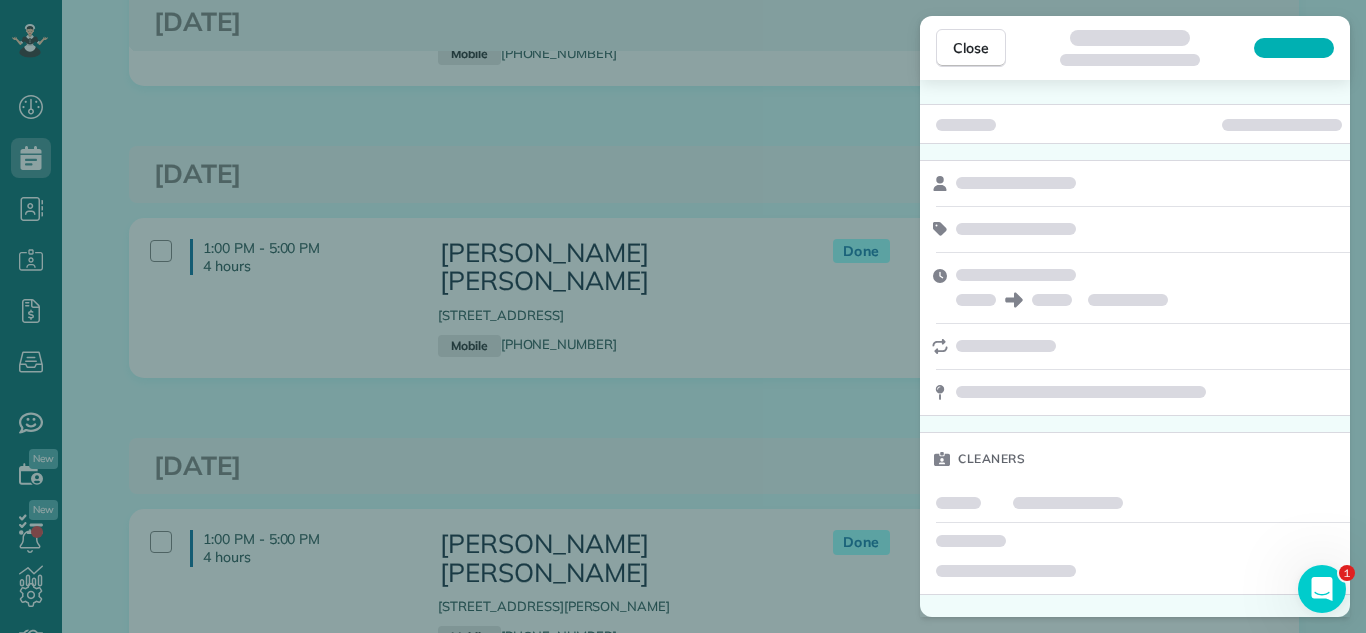 scroll, scrollTop: 0, scrollLeft: 0, axis: both 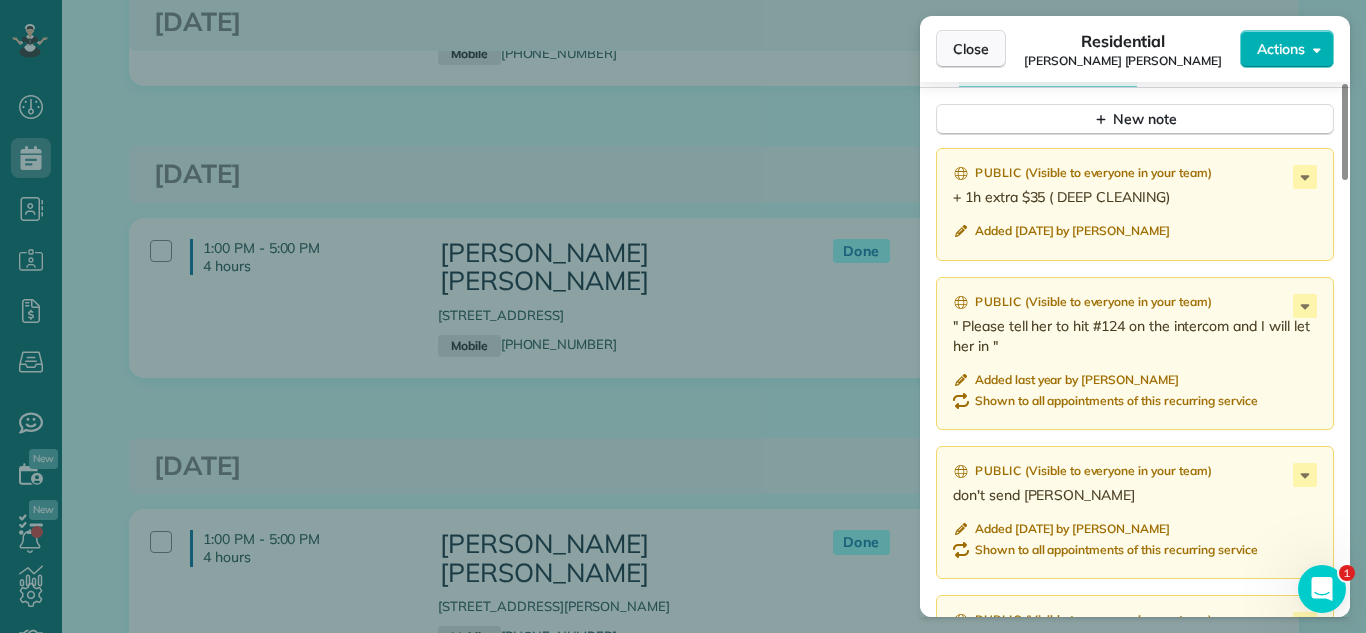 click on "Close" at bounding box center [971, 49] 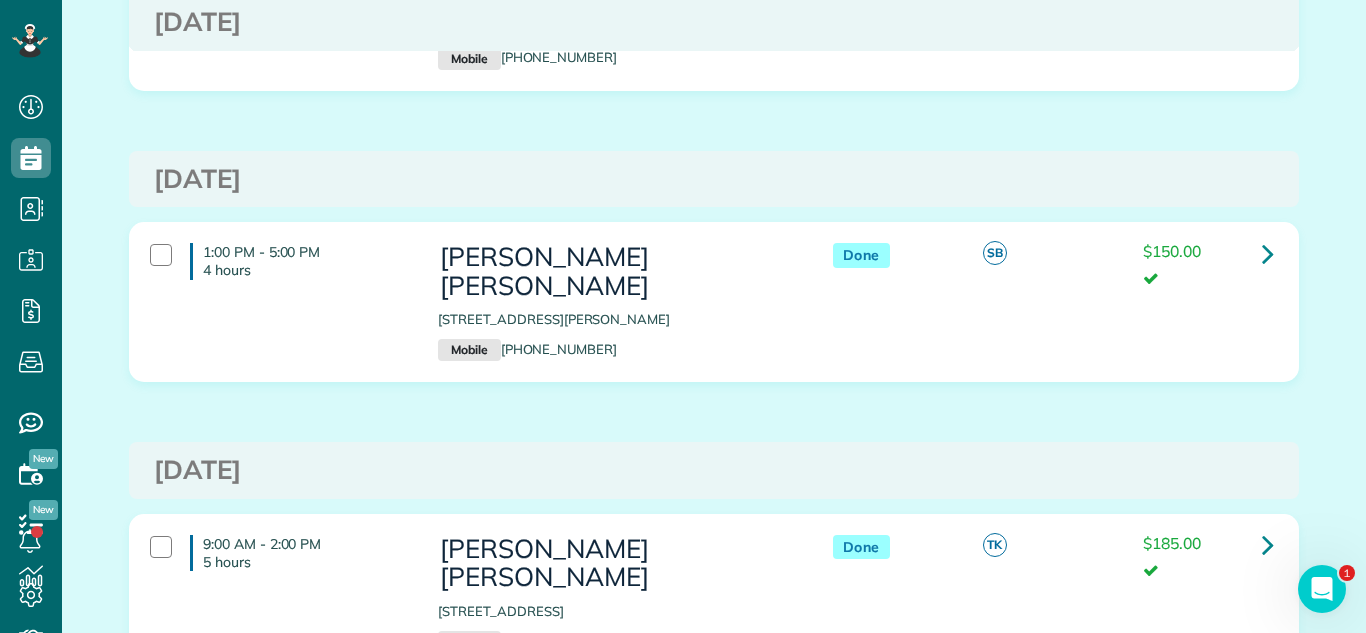 scroll, scrollTop: 6414, scrollLeft: 0, axis: vertical 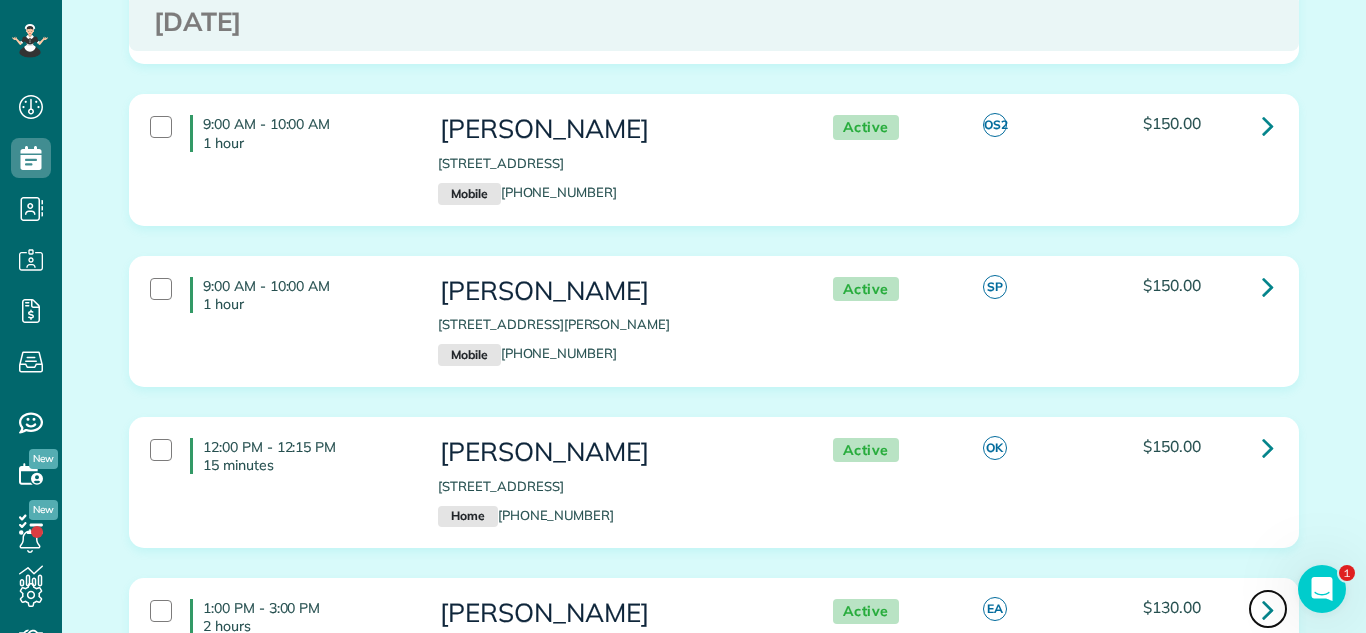 click at bounding box center (1268, 609) 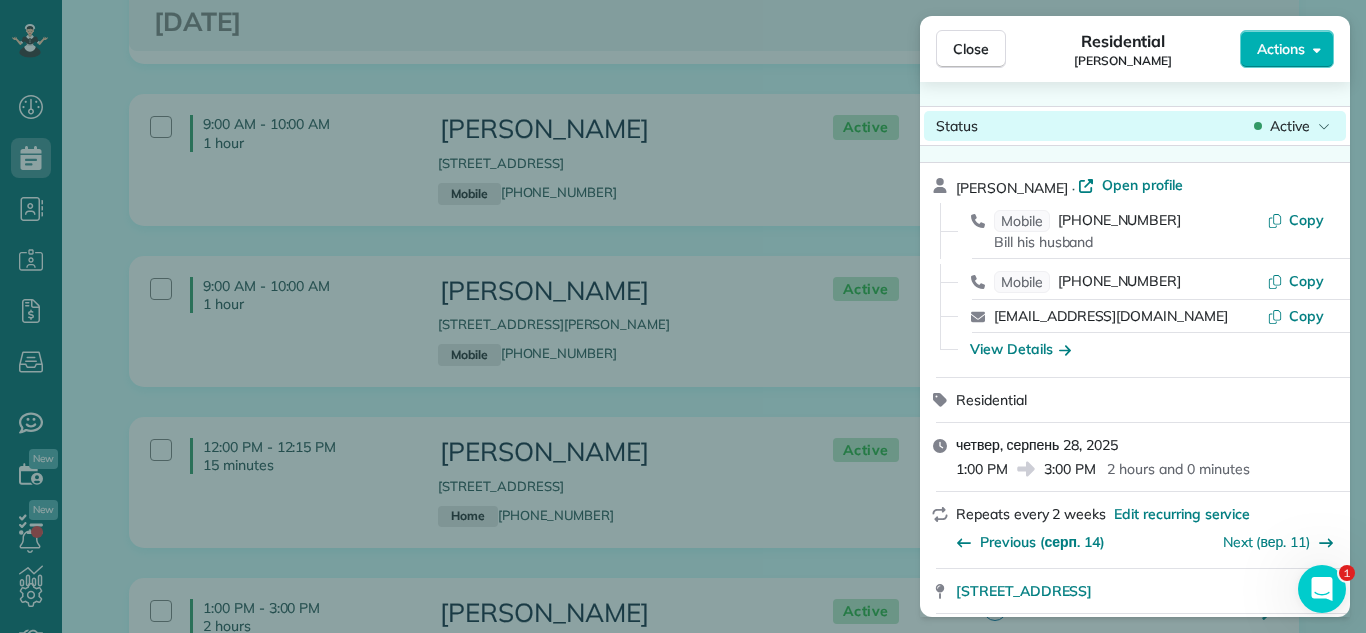 click on "Status Active" at bounding box center (1135, 126) 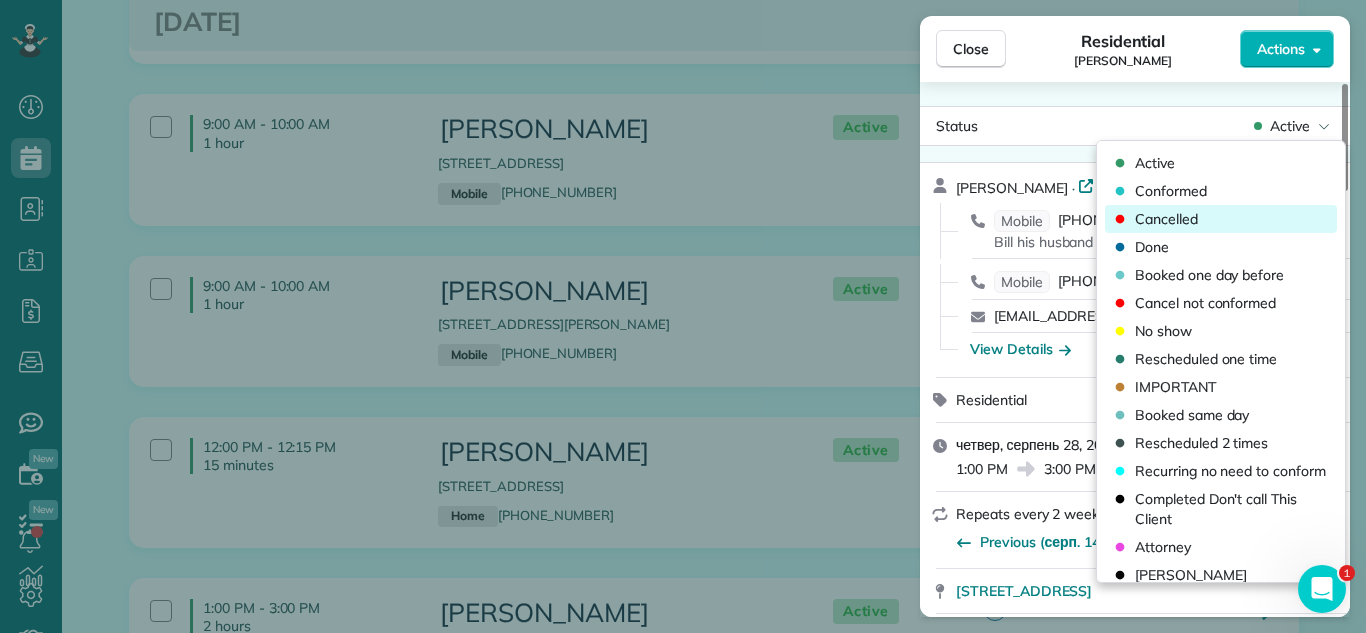 click on "Cancelled" at bounding box center [1166, 219] 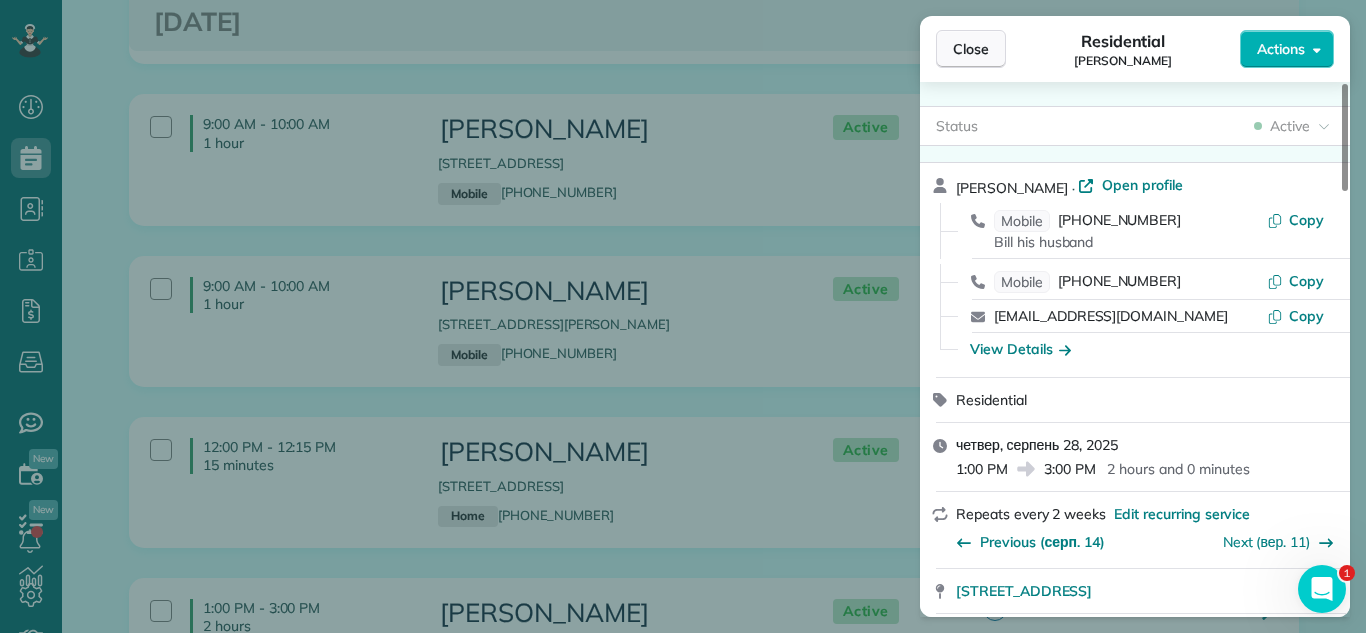 click on "Close" at bounding box center (971, 49) 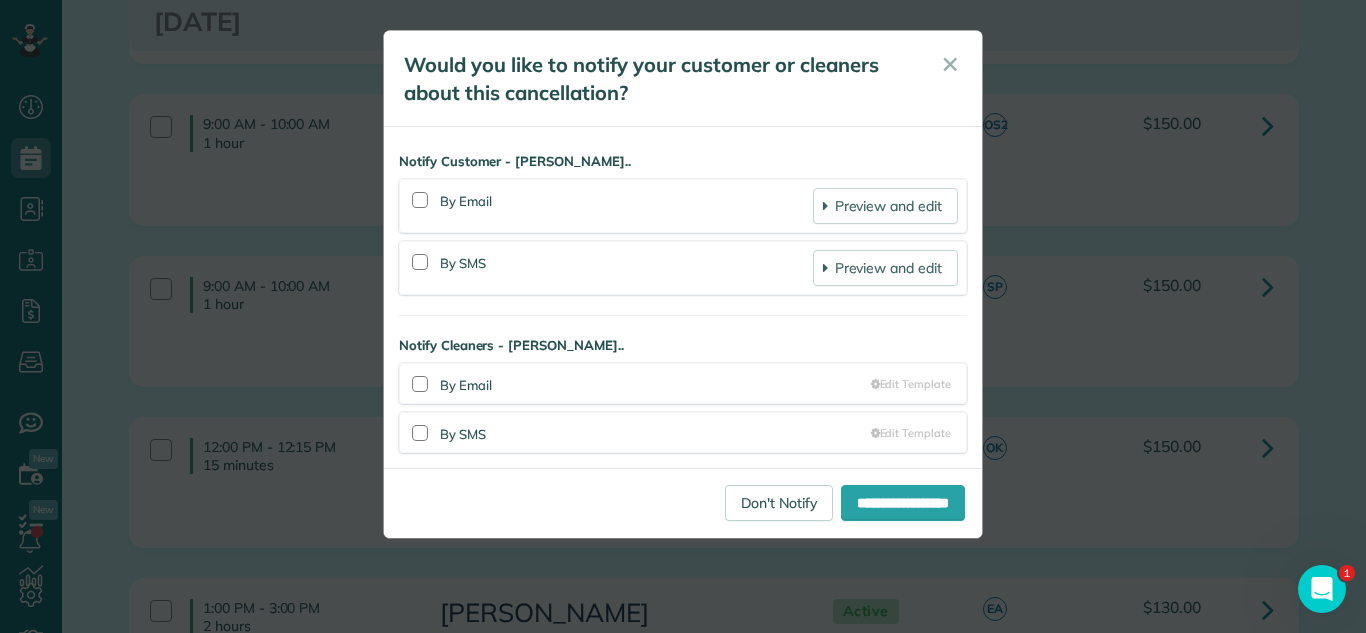 click on "**********" at bounding box center [683, 316] 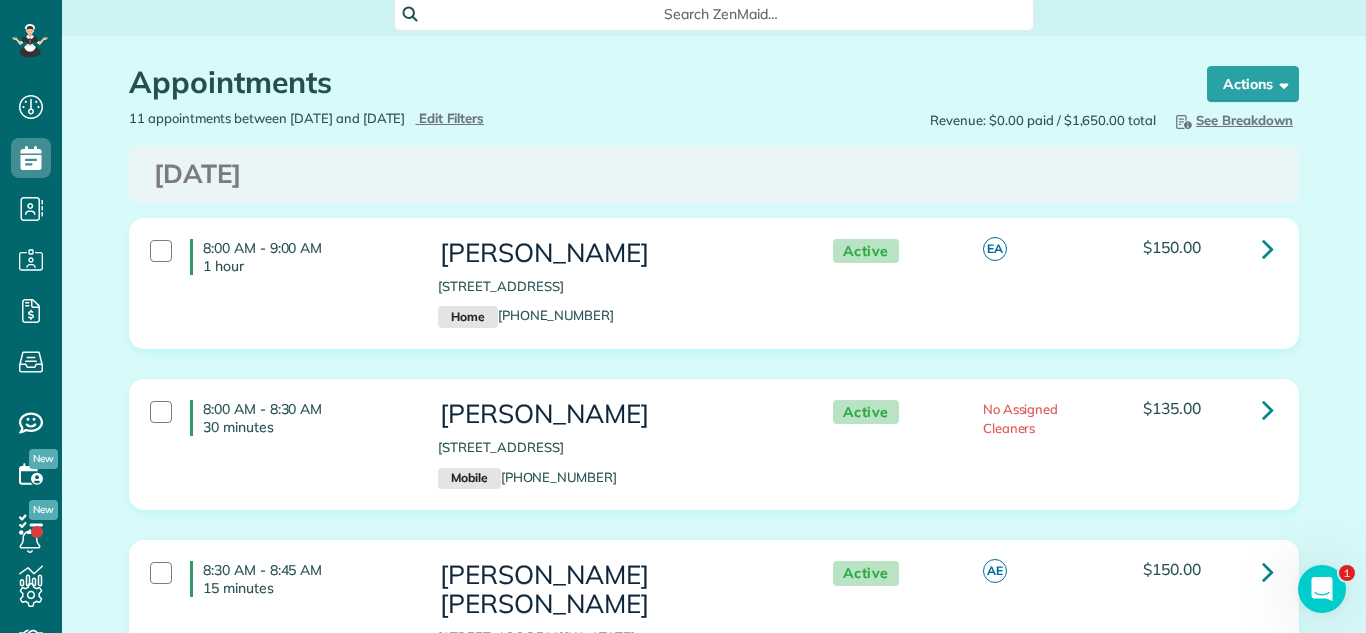 scroll, scrollTop: 0, scrollLeft: 0, axis: both 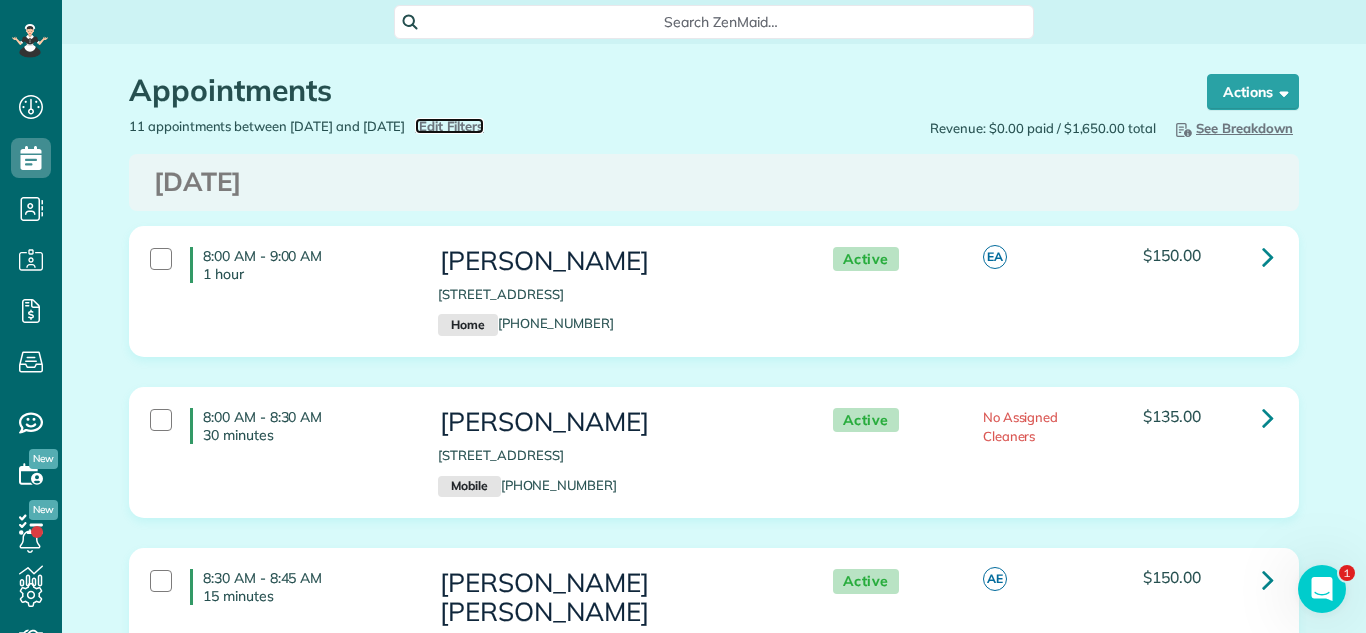 click on "Edit Filters" at bounding box center (451, 126) 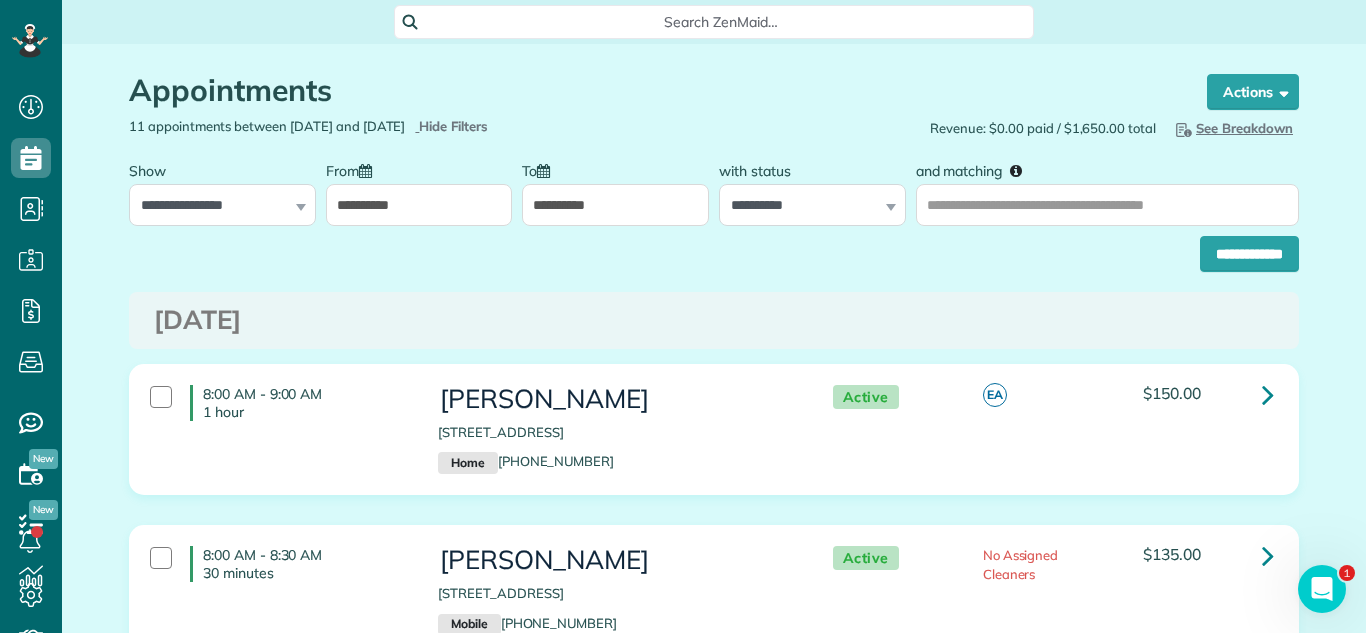 click on "**********" at bounding box center [419, 205] 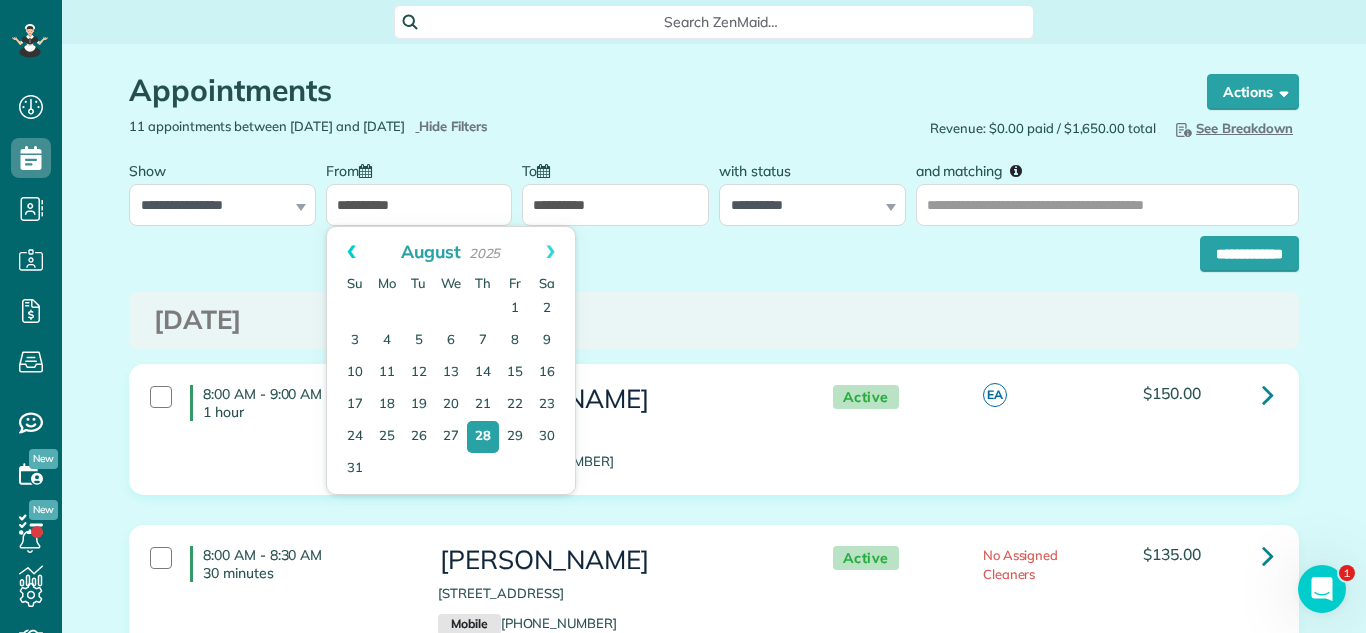 click on "Prev" at bounding box center (351, 252) 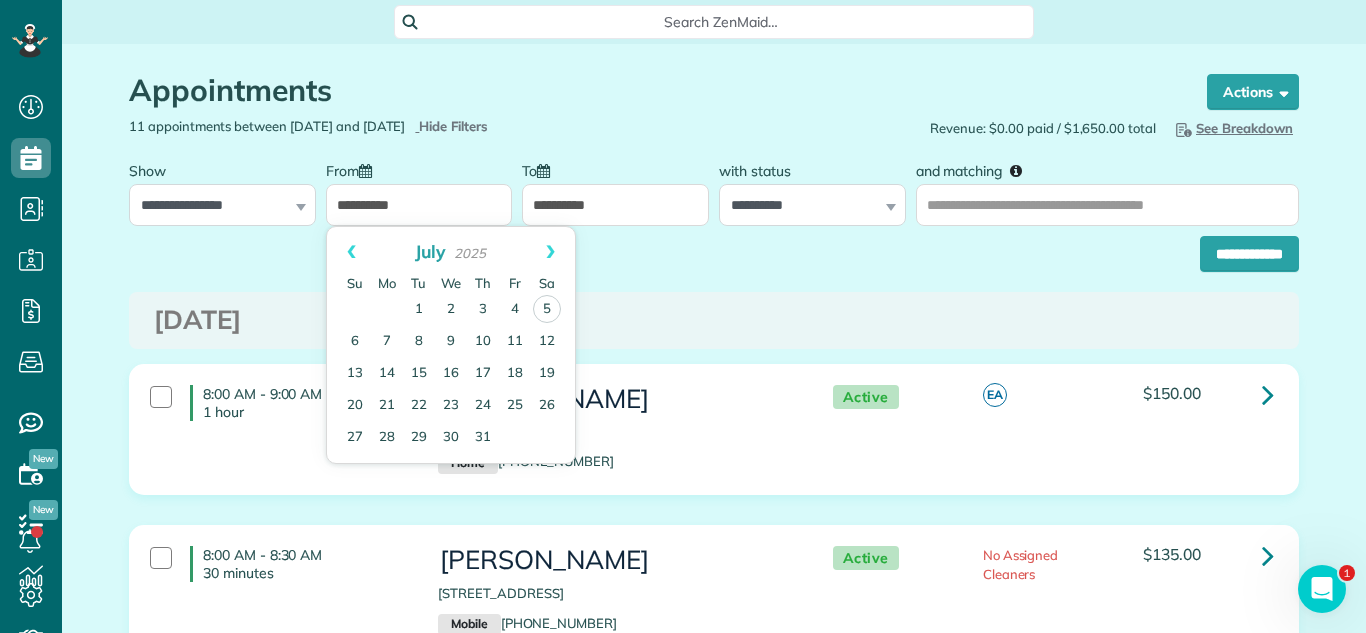 click on "Prev" at bounding box center (351, 252) 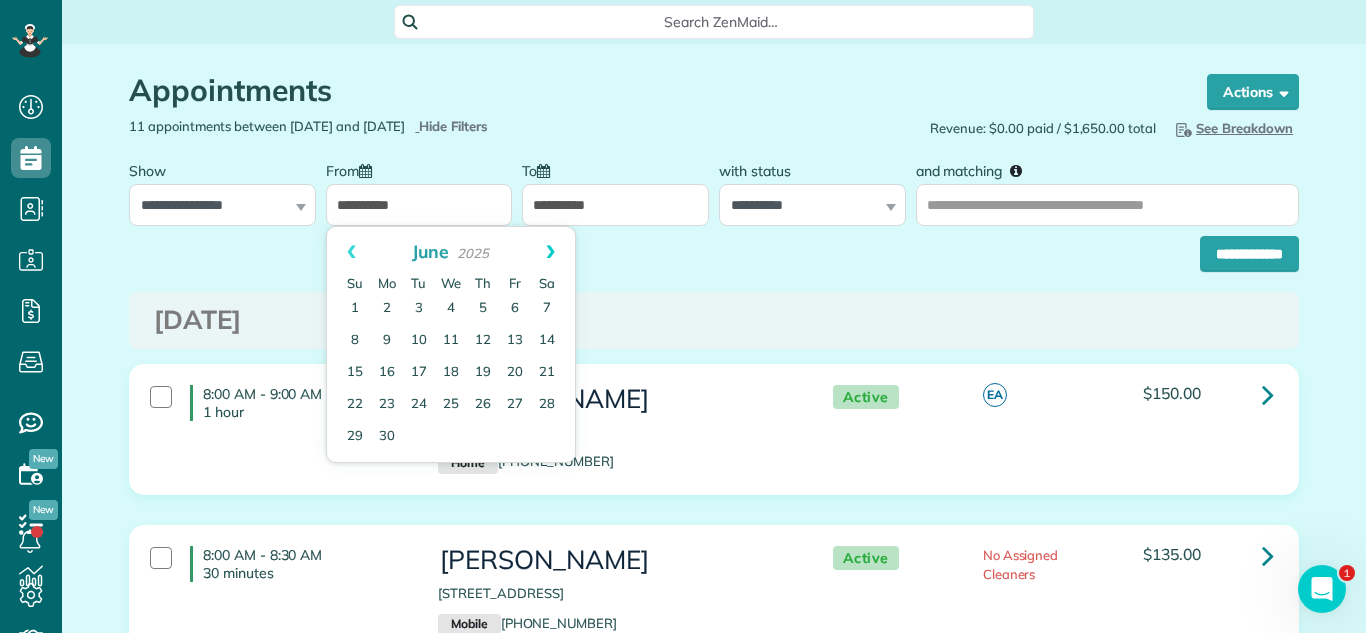 click on "Next" at bounding box center [550, 252] 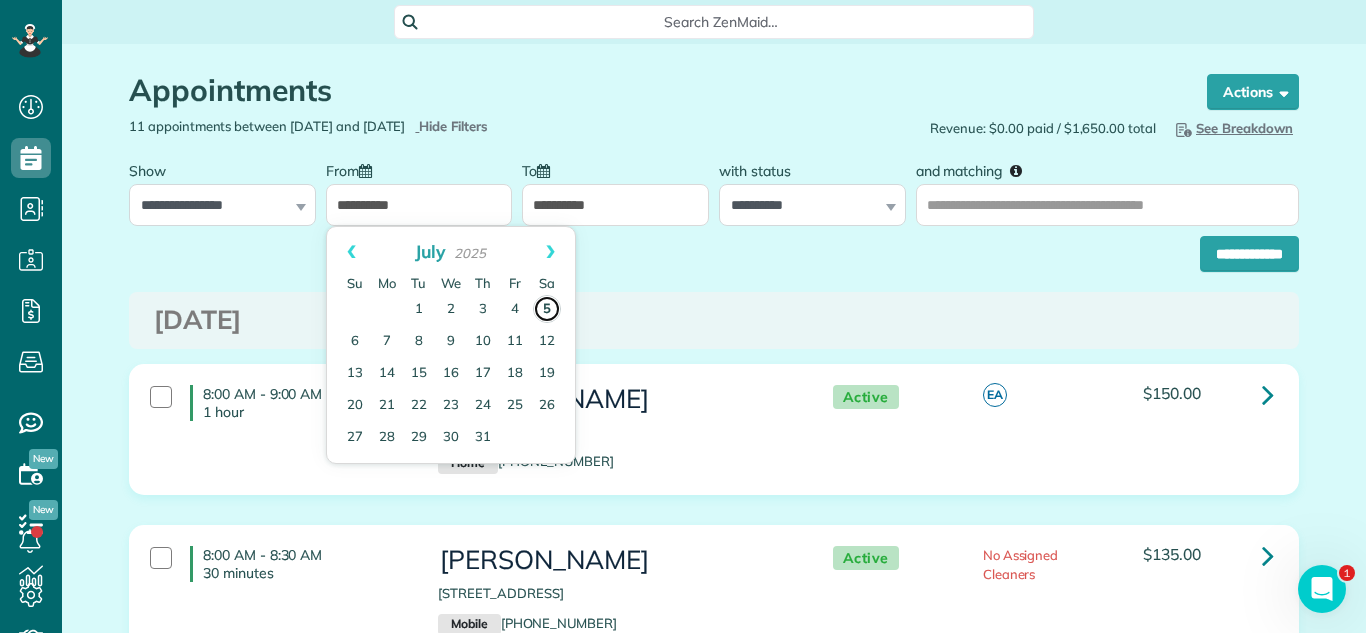 click on "5" at bounding box center (547, 309) 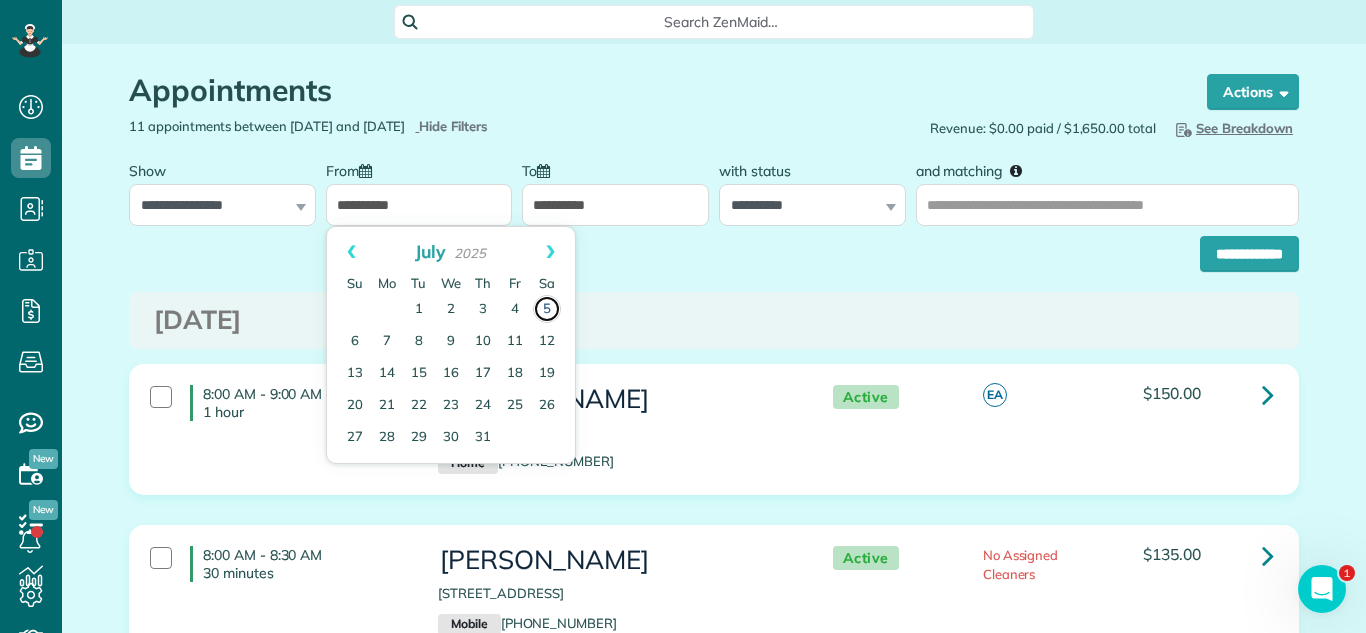 type on "**********" 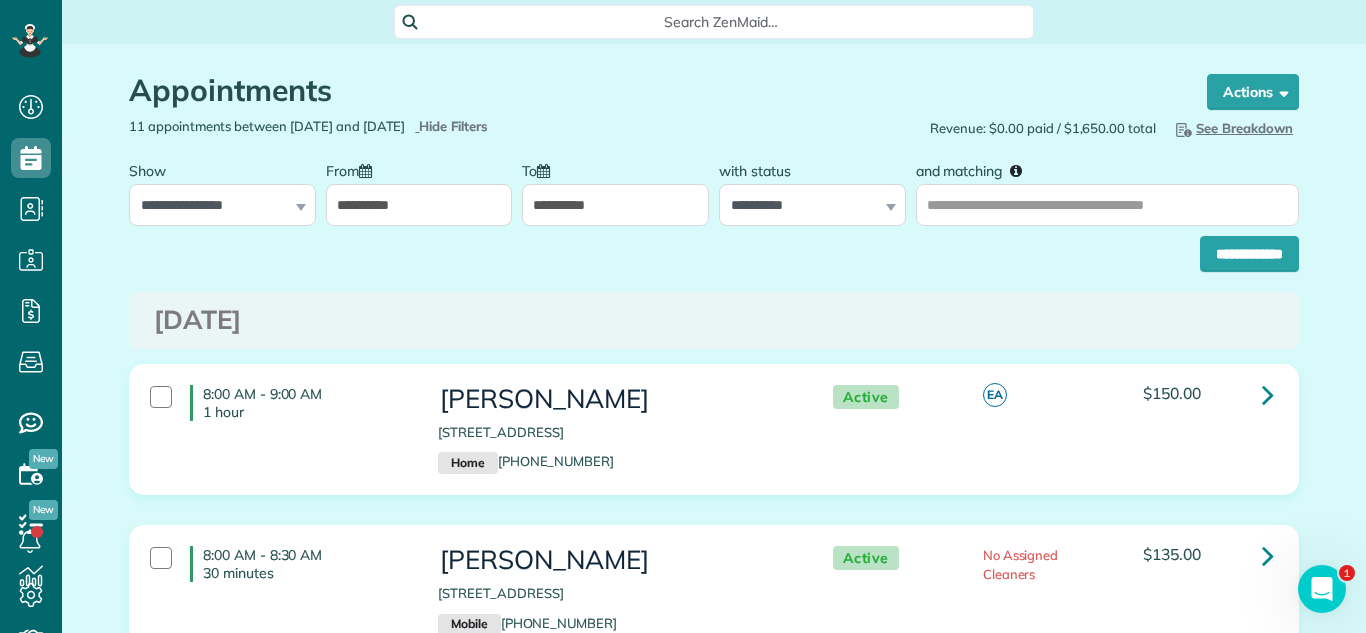 click on "**********" at bounding box center (615, 205) 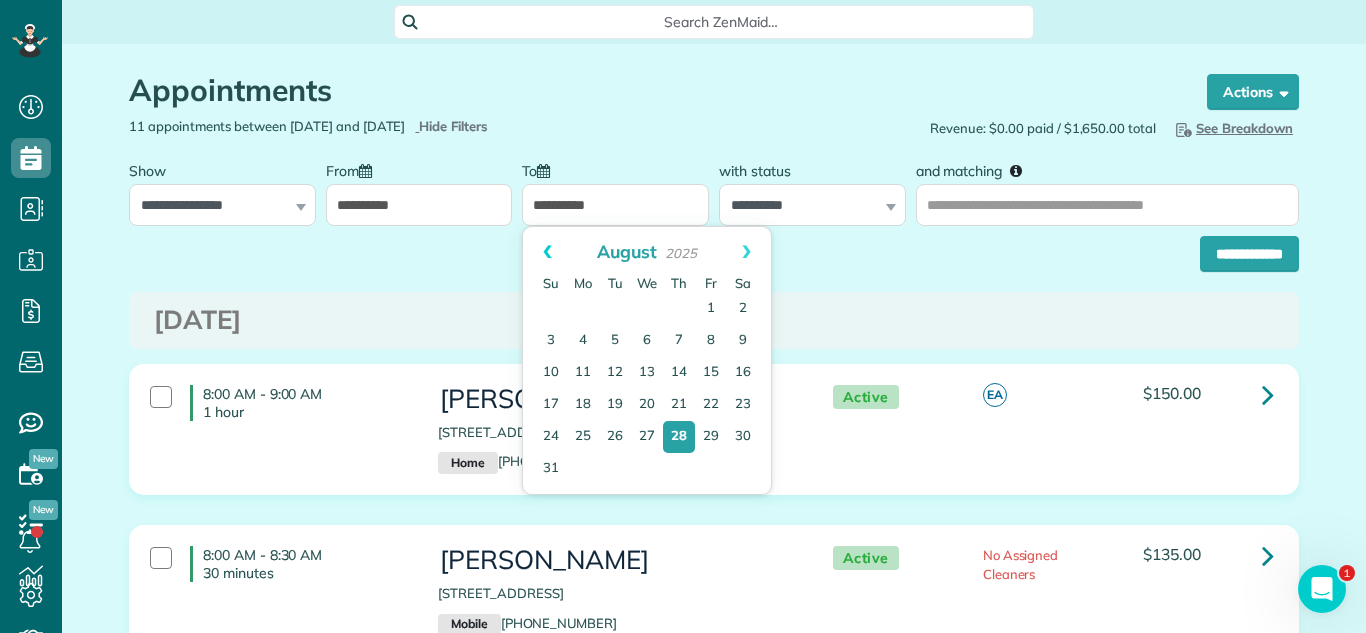 click on "Prev" at bounding box center (547, 252) 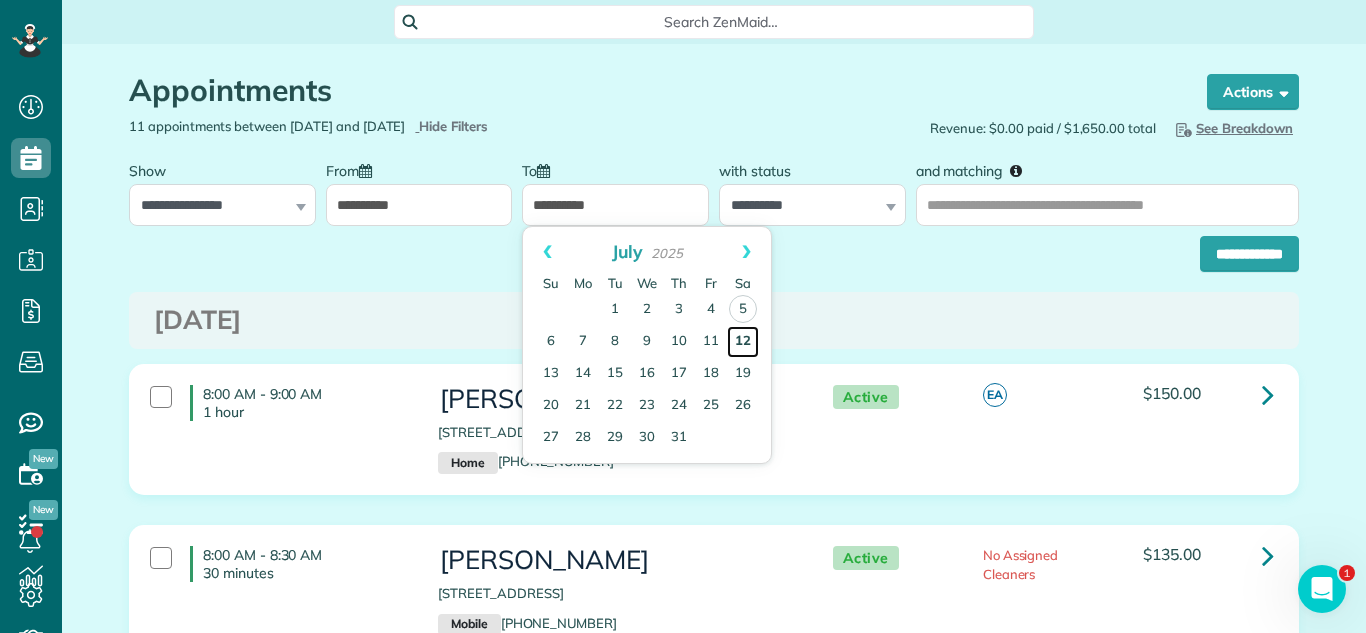 click on "12" at bounding box center [743, 342] 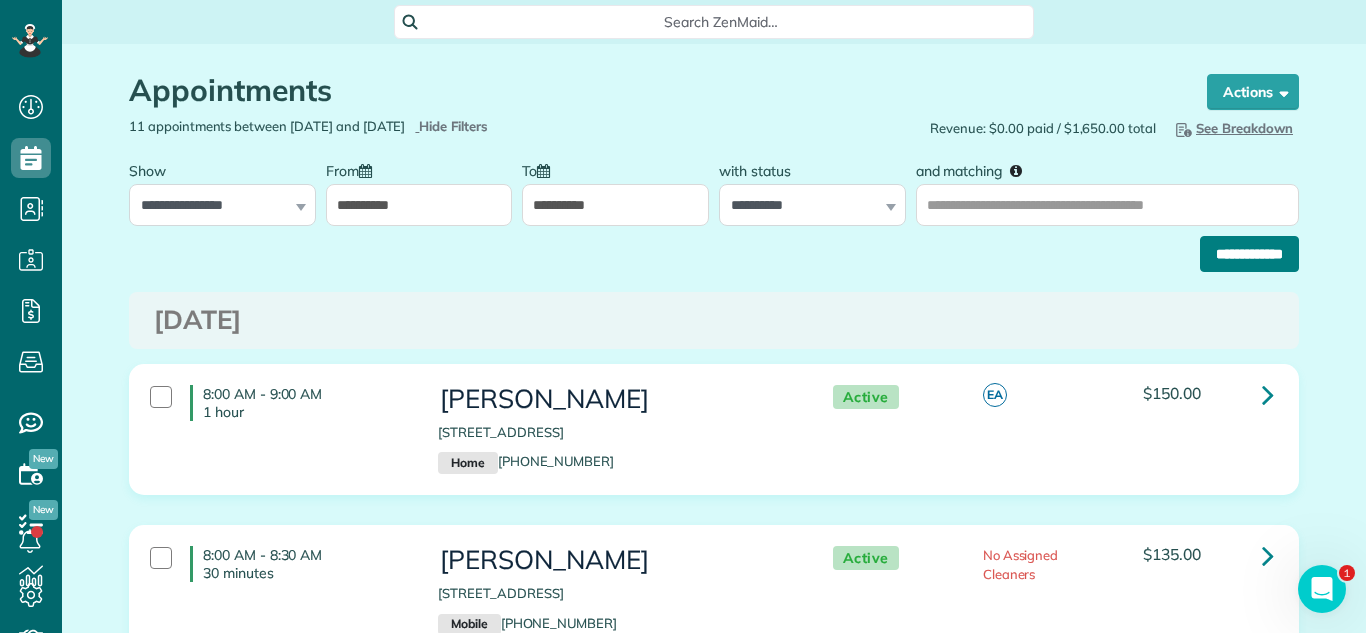 click on "**********" at bounding box center (1249, 254) 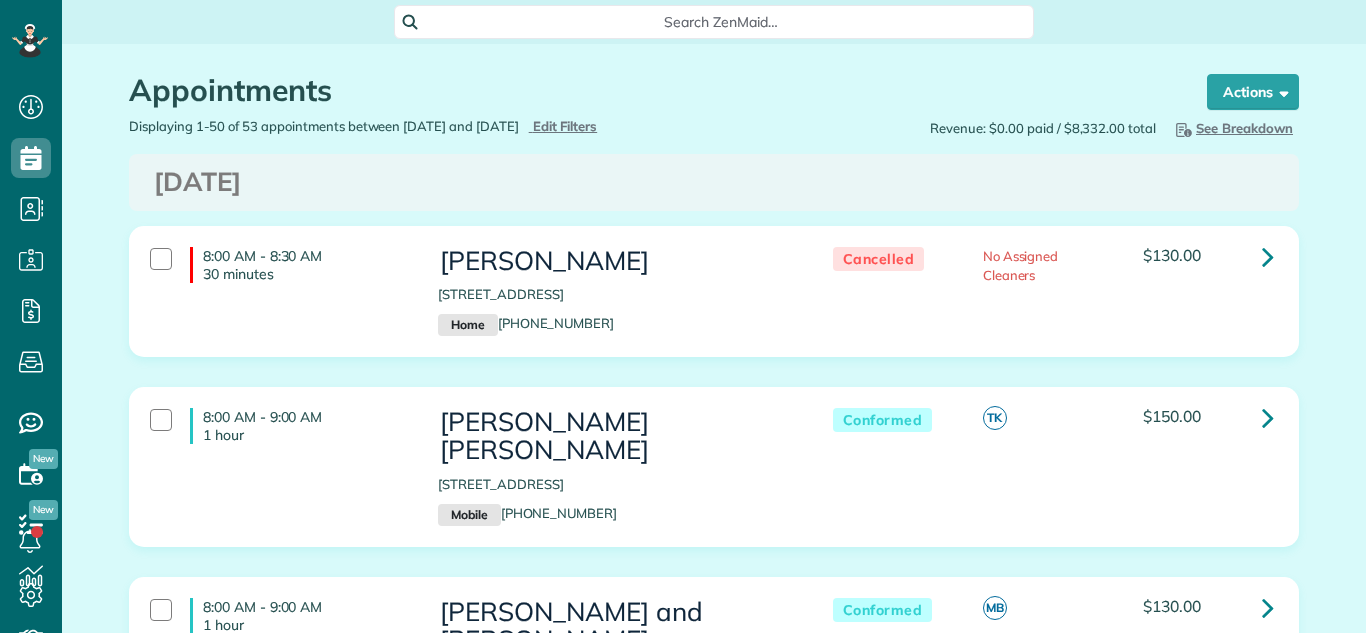 scroll, scrollTop: 0, scrollLeft: 0, axis: both 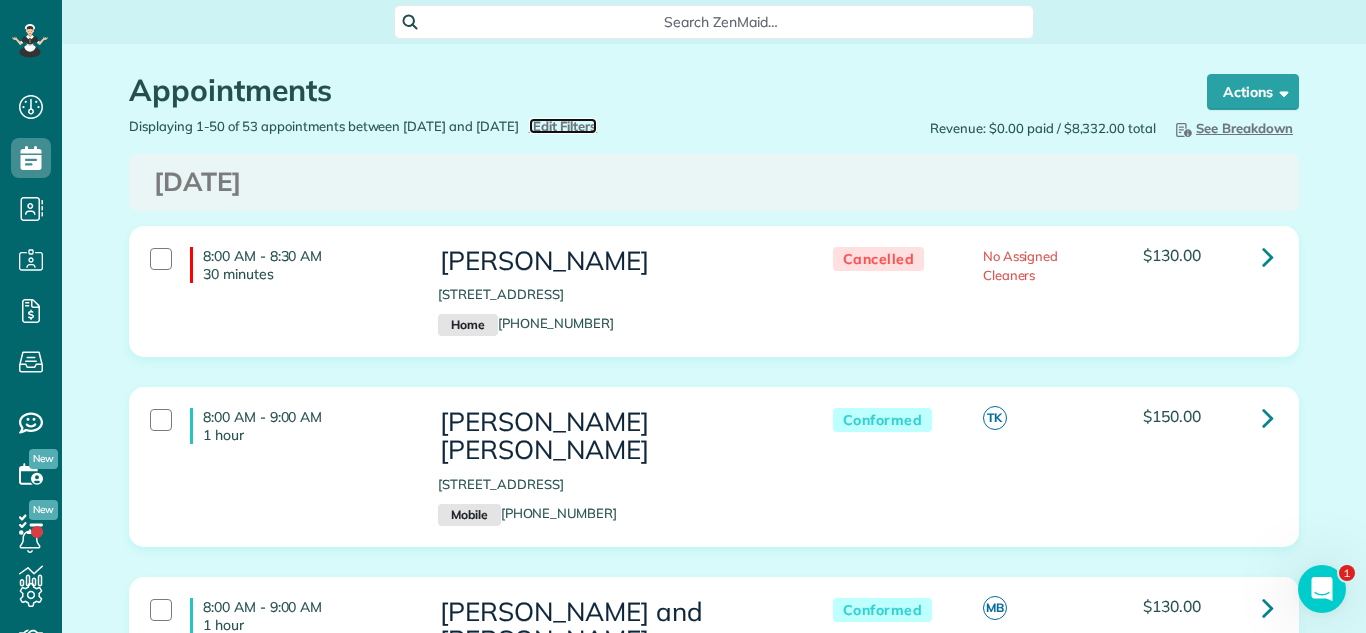 click on "Edit Filters" at bounding box center [565, 126] 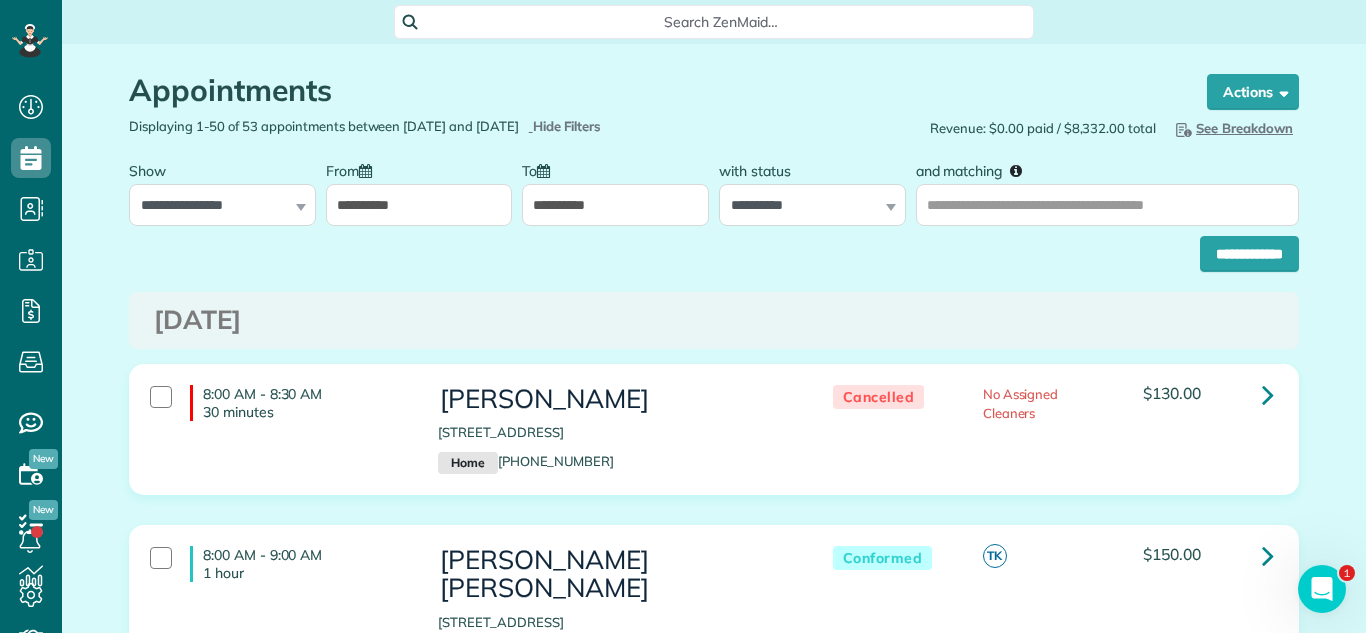 click on "**********" at bounding box center [419, 205] 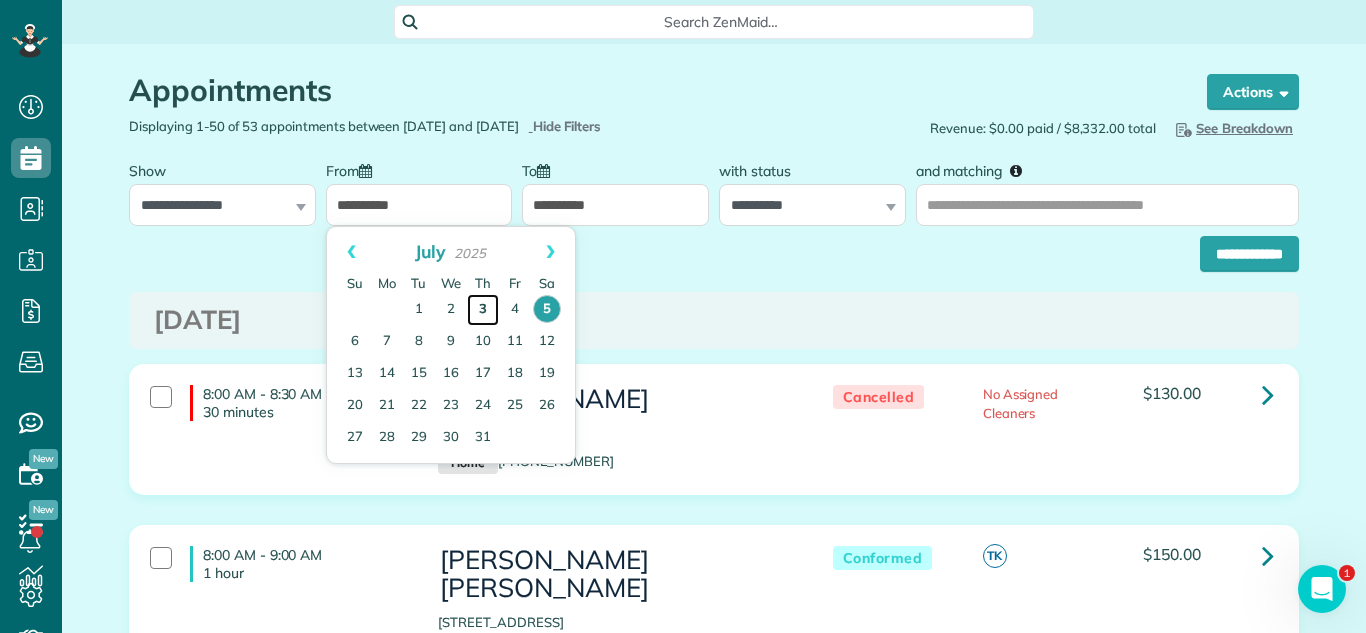 click on "3" at bounding box center [483, 310] 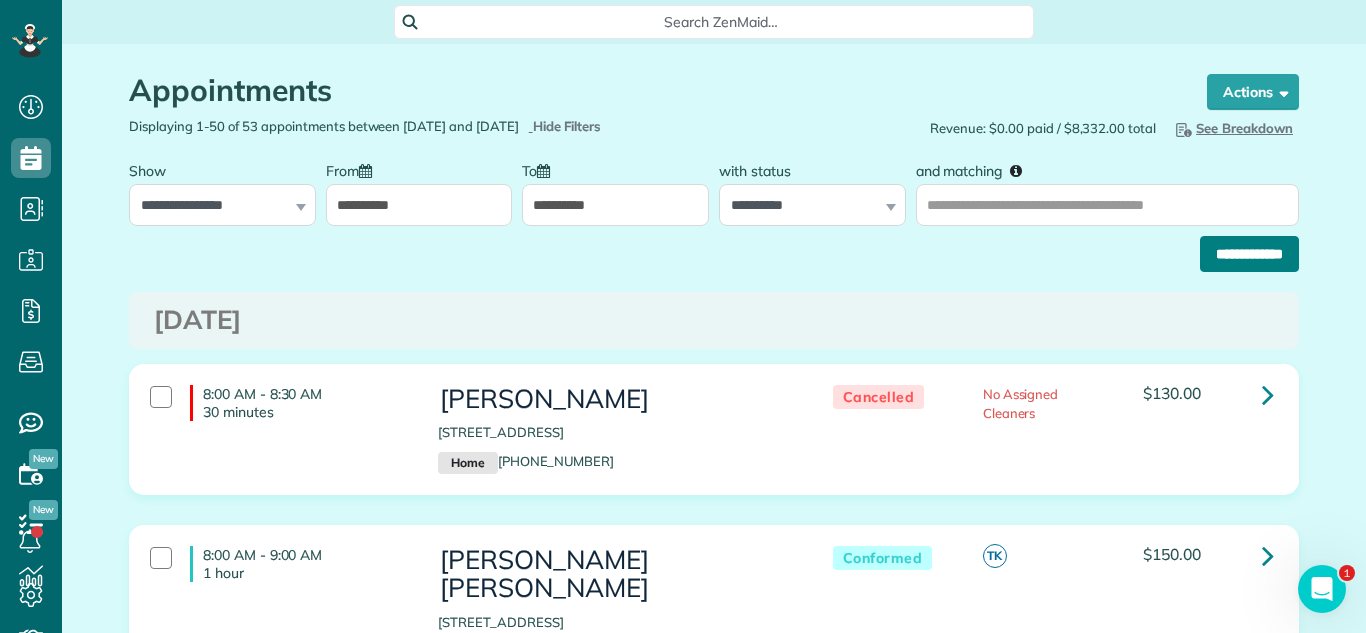 click on "**********" at bounding box center [1249, 254] 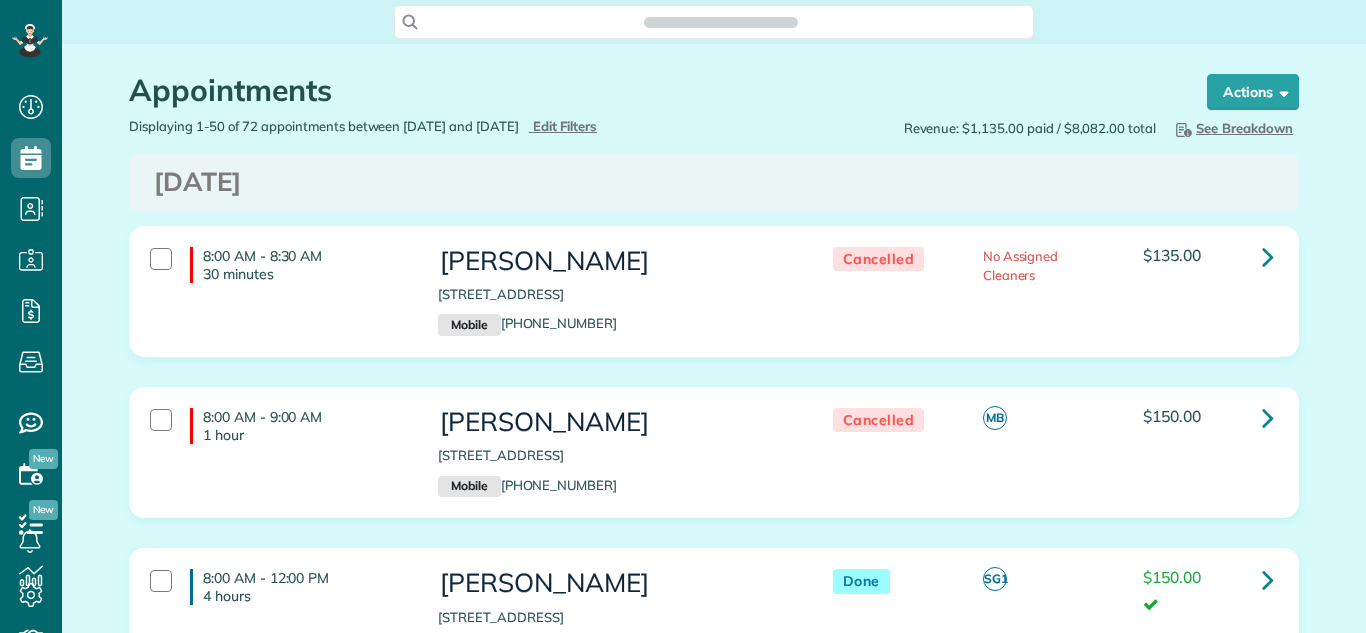 scroll, scrollTop: 0, scrollLeft: 0, axis: both 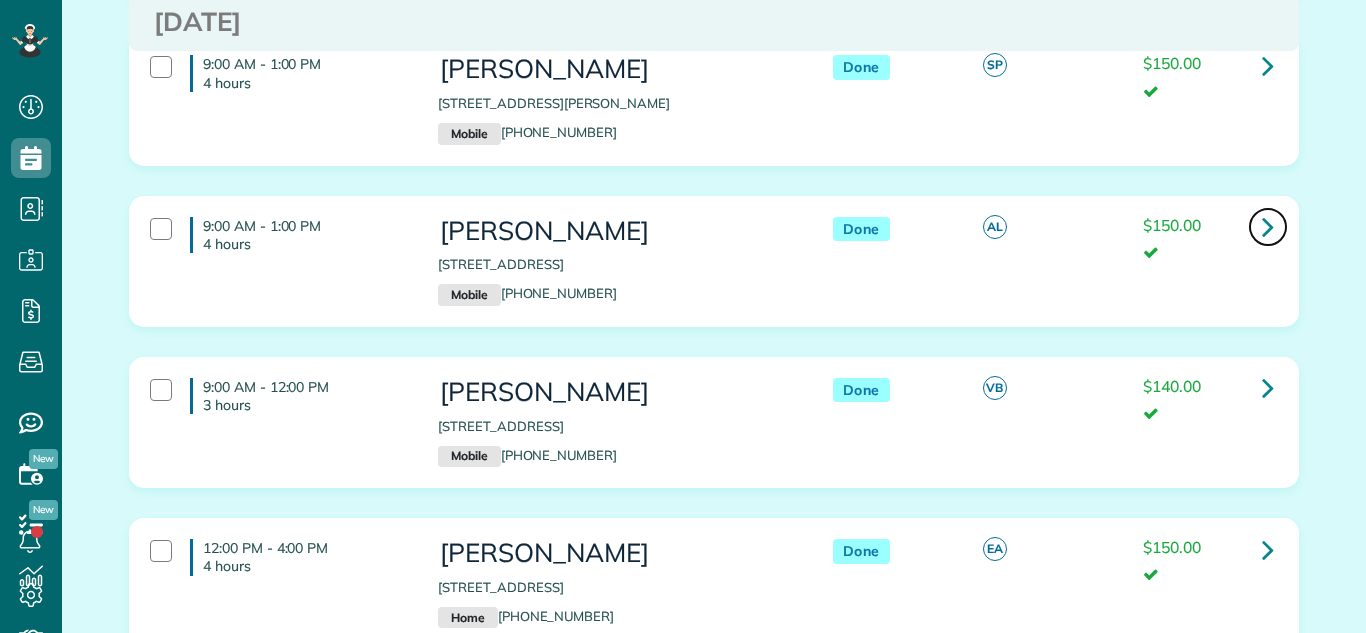 click at bounding box center [1268, 226] 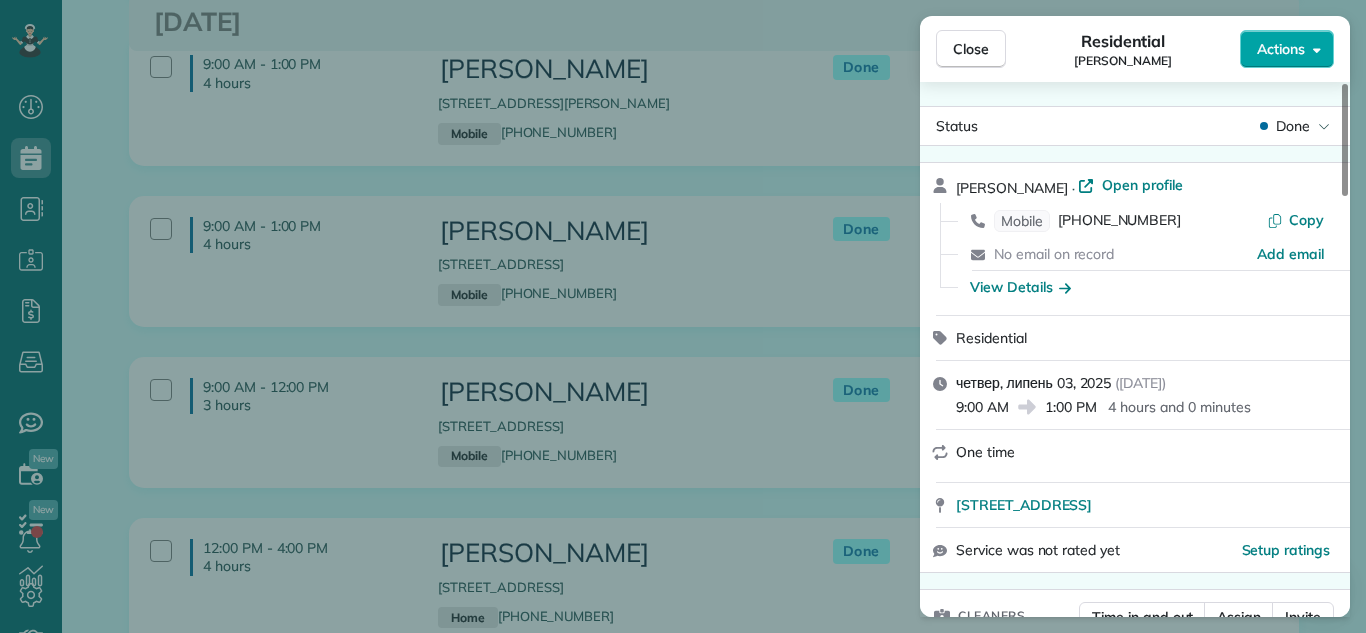 click on "Actions" at bounding box center (1281, 49) 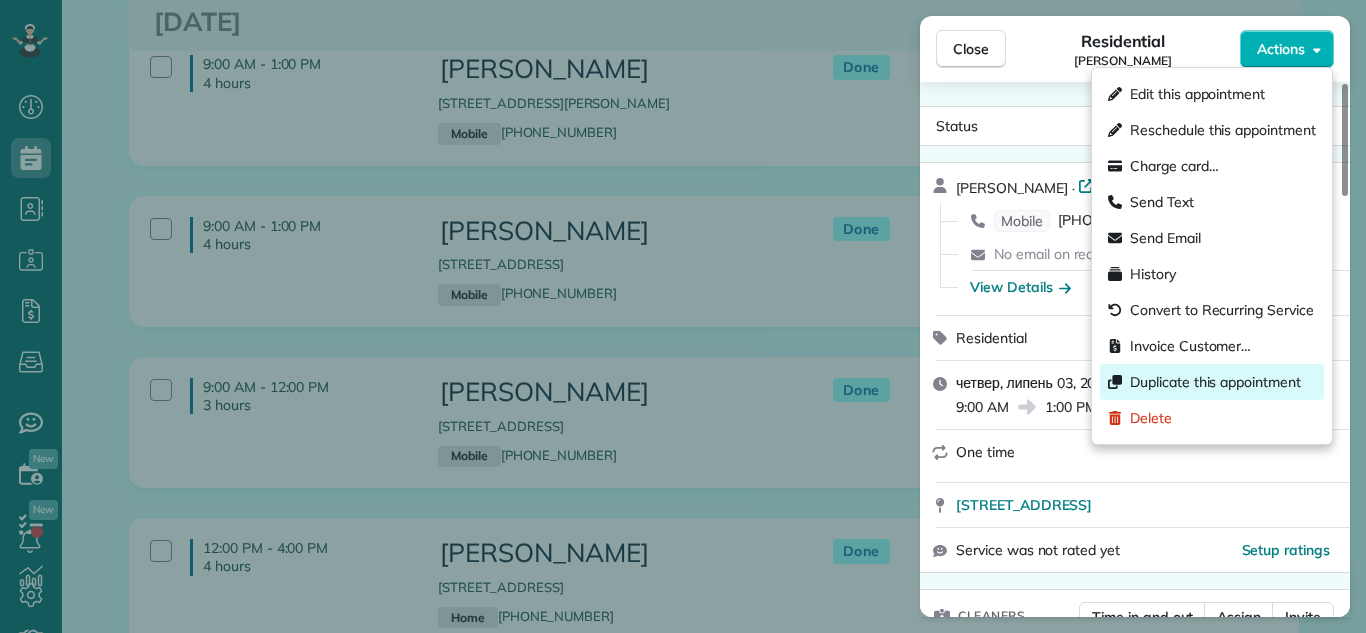 click on "Duplicate this appointment" at bounding box center [1215, 382] 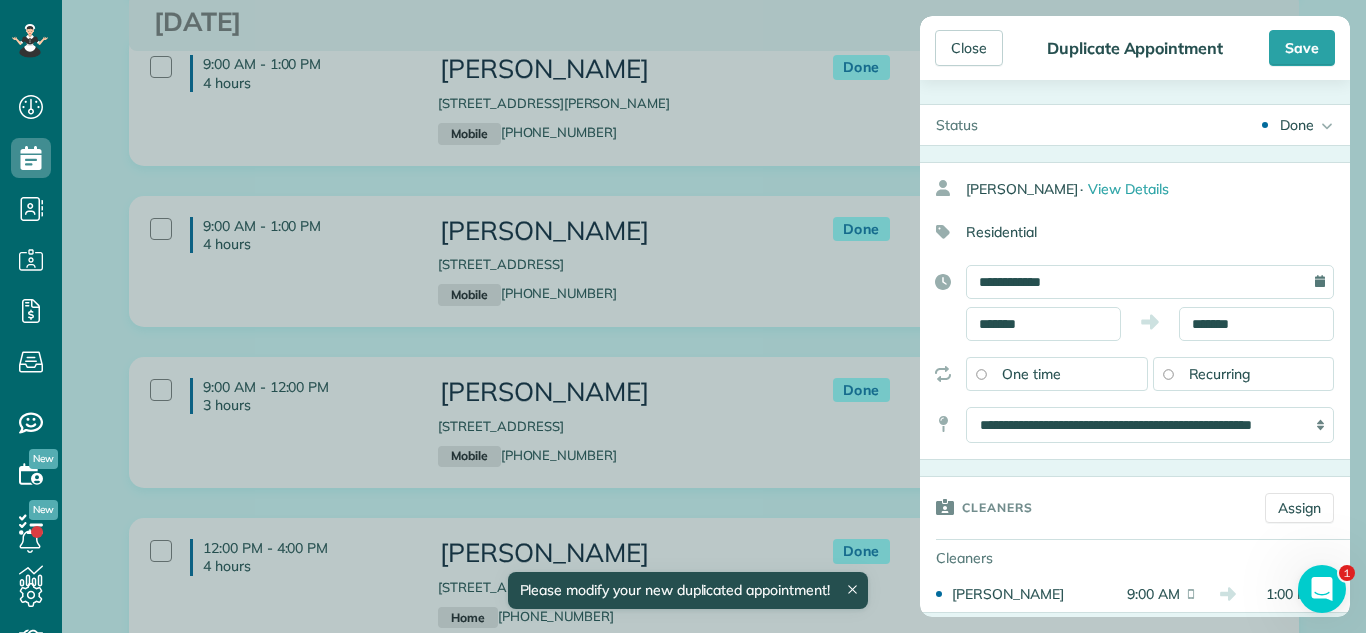 scroll, scrollTop: 0, scrollLeft: 0, axis: both 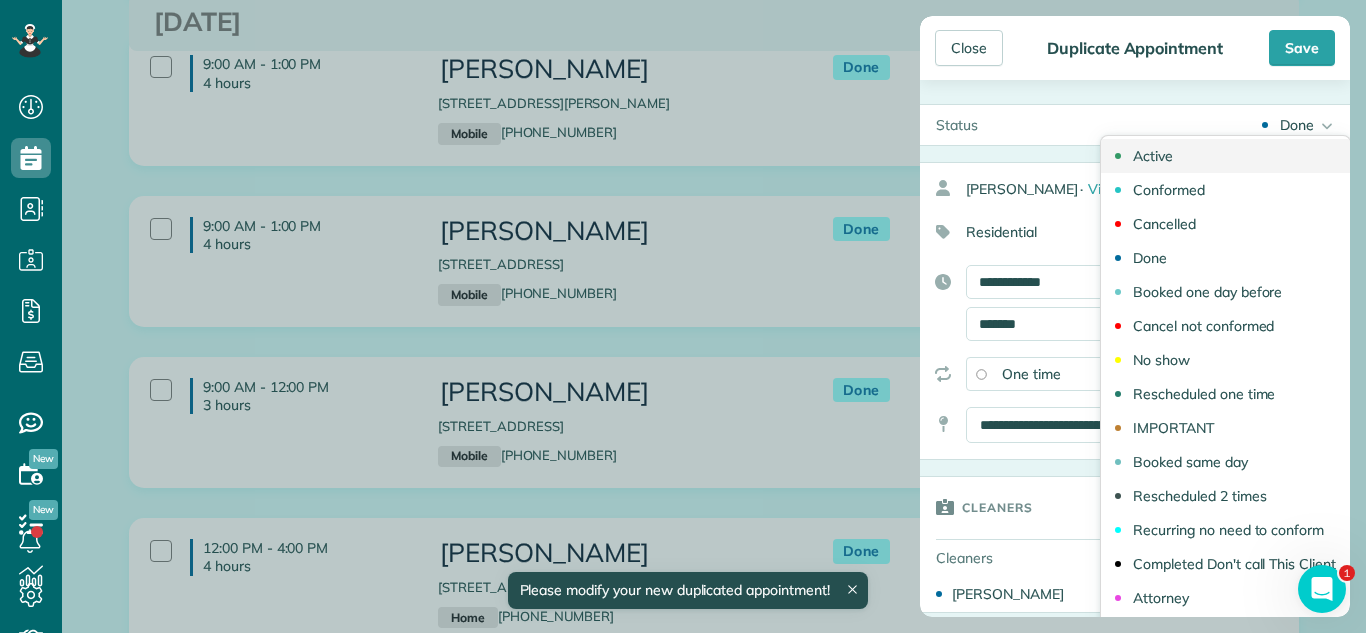 click on "Active" at bounding box center (1225, 156) 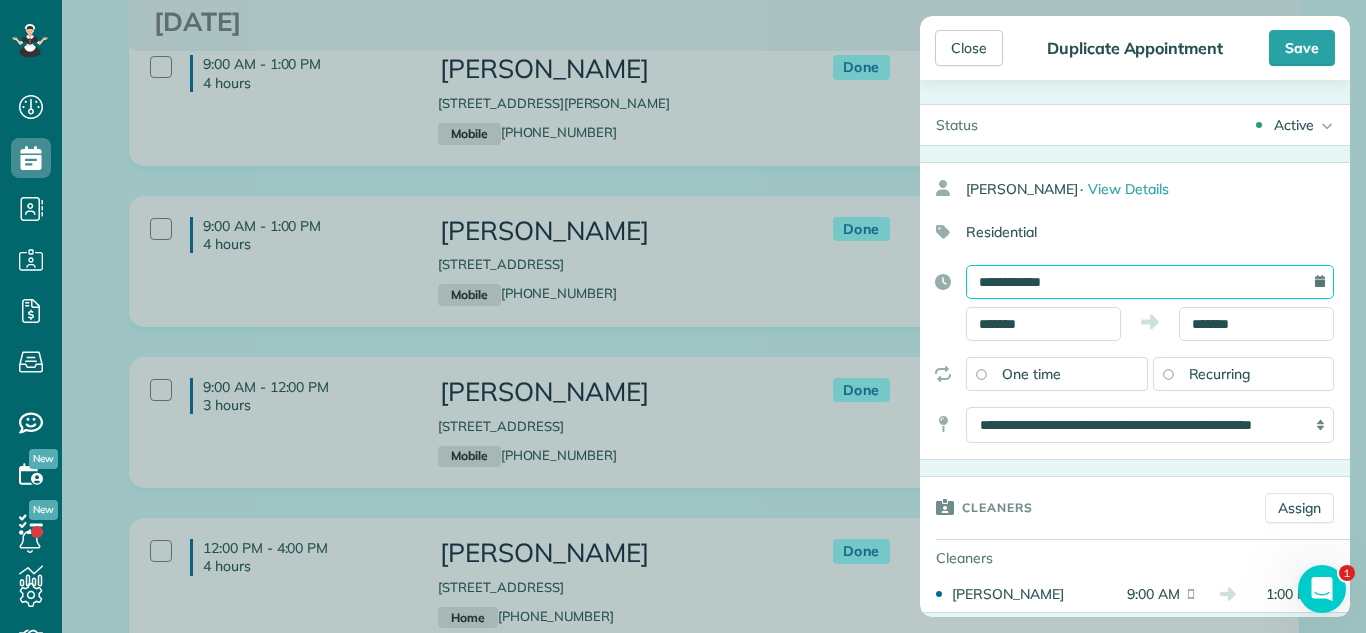 click on "**********" at bounding box center (1150, 282) 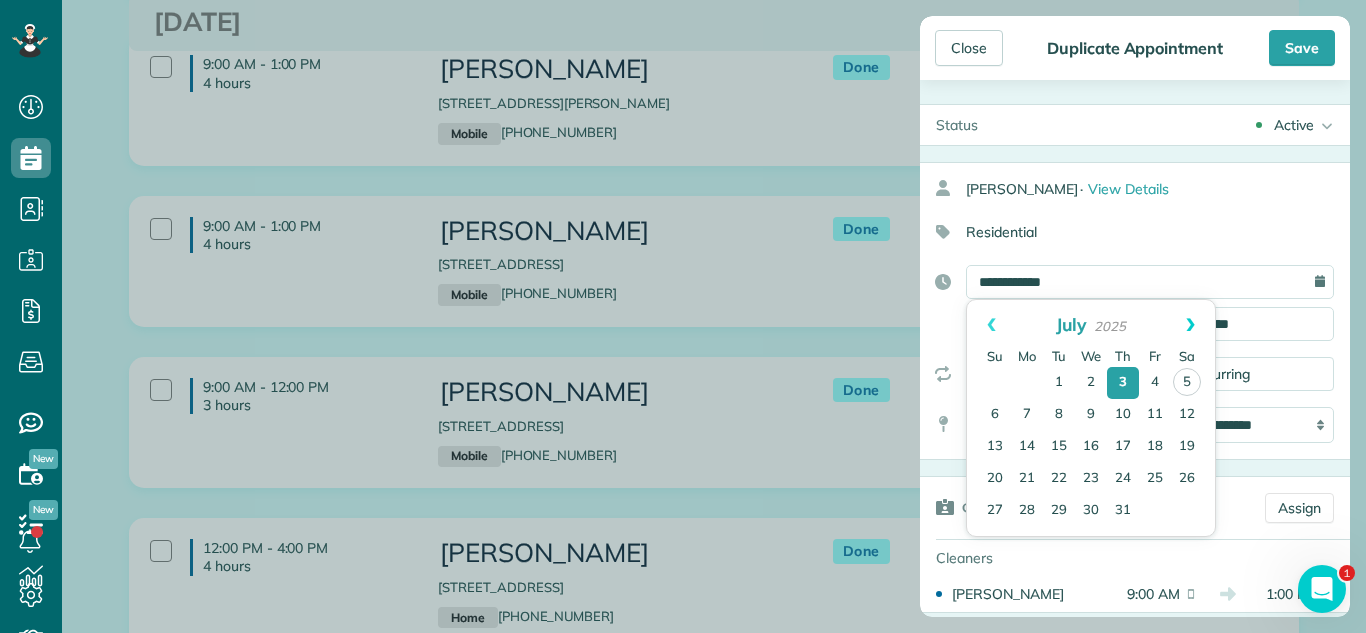 click on "Next" at bounding box center (1190, 325) 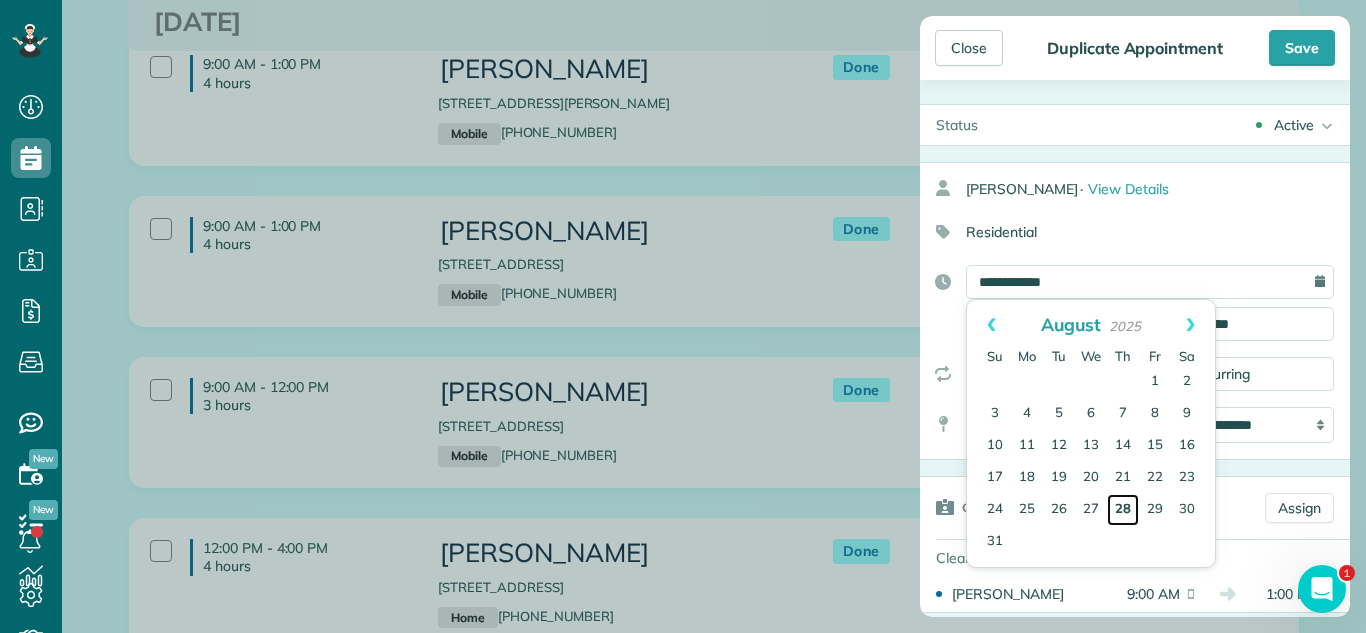 click on "28" at bounding box center (1123, 510) 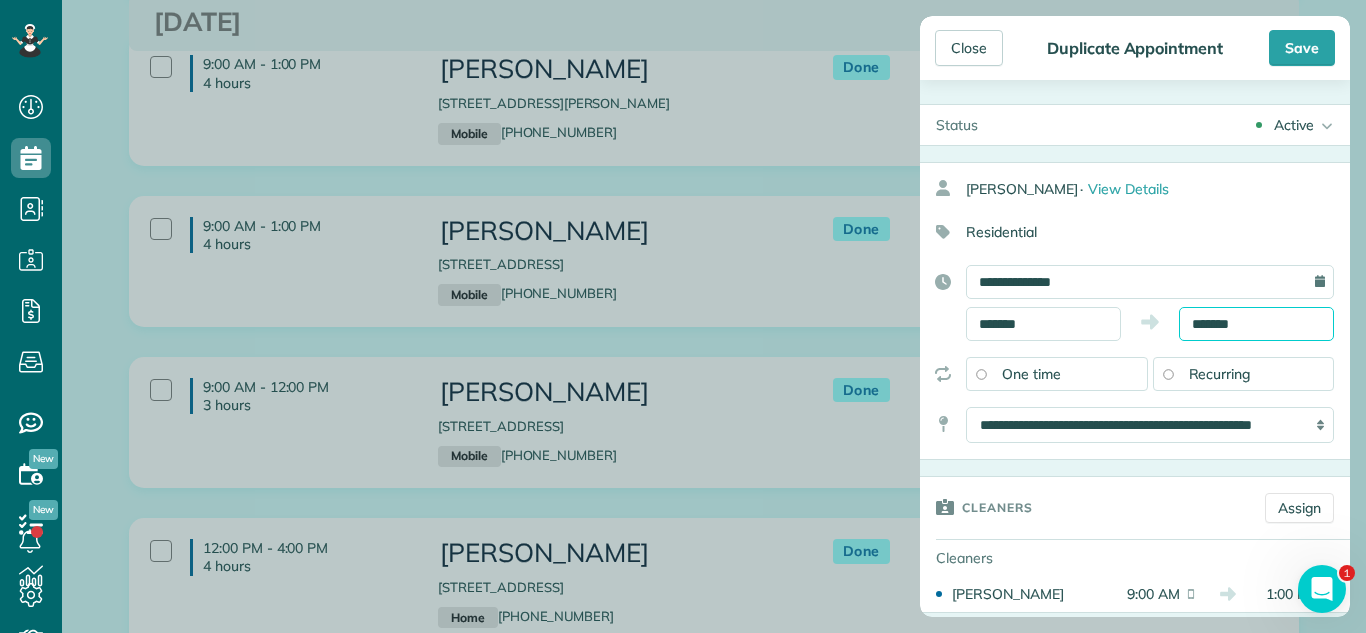 click on "*******" at bounding box center [1256, 324] 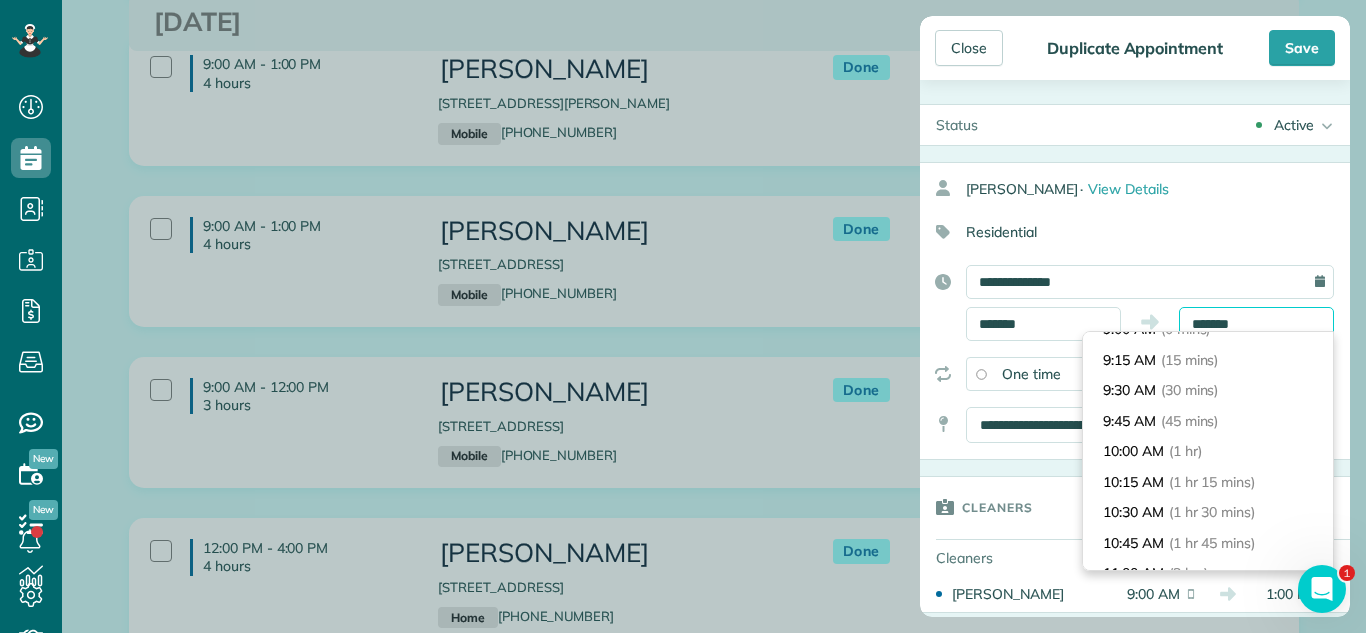 scroll, scrollTop: 0, scrollLeft: 0, axis: both 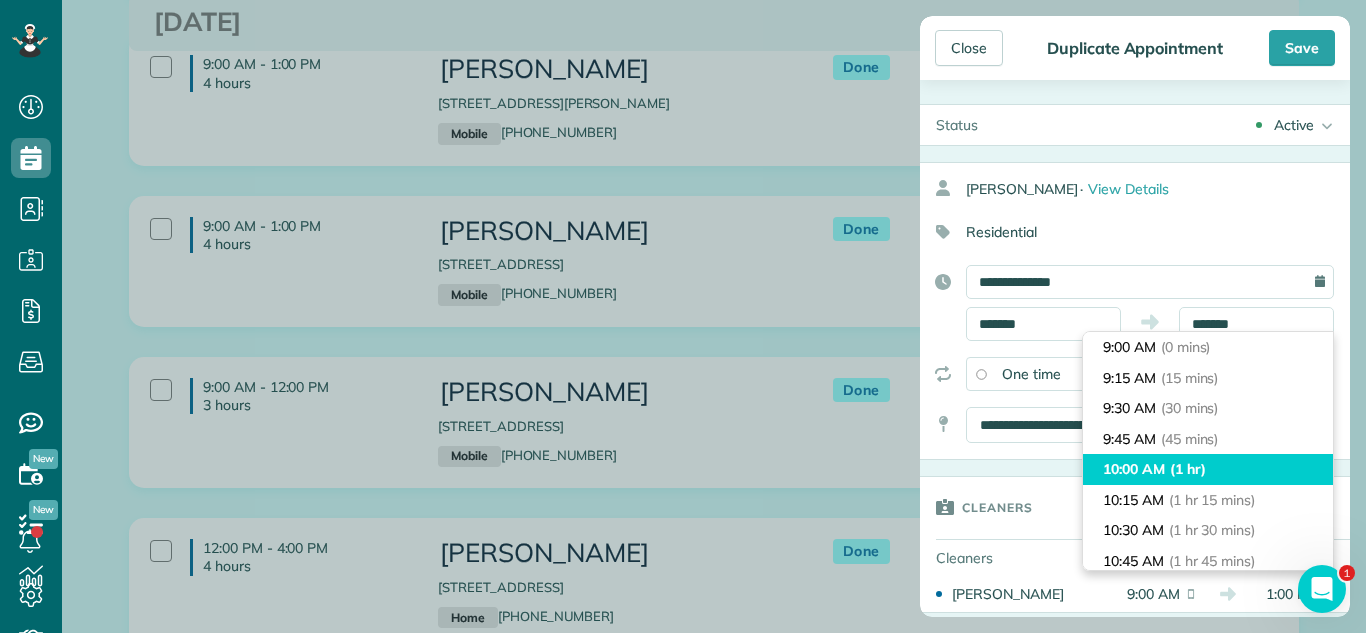 type on "********" 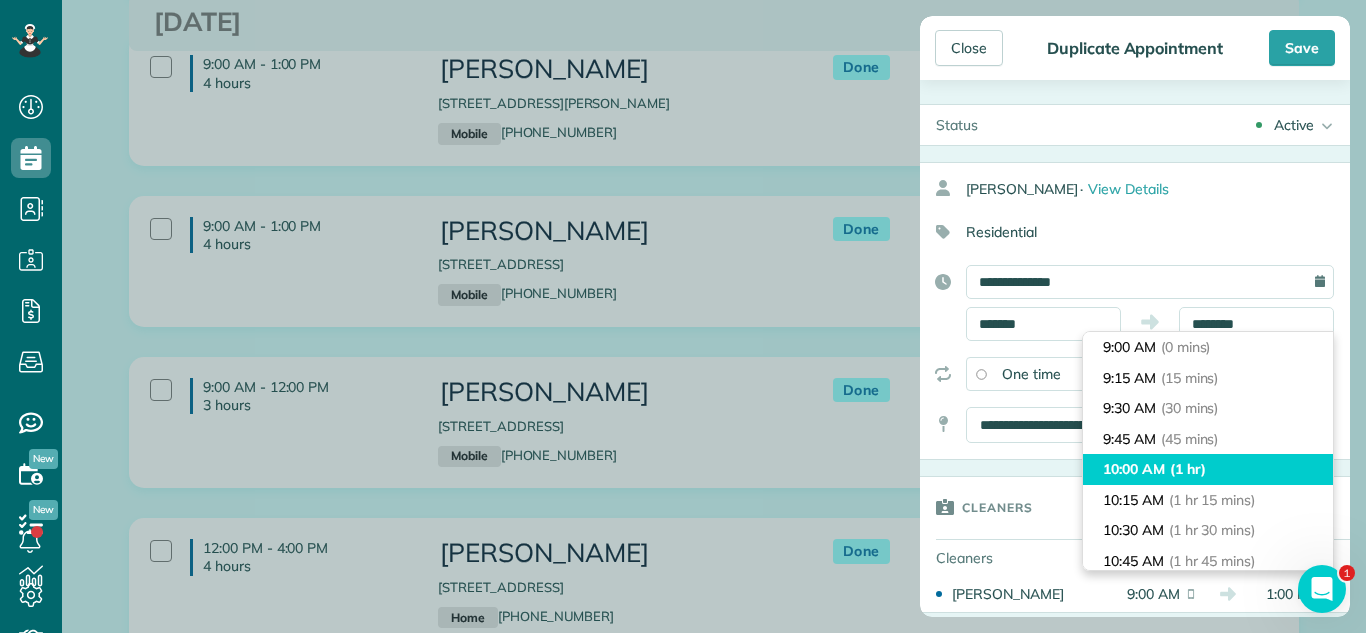 click on "10:00 AM  (1 hr)" at bounding box center (1208, 469) 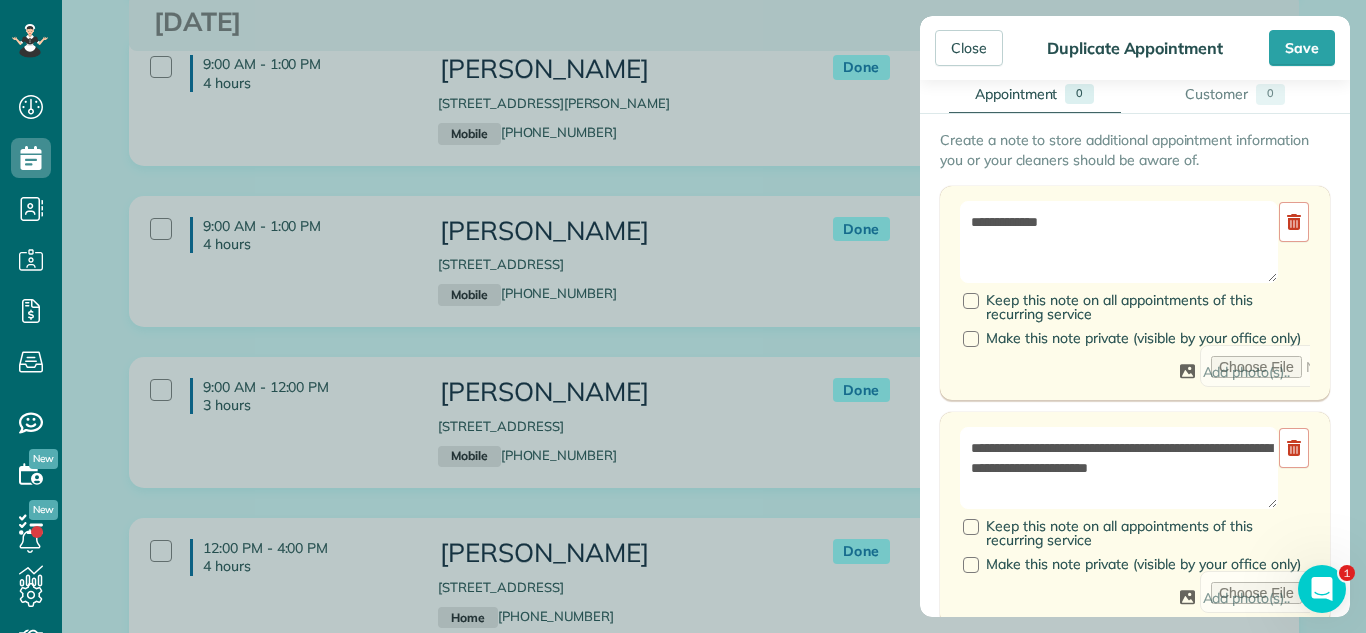 scroll, scrollTop: 760, scrollLeft: 0, axis: vertical 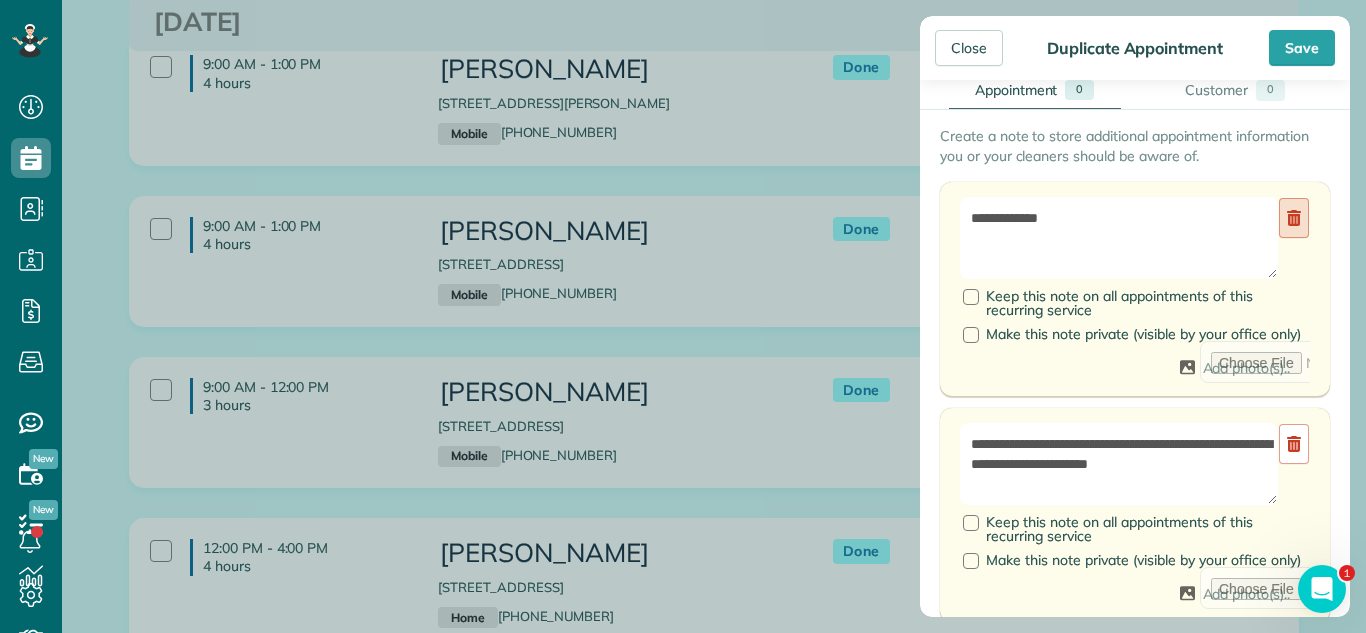 click at bounding box center (1294, 218) 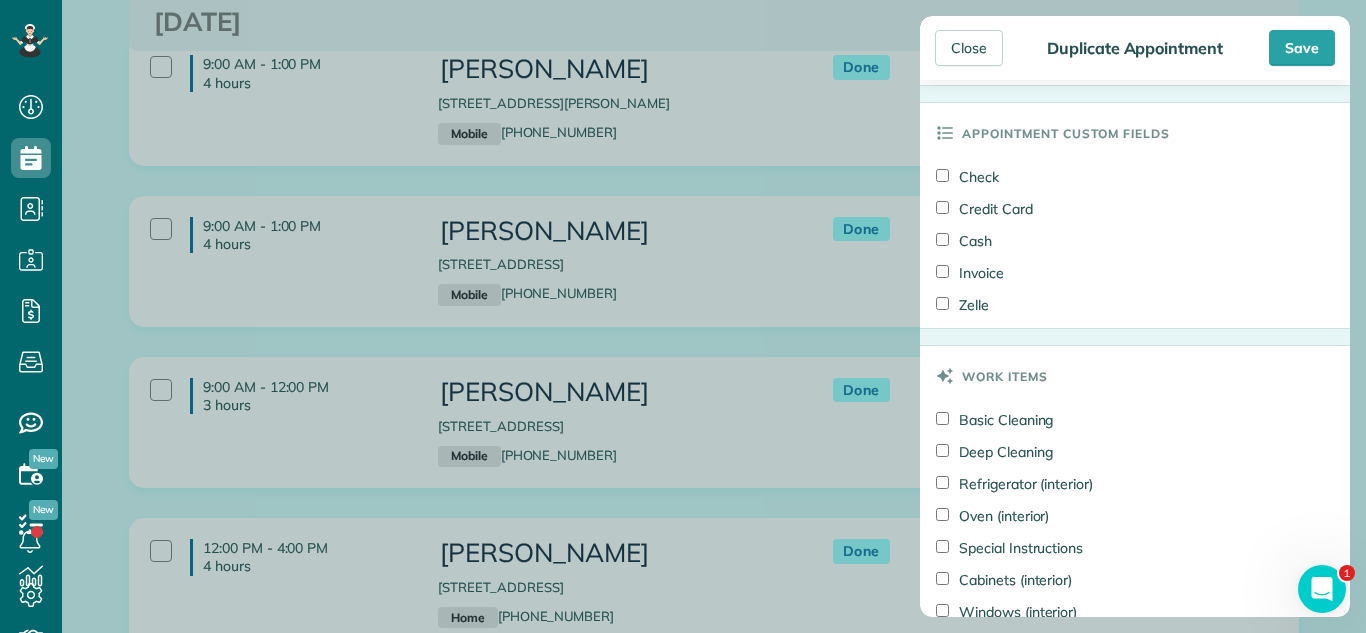 scroll, scrollTop: 1480, scrollLeft: 0, axis: vertical 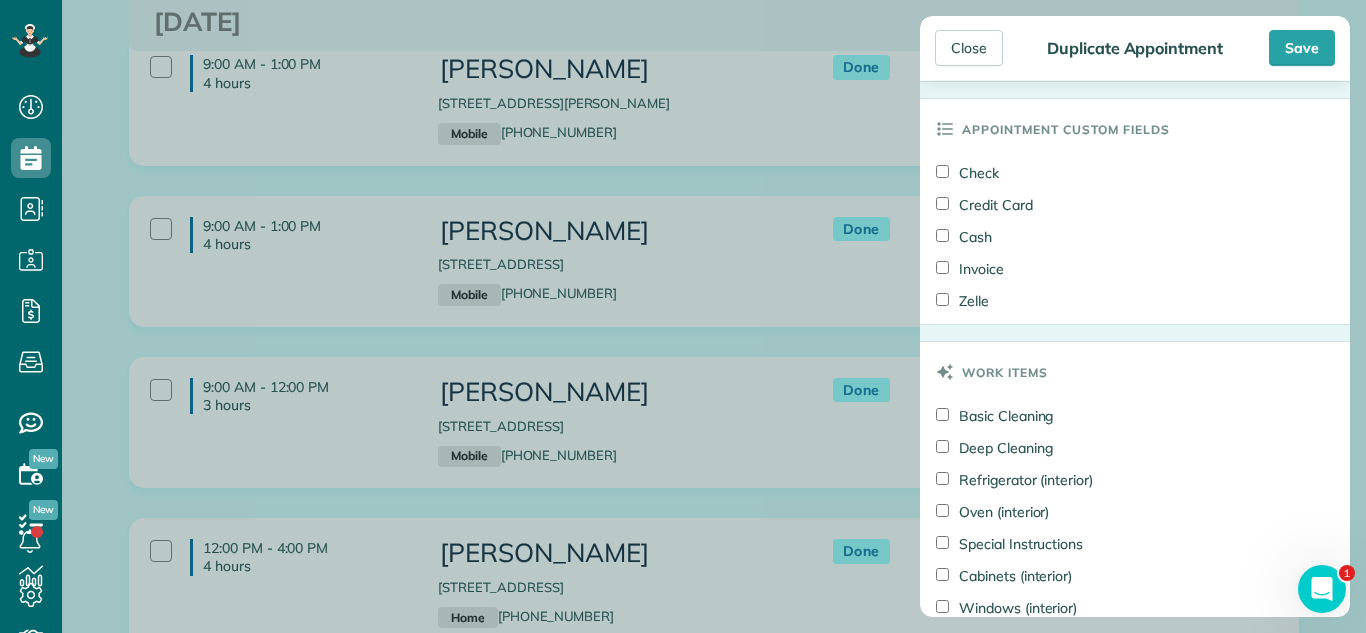 click on "Basic Cleaning" at bounding box center [994, 416] 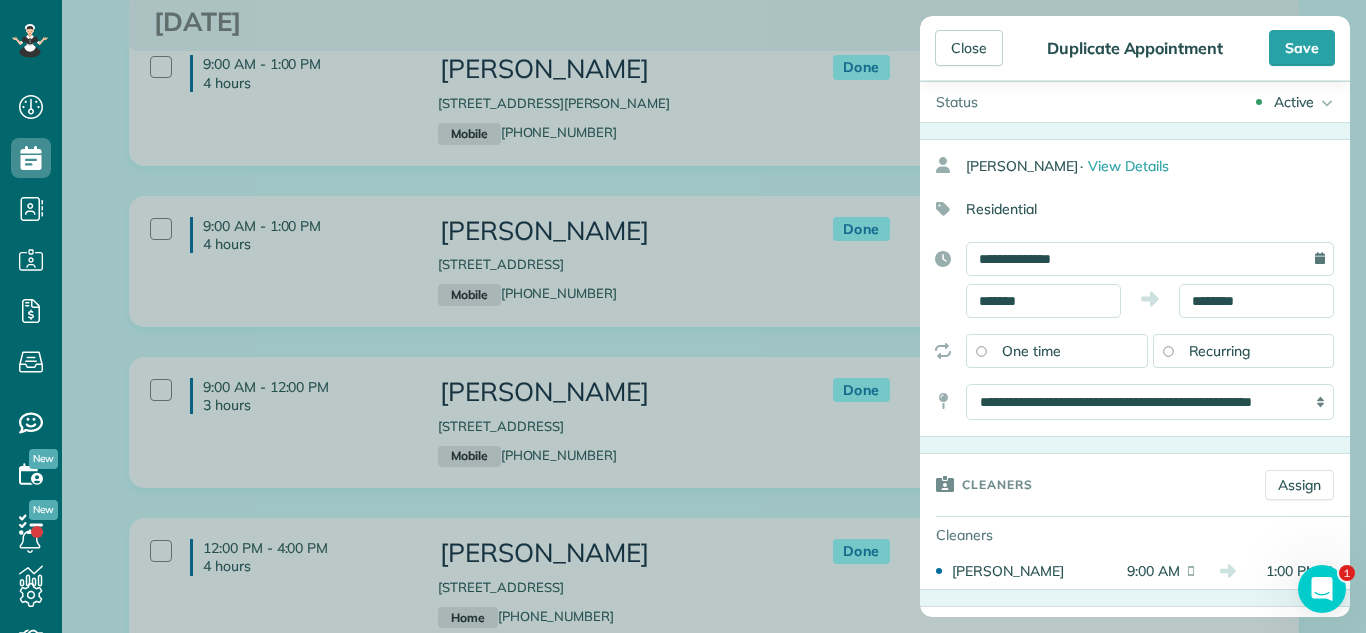 scroll, scrollTop: 18, scrollLeft: 0, axis: vertical 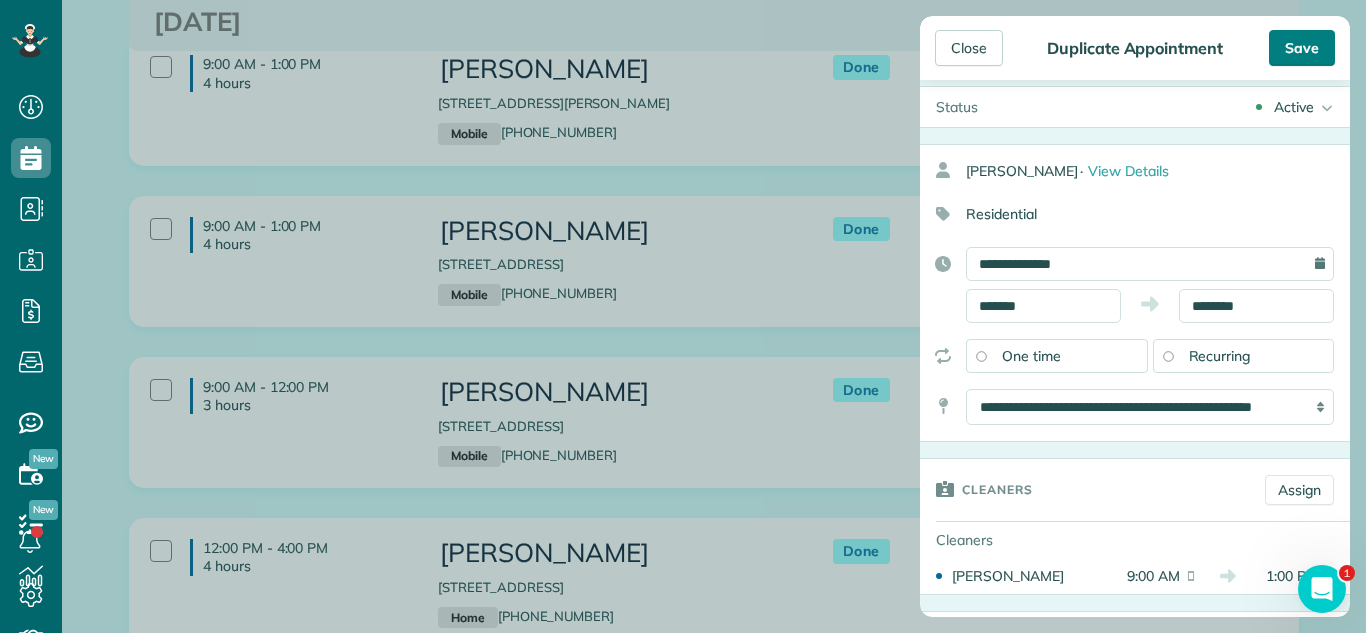 click on "Save" at bounding box center [1302, 48] 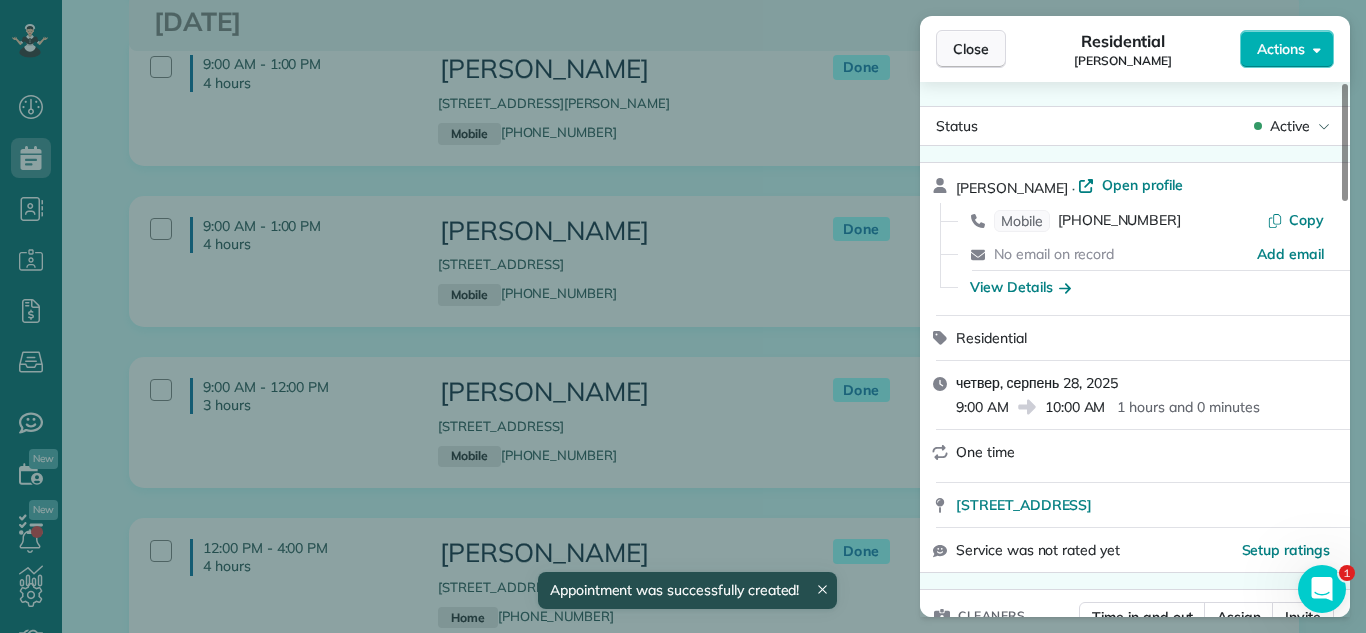 click on "Close" at bounding box center [971, 49] 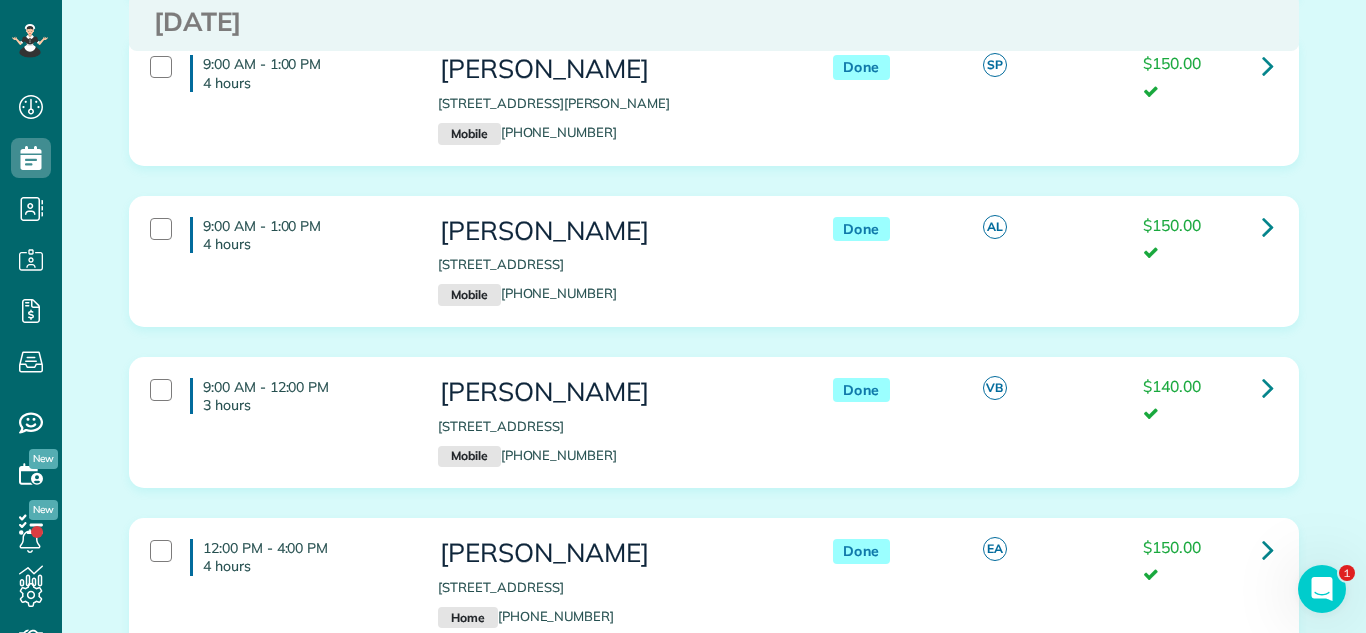 drag, startPoint x: 426, startPoint y: 234, endPoint x: 804, endPoint y: 233, distance: 378.0013 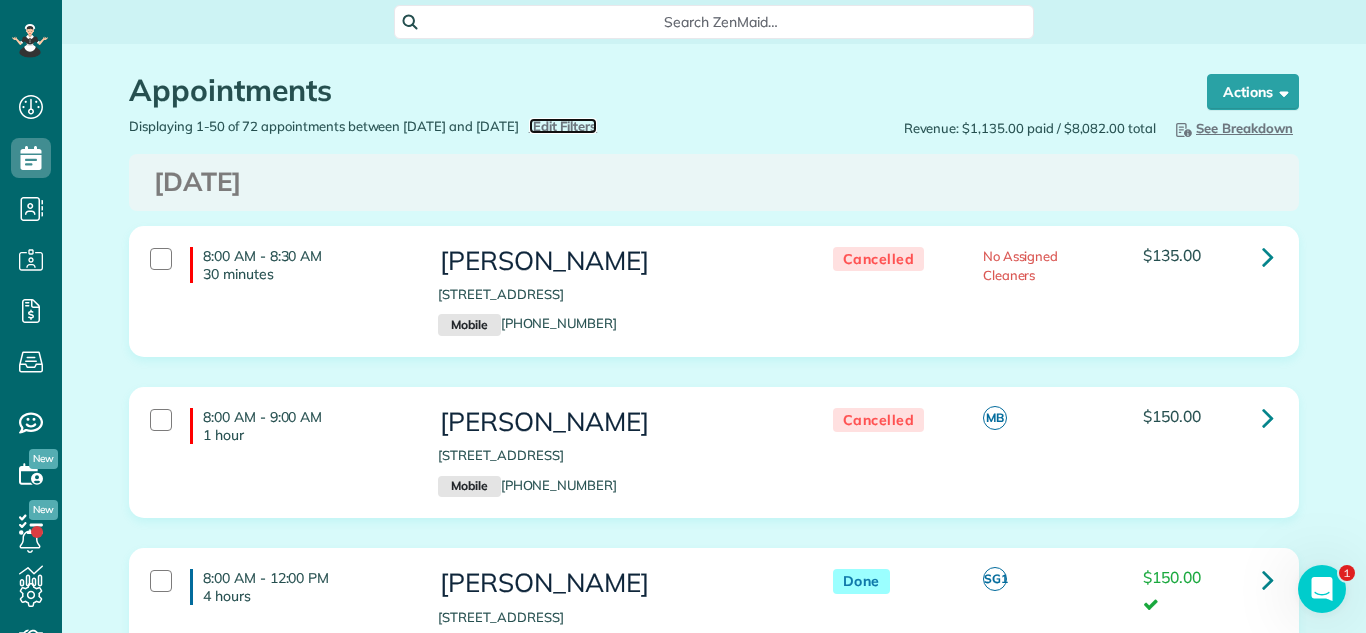 click on "Edit Filters" at bounding box center [565, 126] 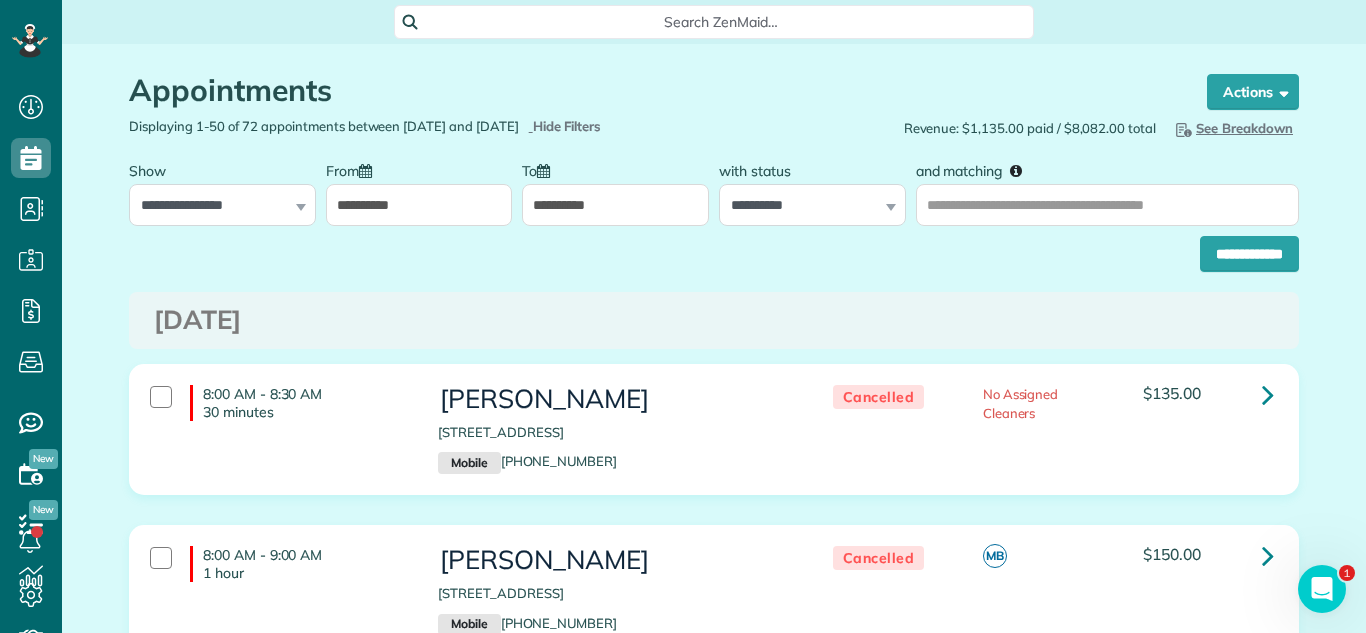 click on "**********" at bounding box center [419, 205] 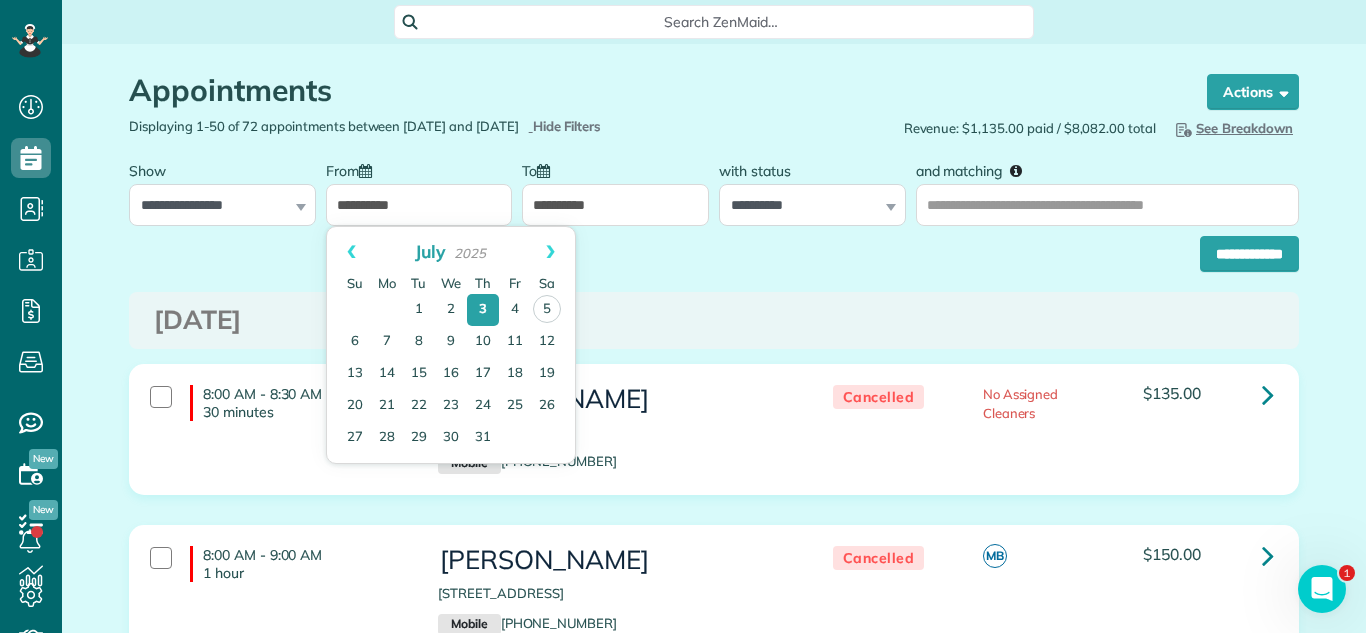 click on "Sa" at bounding box center [547, 283] 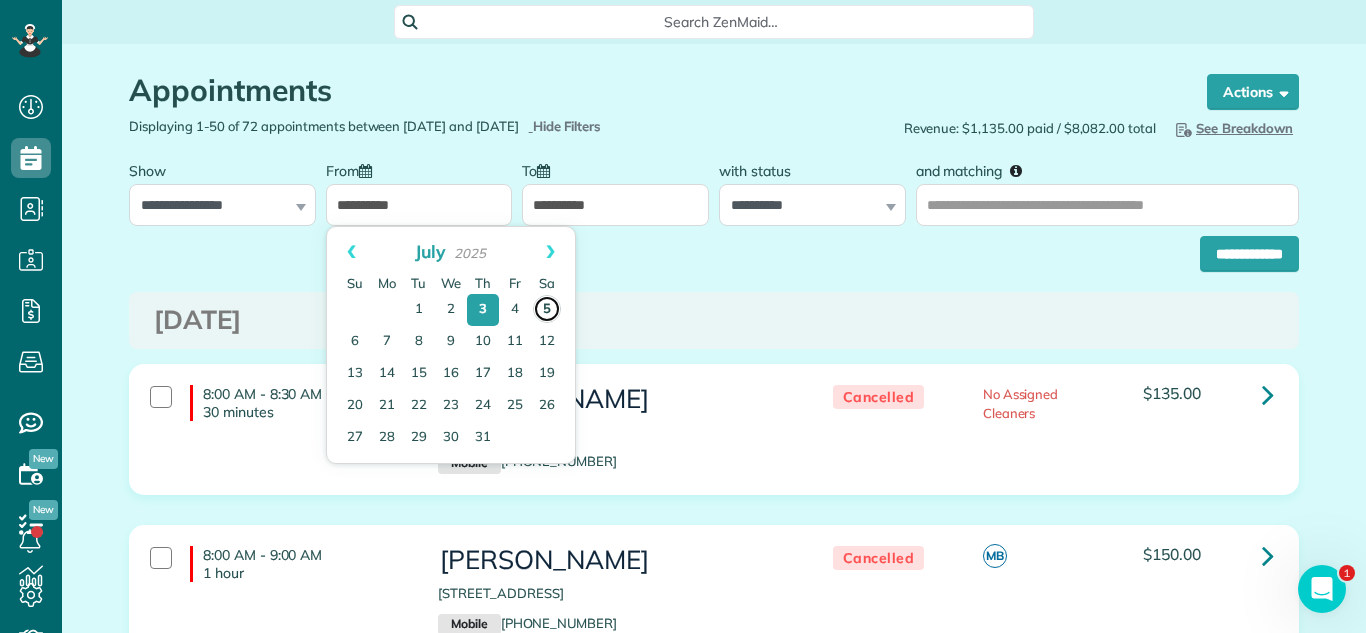 click on "5" at bounding box center [547, 309] 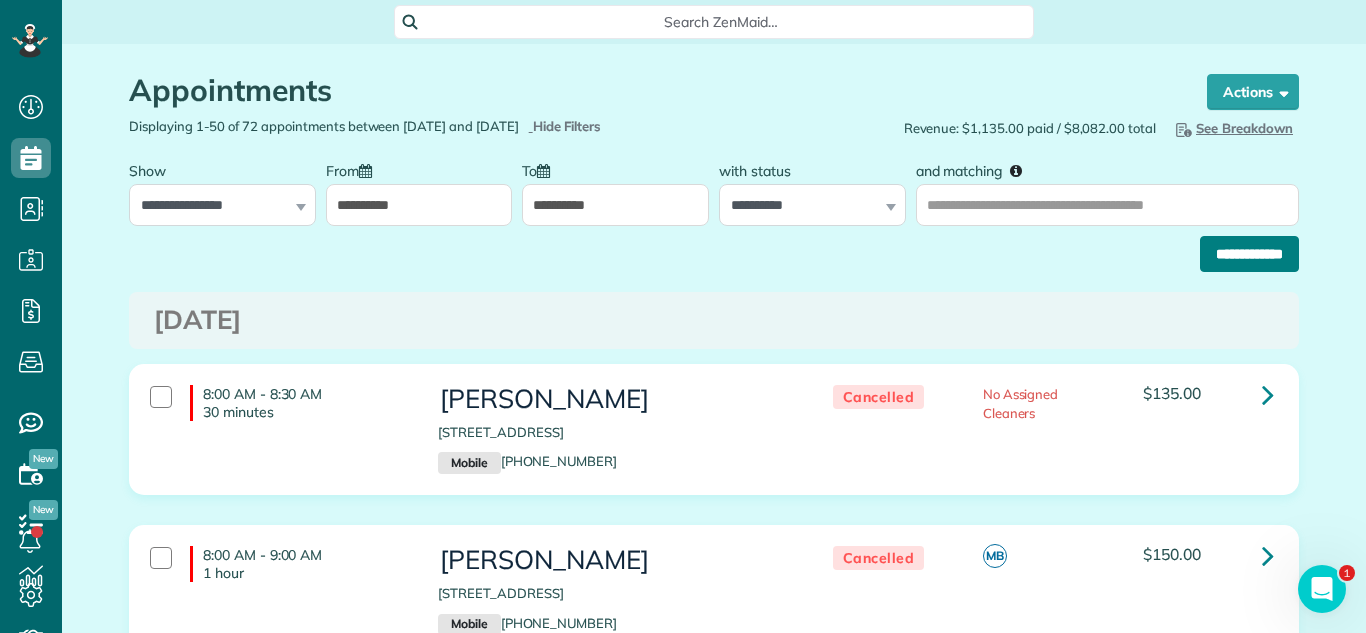 click on "**********" at bounding box center [1249, 254] 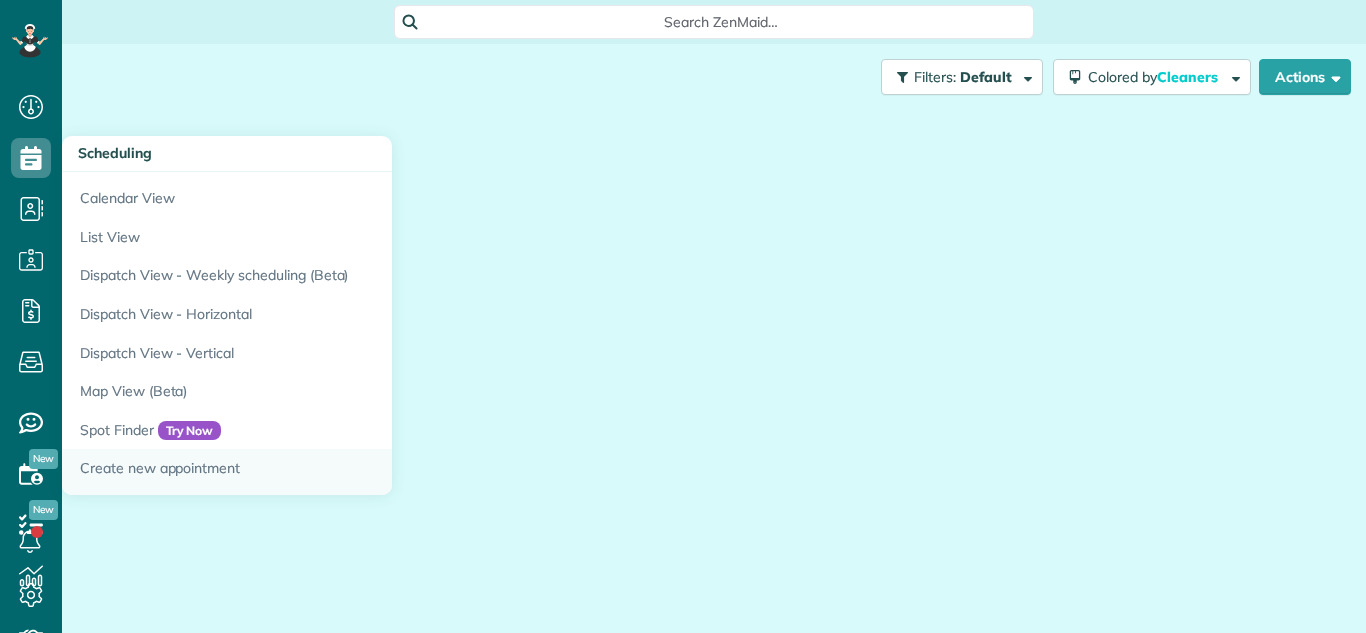 scroll, scrollTop: 0, scrollLeft: 0, axis: both 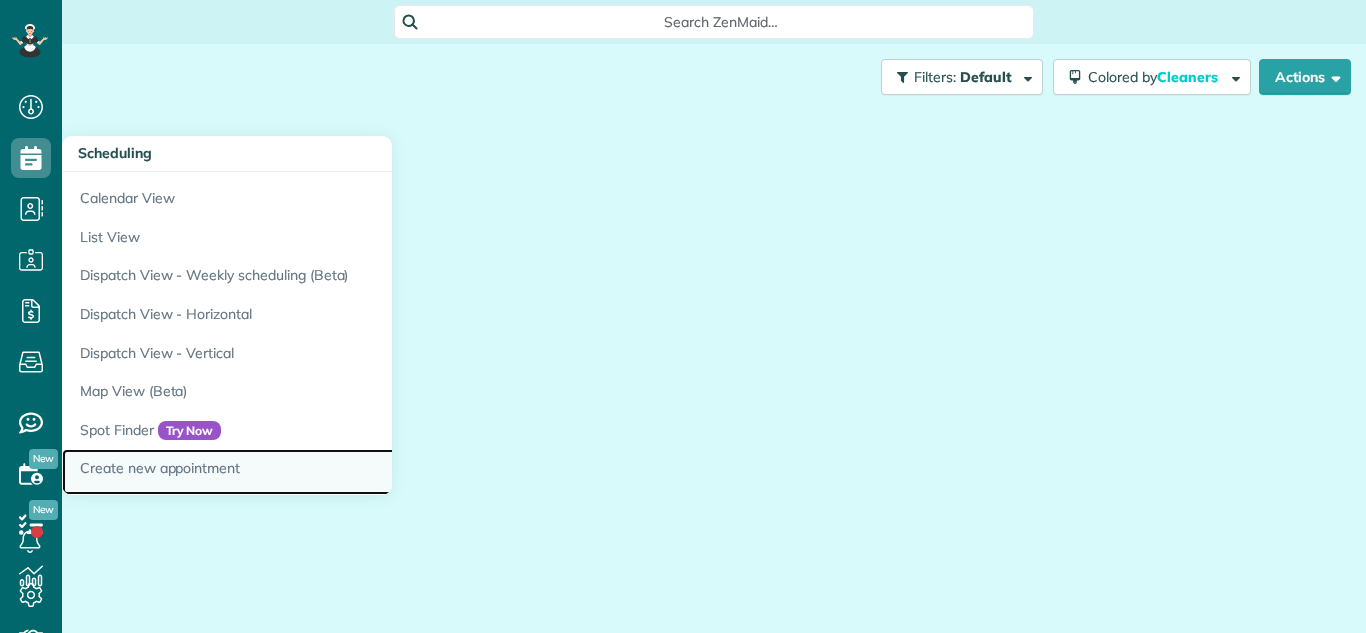 click on "Create new appointment" at bounding box center (312, 472) 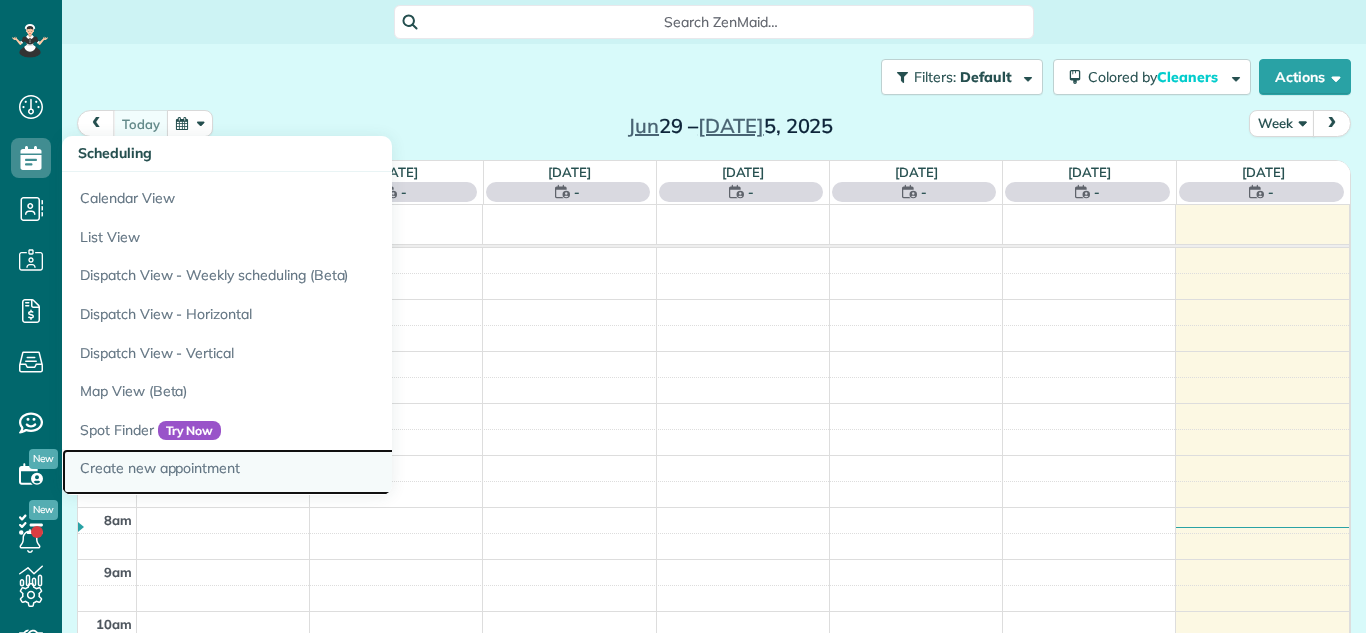 scroll, scrollTop: 633, scrollLeft: 62, axis: both 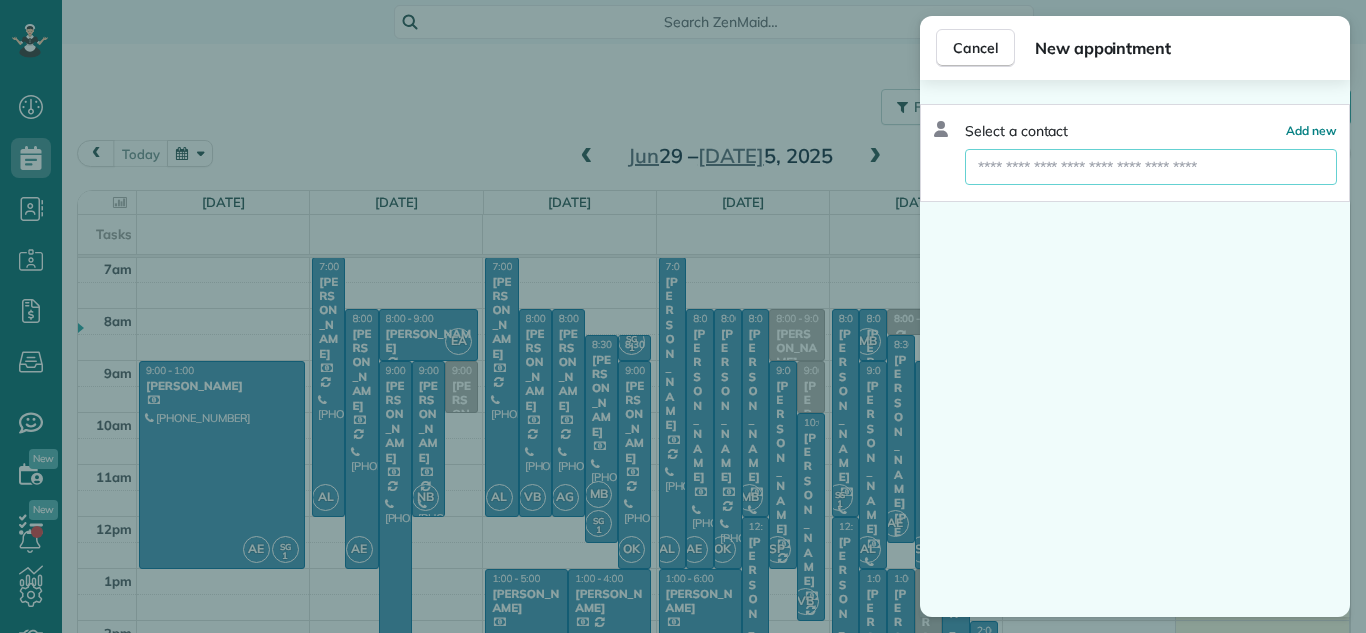 click at bounding box center (1151, 167) 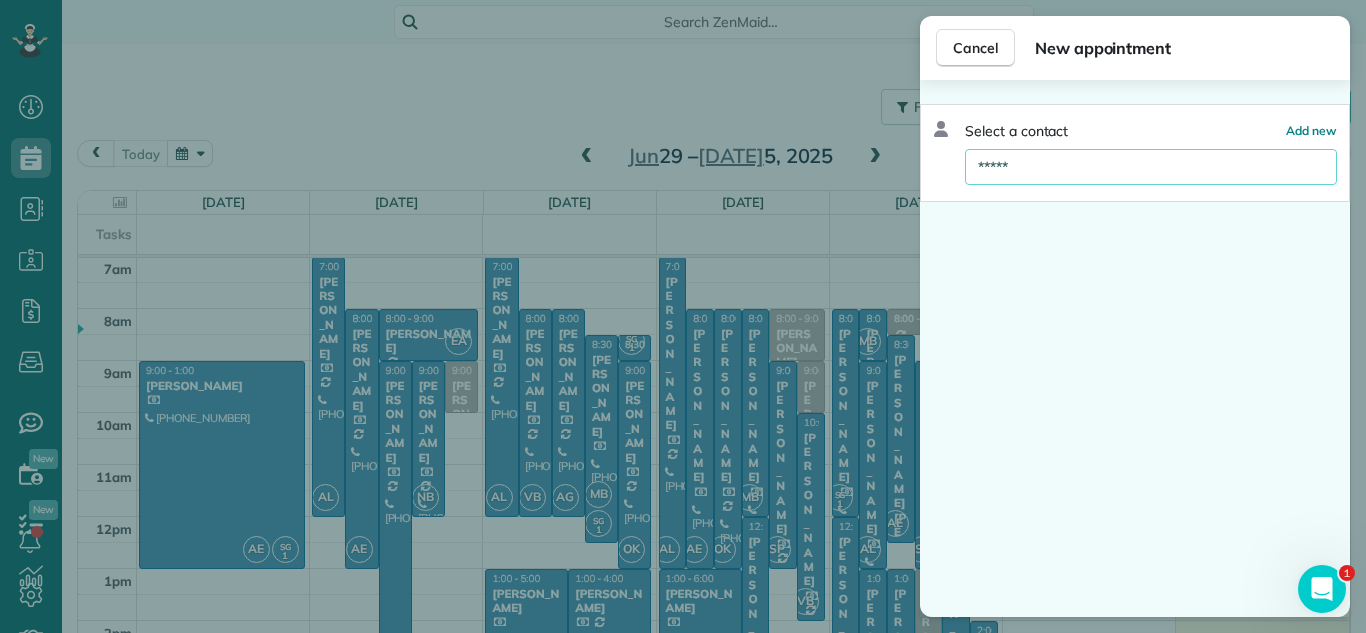 scroll, scrollTop: 0, scrollLeft: 0, axis: both 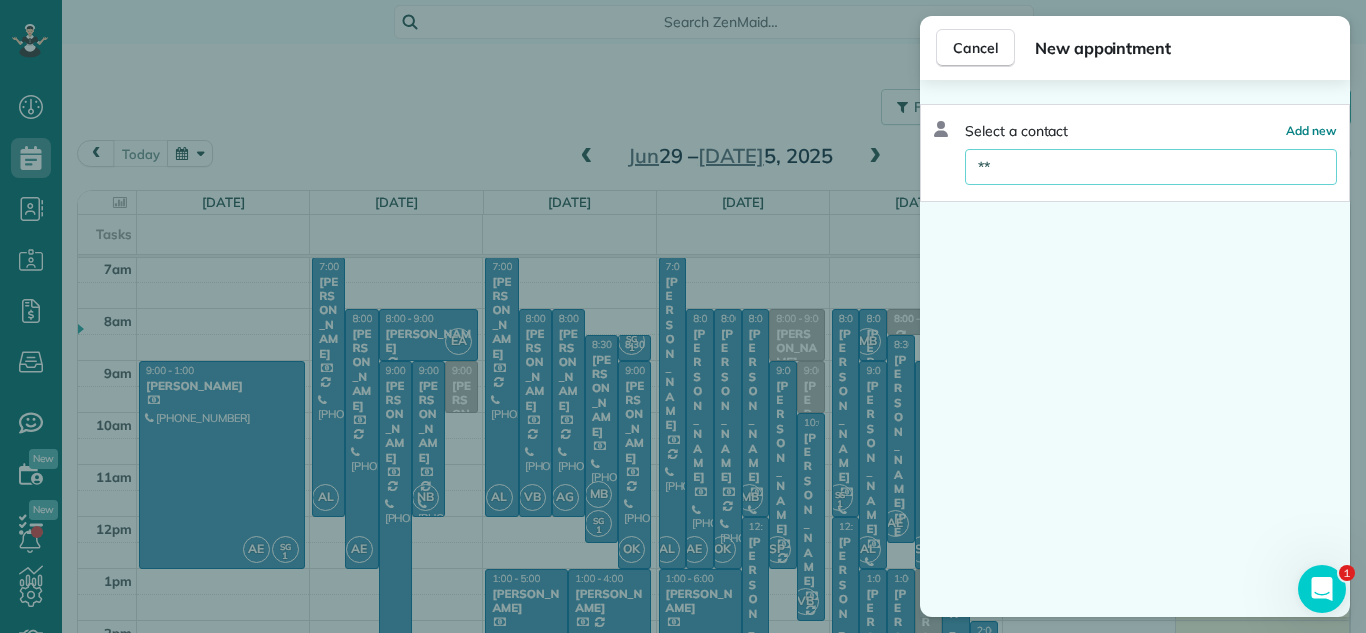 type on "*" 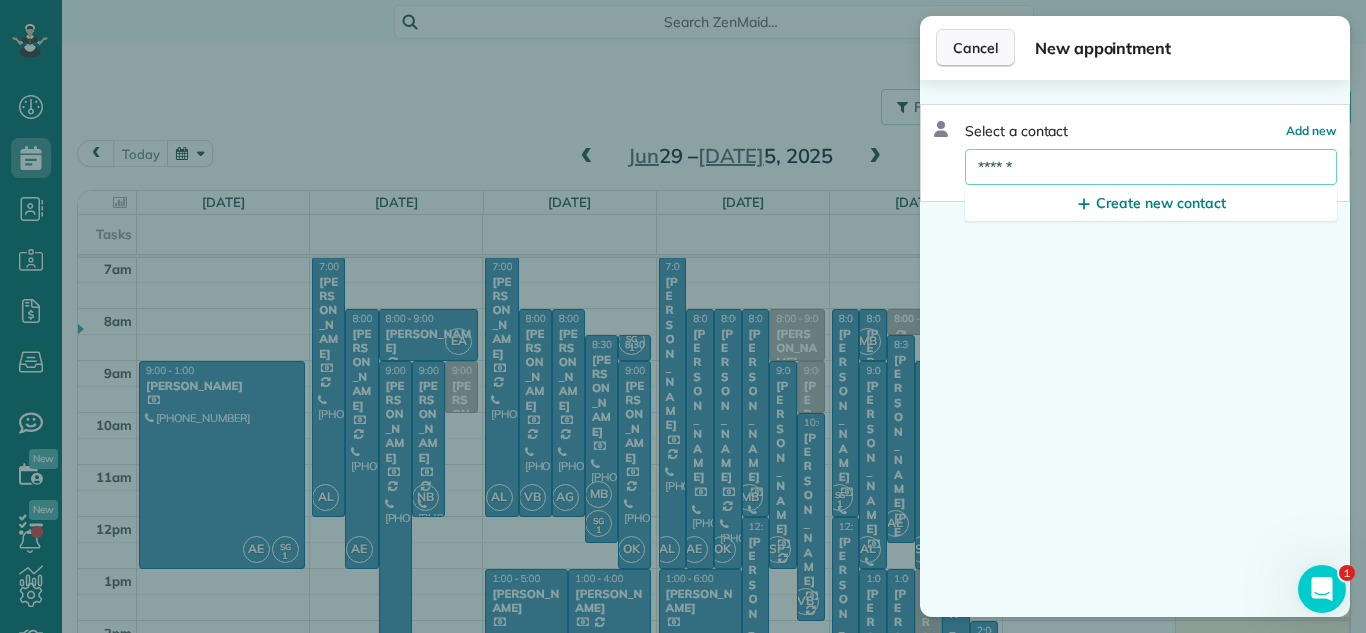 type on "******" 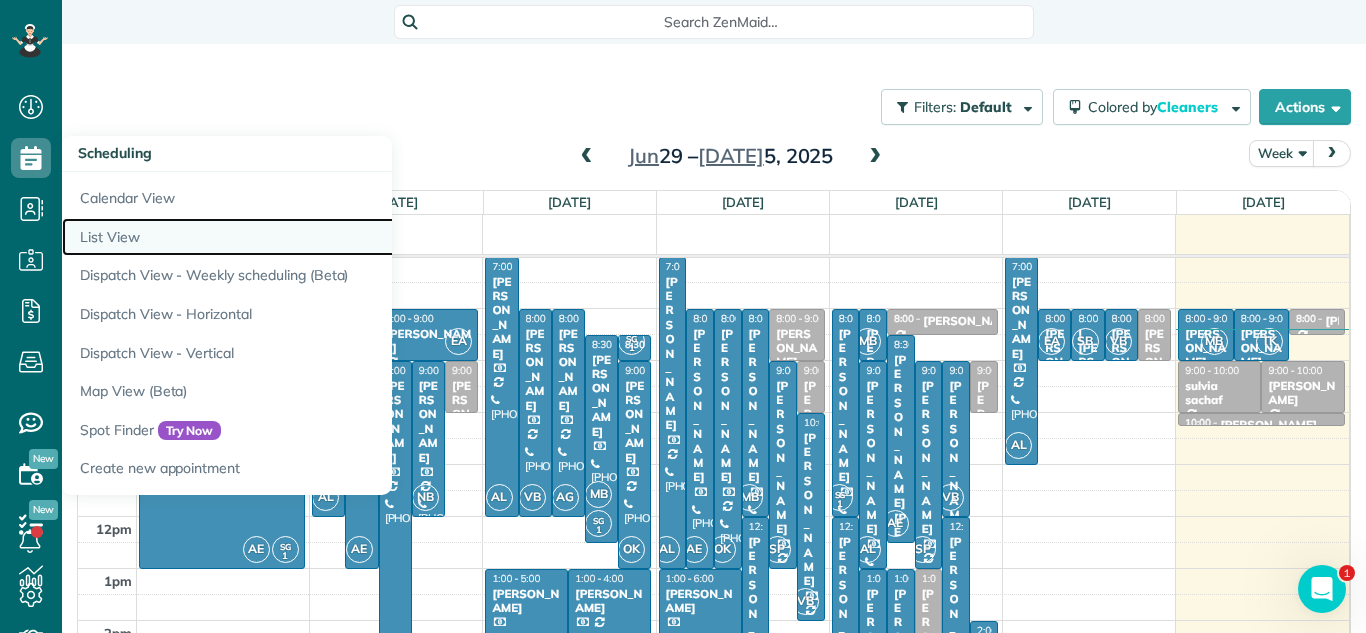 click on "List View" at bounding box center [312, 237] 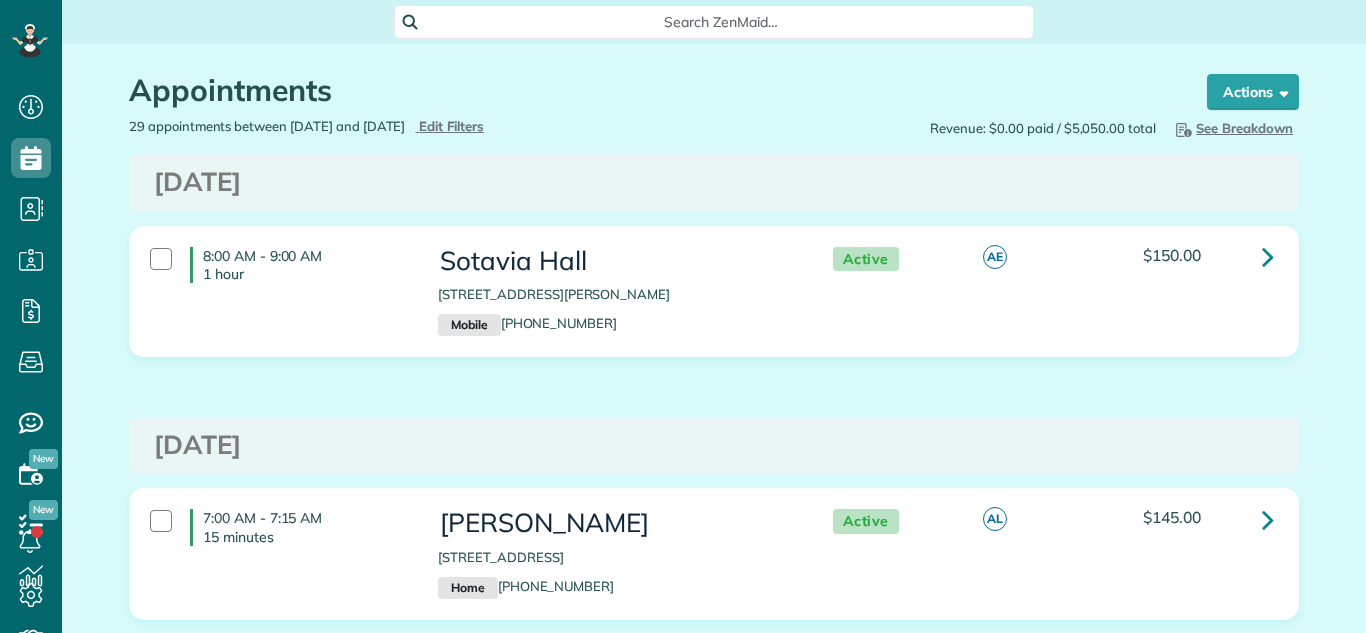 scroll, scrollTop: 0, scrollLeft: 0, axis: both 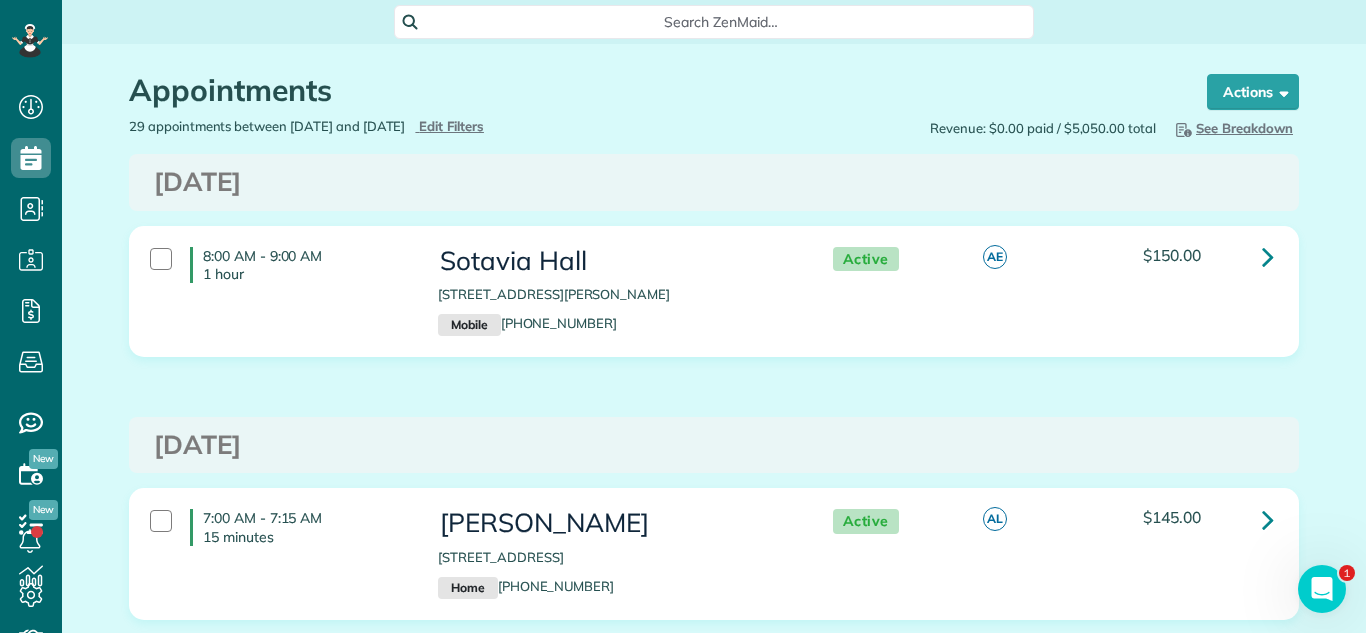 click on "[DATE]" at bounding box center [714, 445] 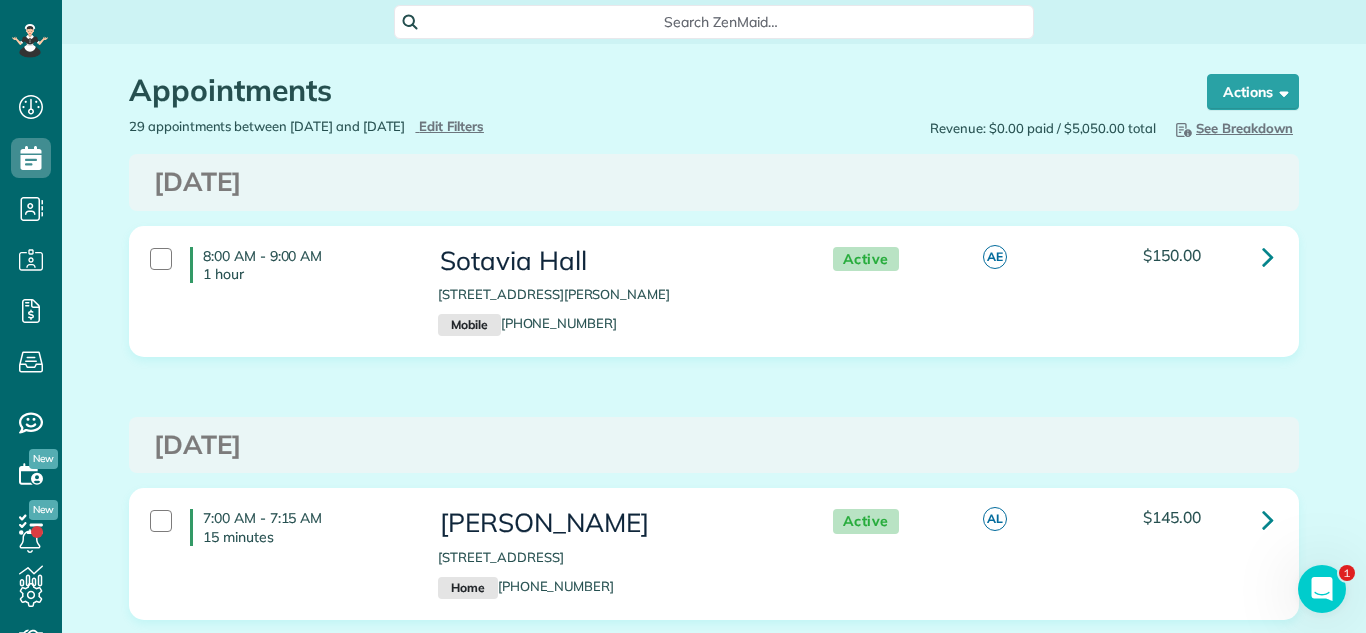 scroll, scrollTop: 20, scrollLeft: 0, axis: vertical 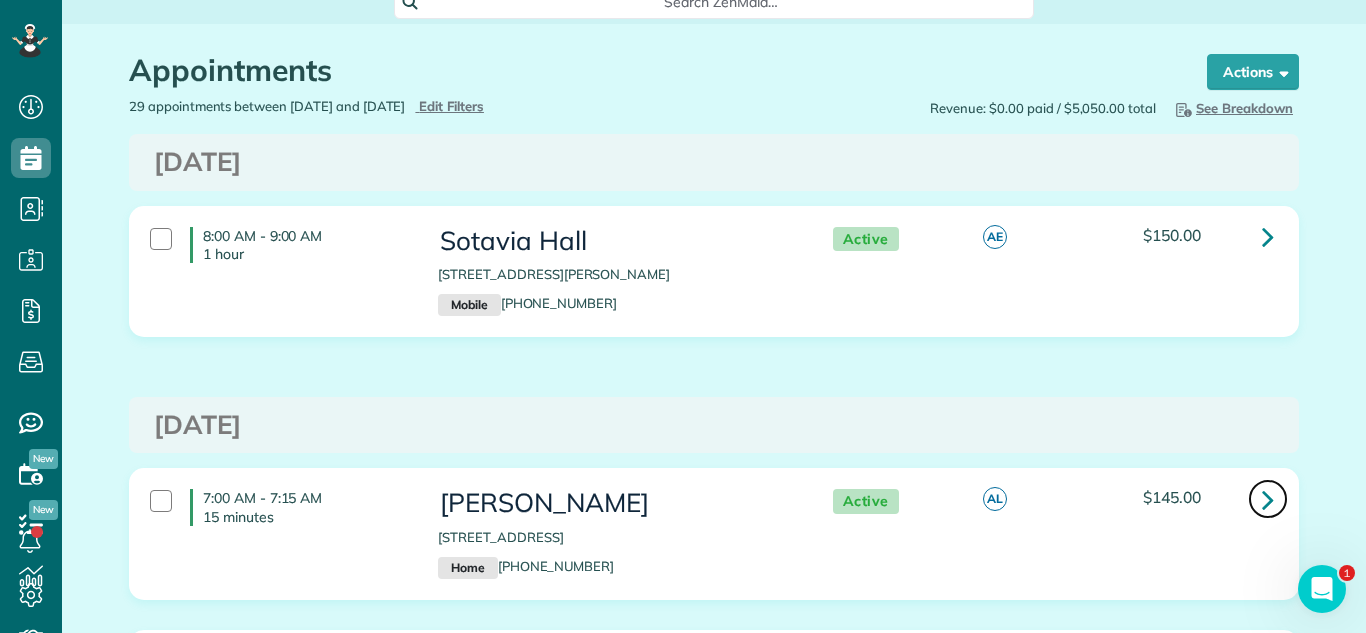 click at bounding box center [1268, 499] 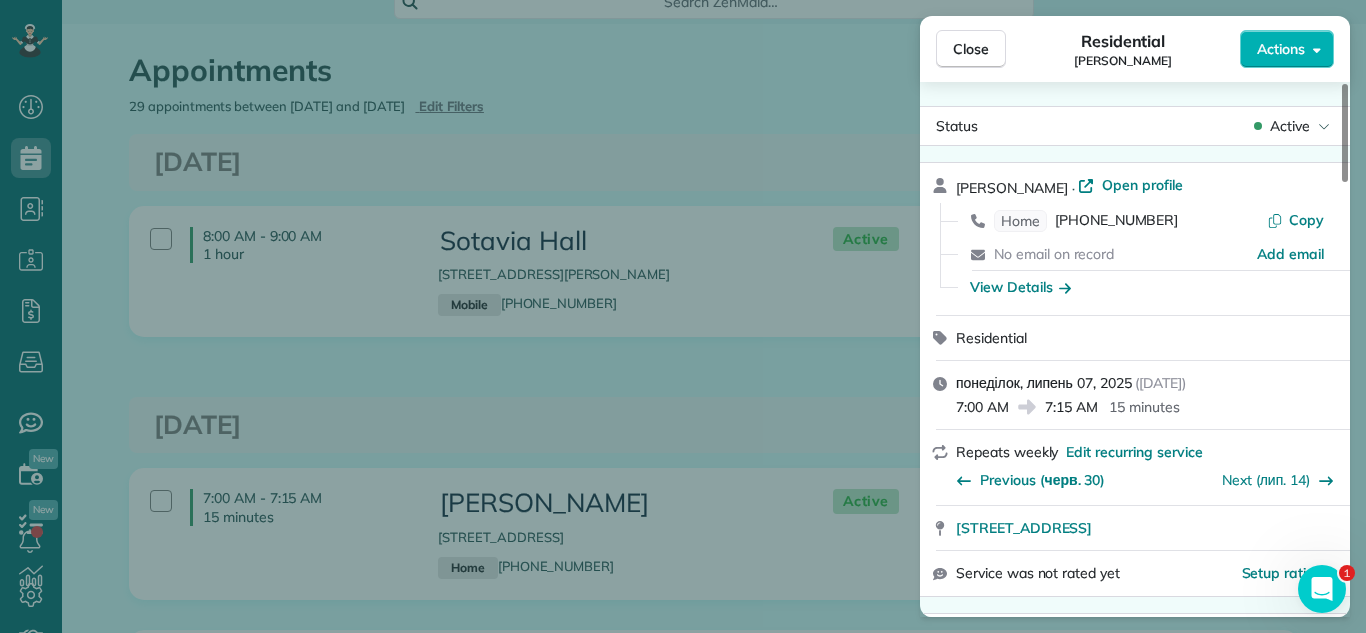 click on "Active" at bounding box center [1290, 126] 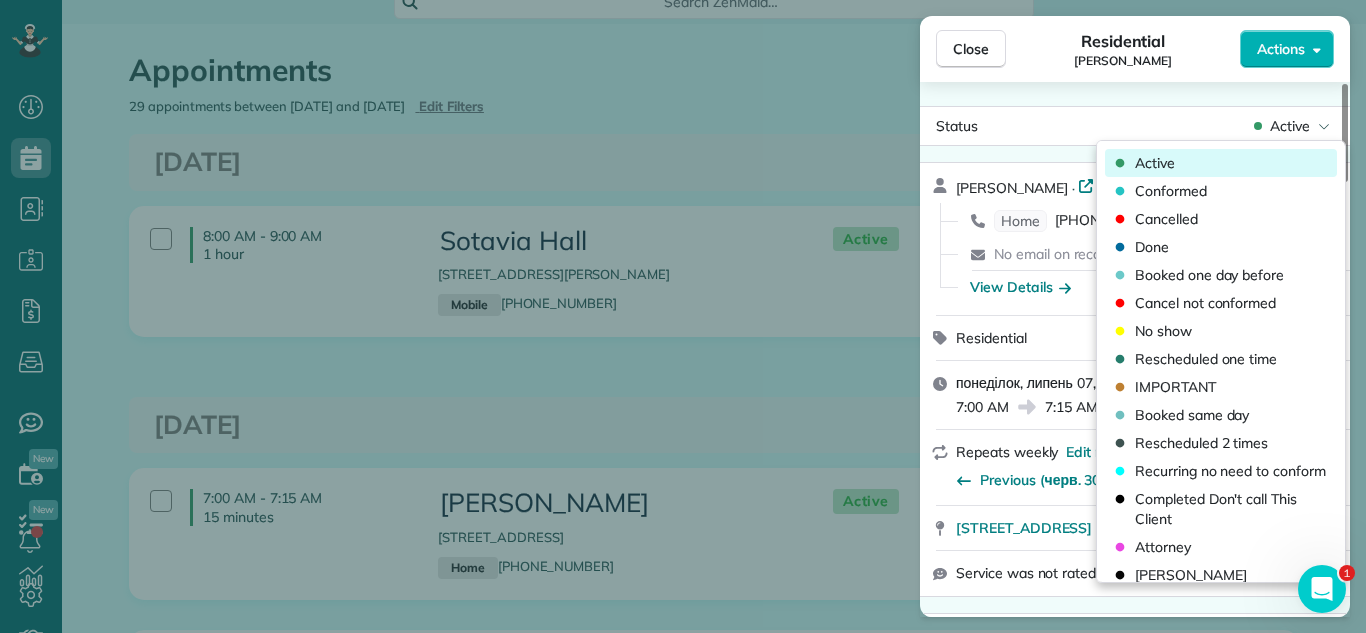 drag, startPoint x: 1205, startPoint y: 188, endPoint x: 1105, endPoint y: 167, distance: 102.18121 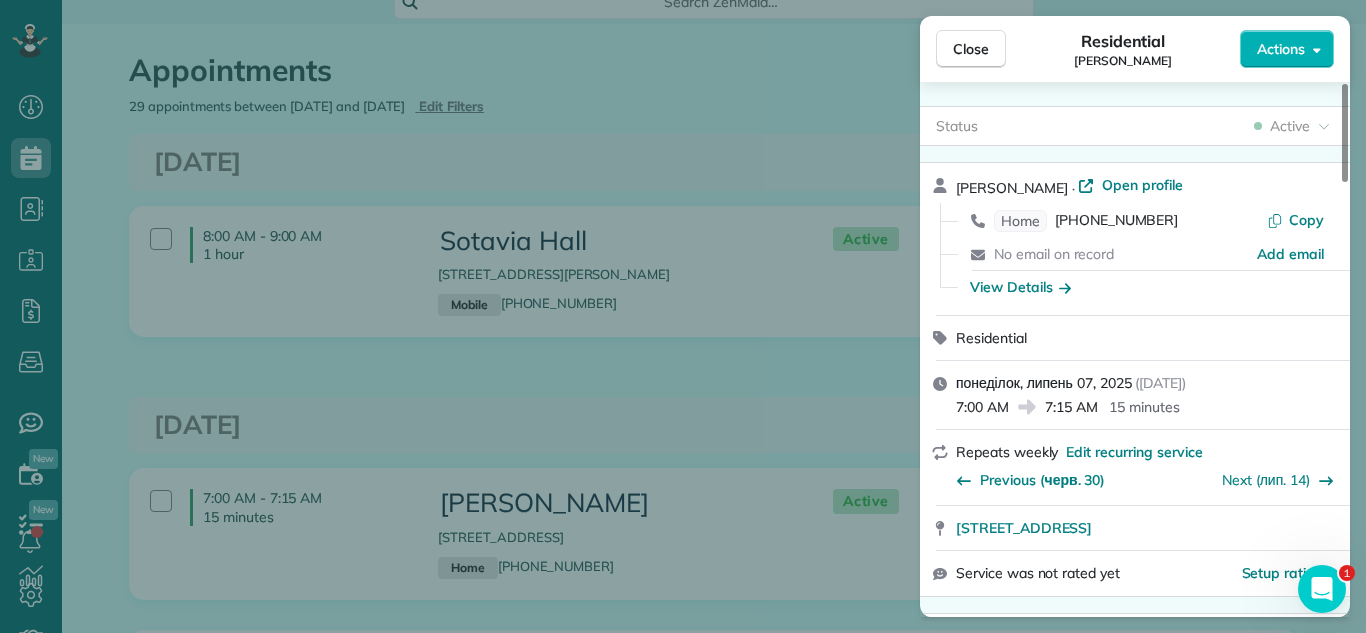 drag, startPoint x: 989, startPoint y: 62, endPoint x: 526, endPoint y: 98, distance: 464.39746 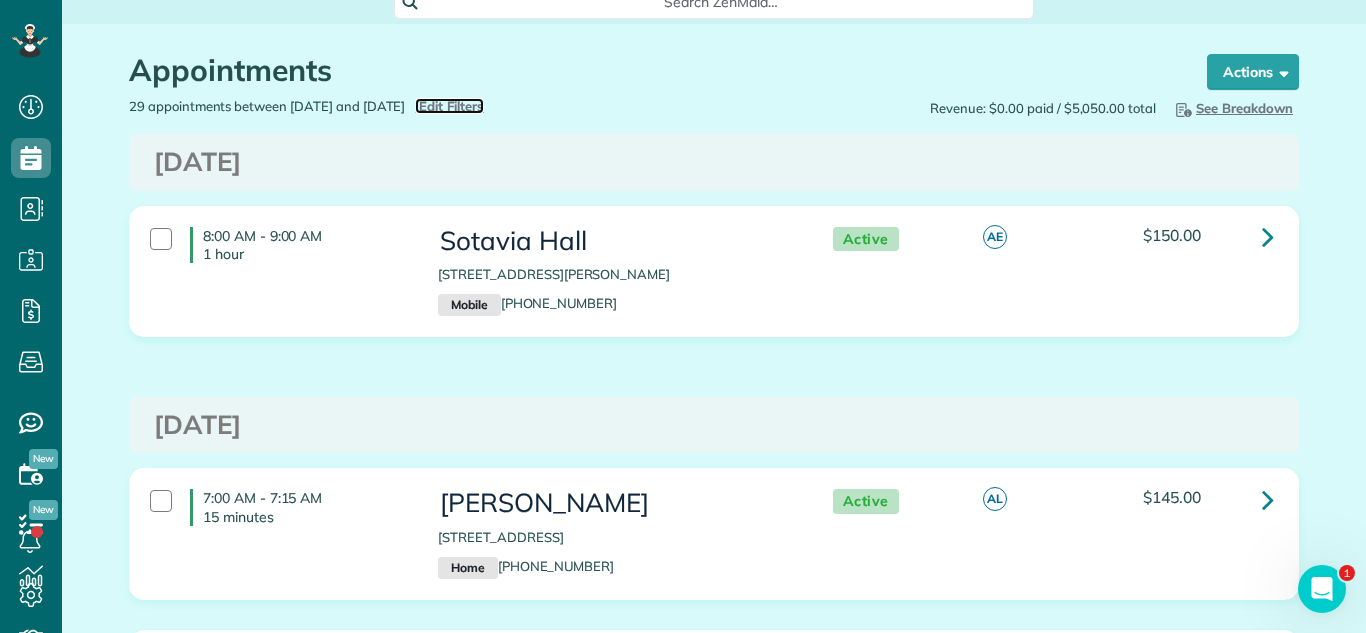 click on "Edit Filters" at bounding box center [451, 106] 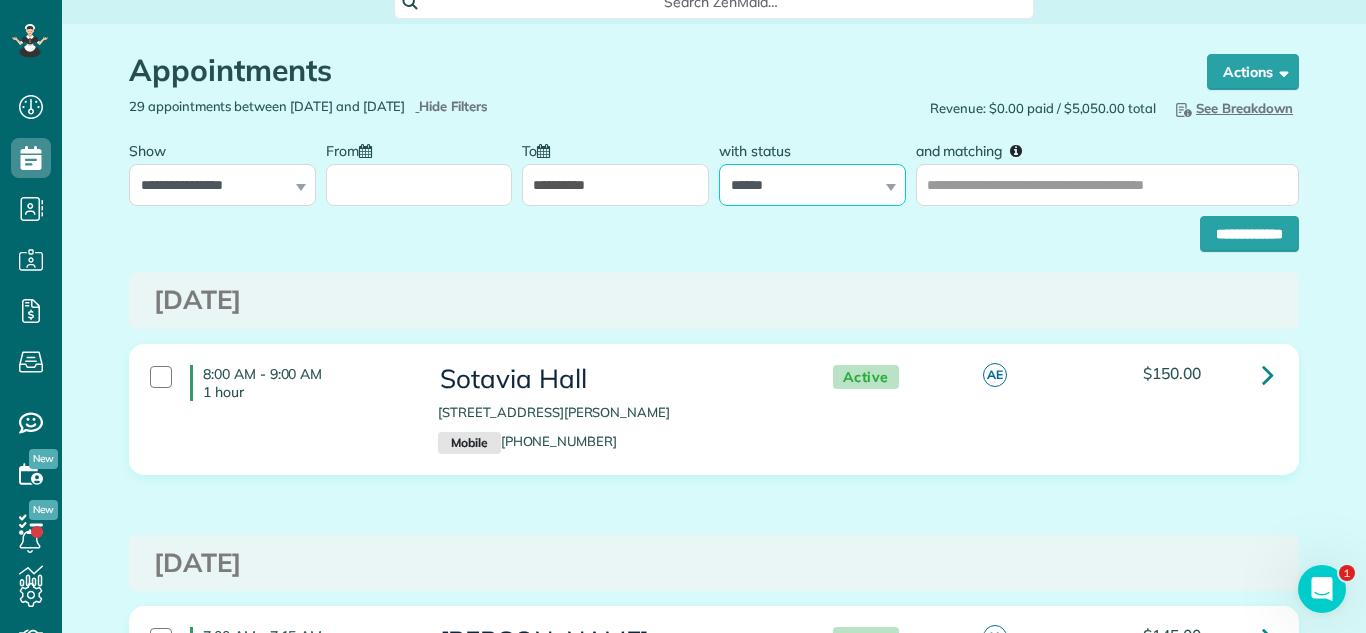 click on "**********" at bounding box center [812, 185] 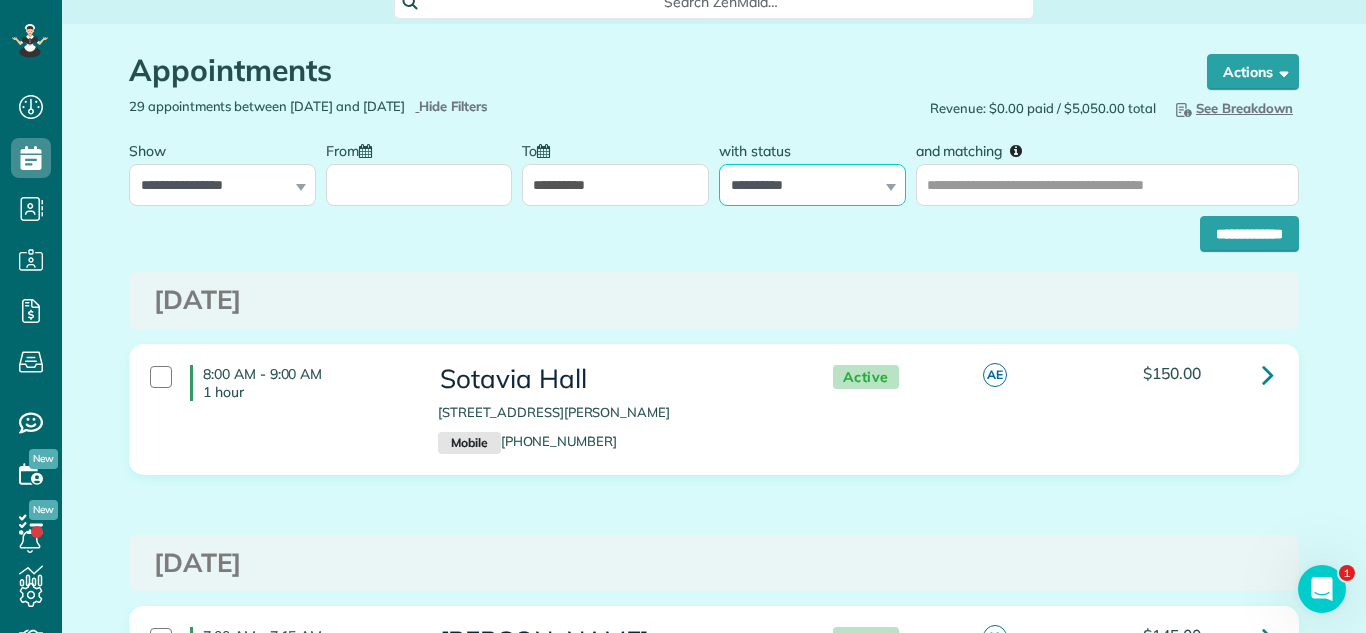 click on "**********" at bounding box center (812, 185) 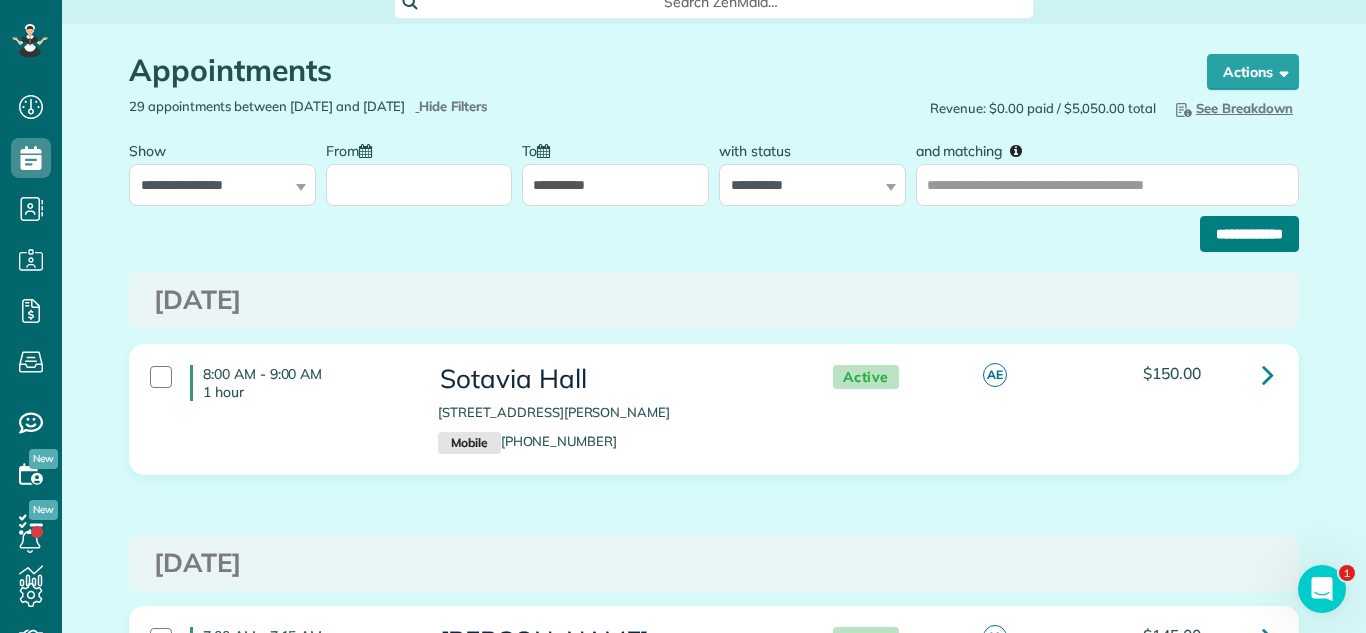 click on "**********" at bounding box center (1249, 234) 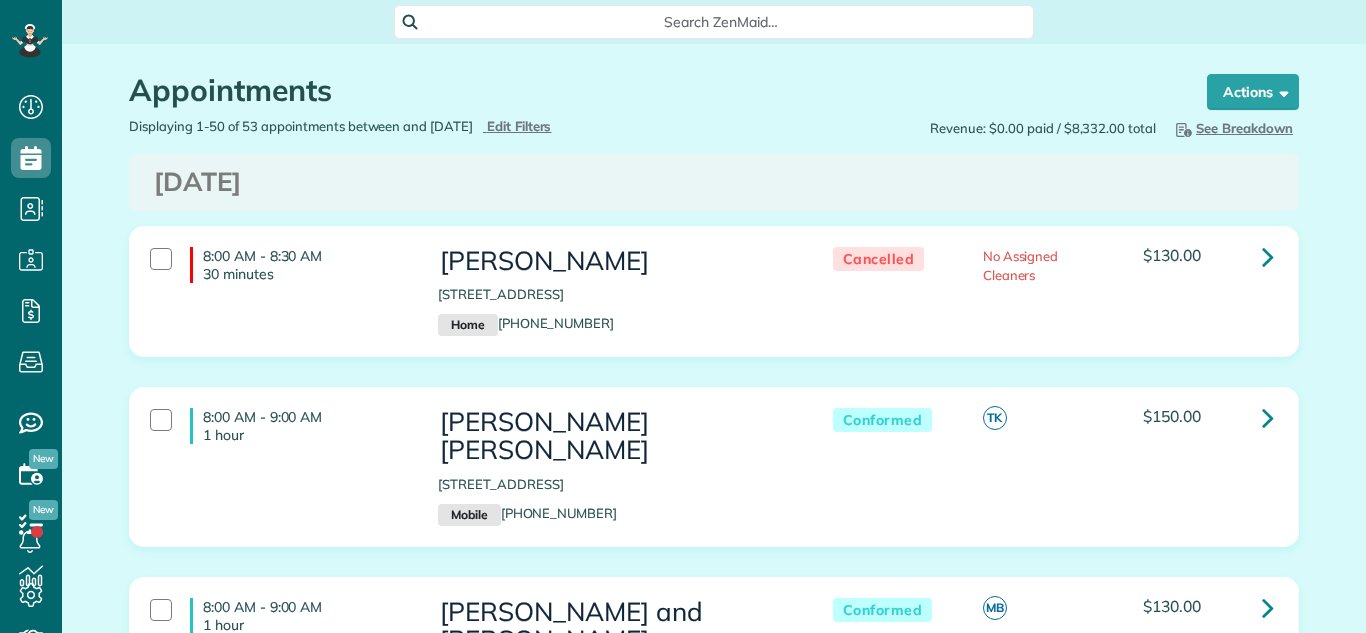 scroll, scrollTop: 0, scrollLeft: 0, axis: both 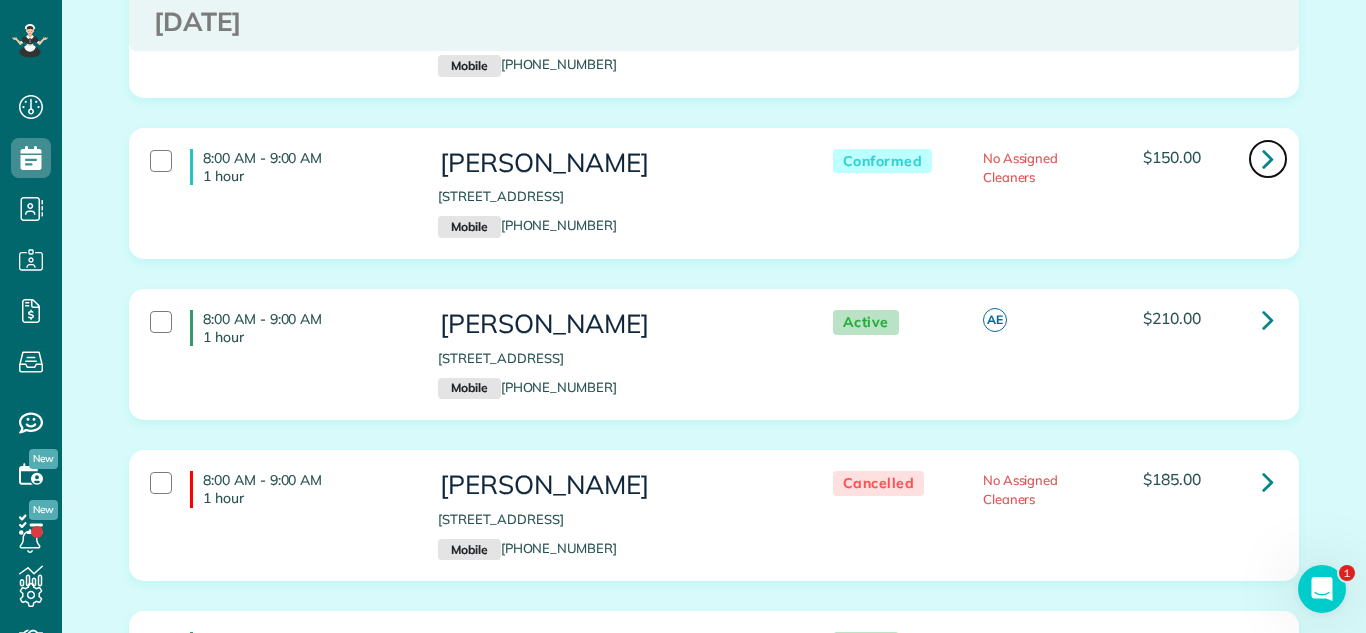 click at bounding box center [1268, 159] 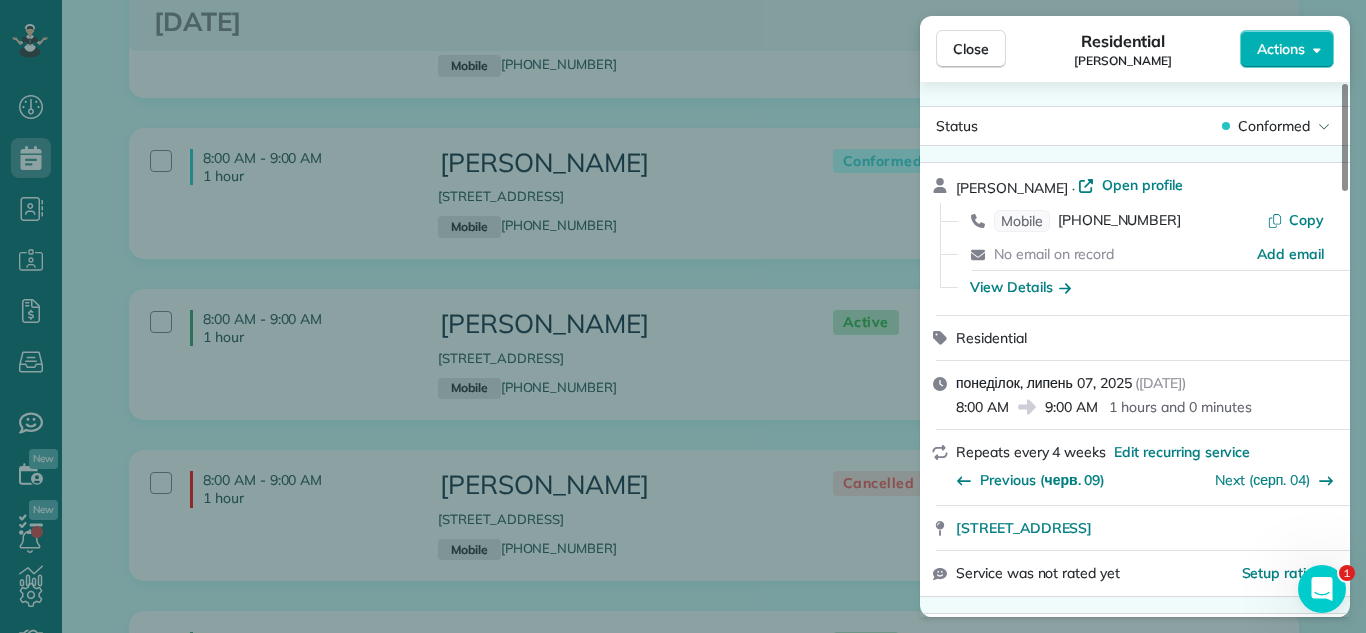 click on "Conformed" at bounding box center (1274, 126) 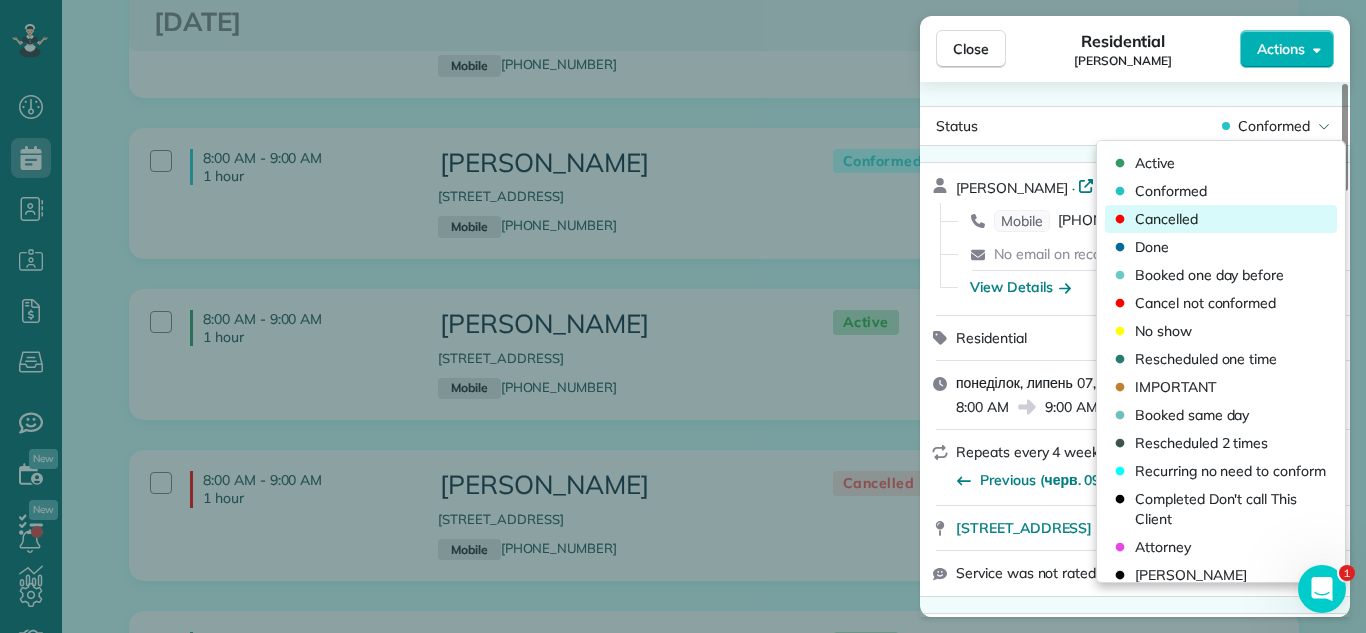 click on "Cancelled" at bounding box center [1221, 219] 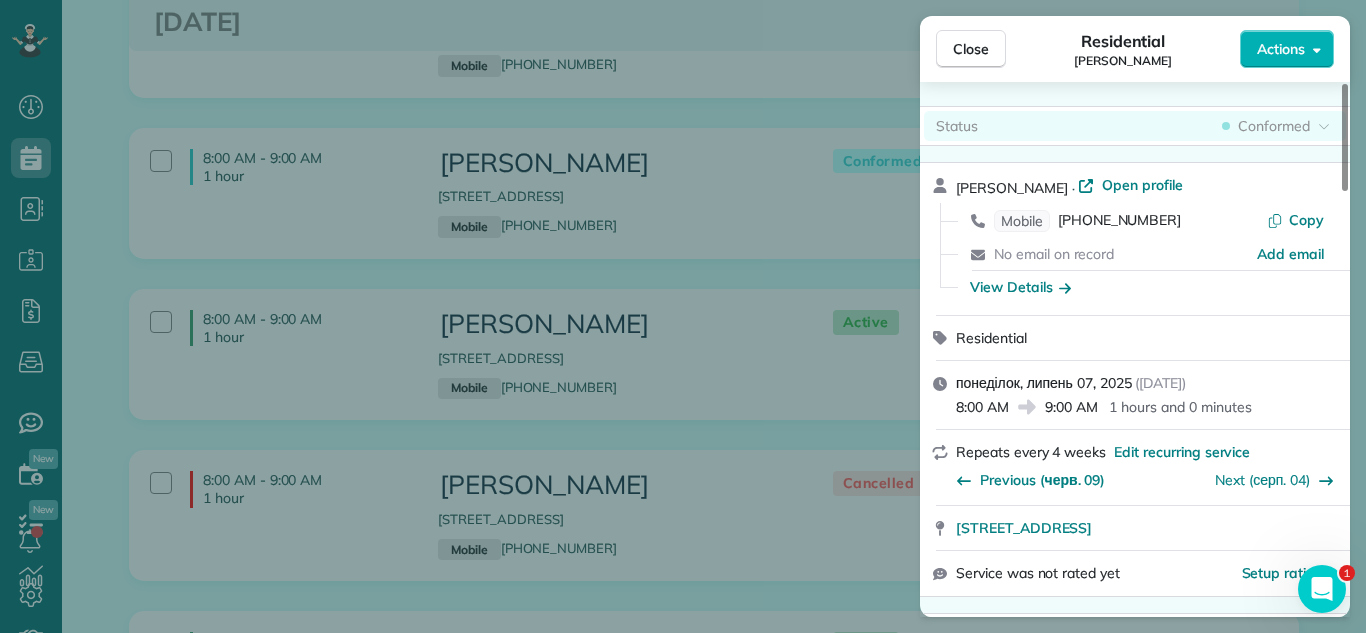 click on "Conformed" at bounding box center [1274, 126] 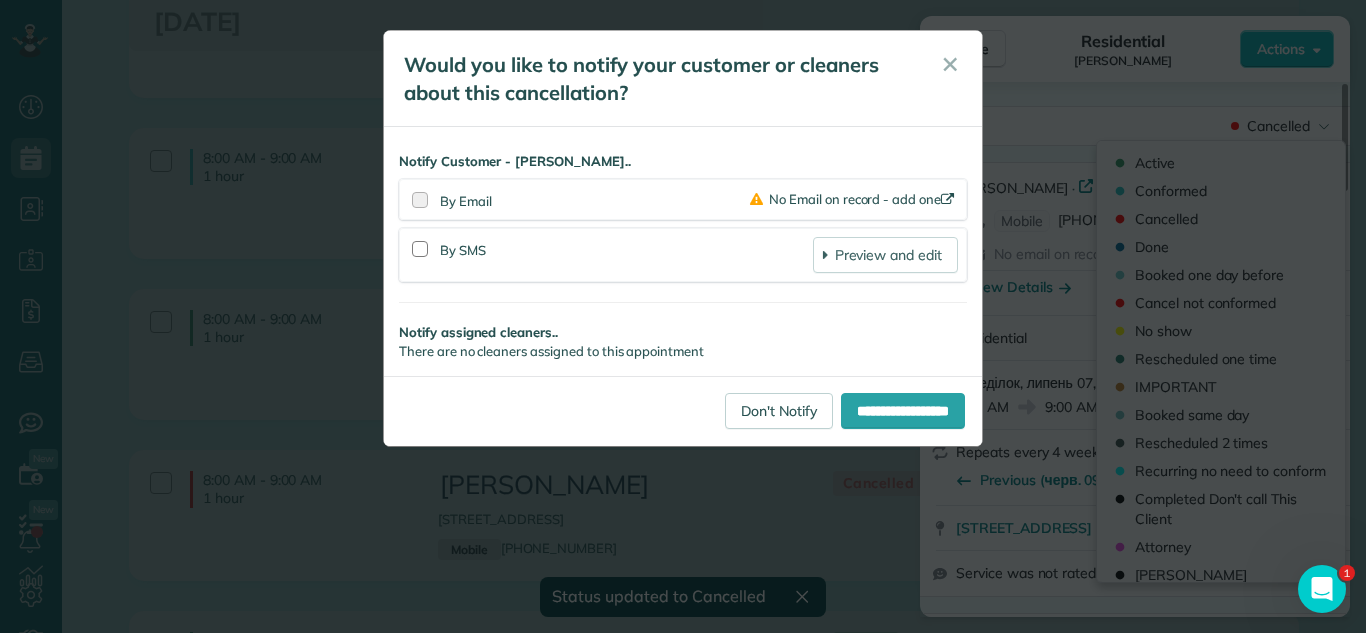 click on "**********" at bounding box center (683, 316) 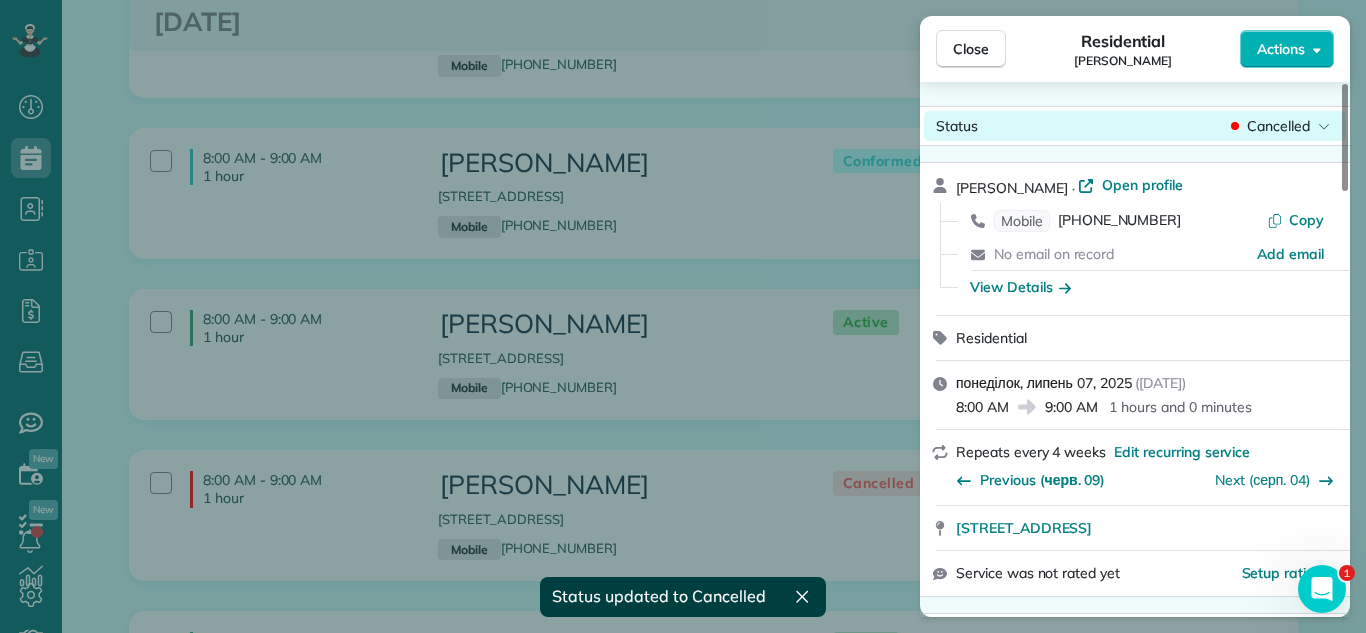 click on "Cancelled" at bounding box center [1280, 126] 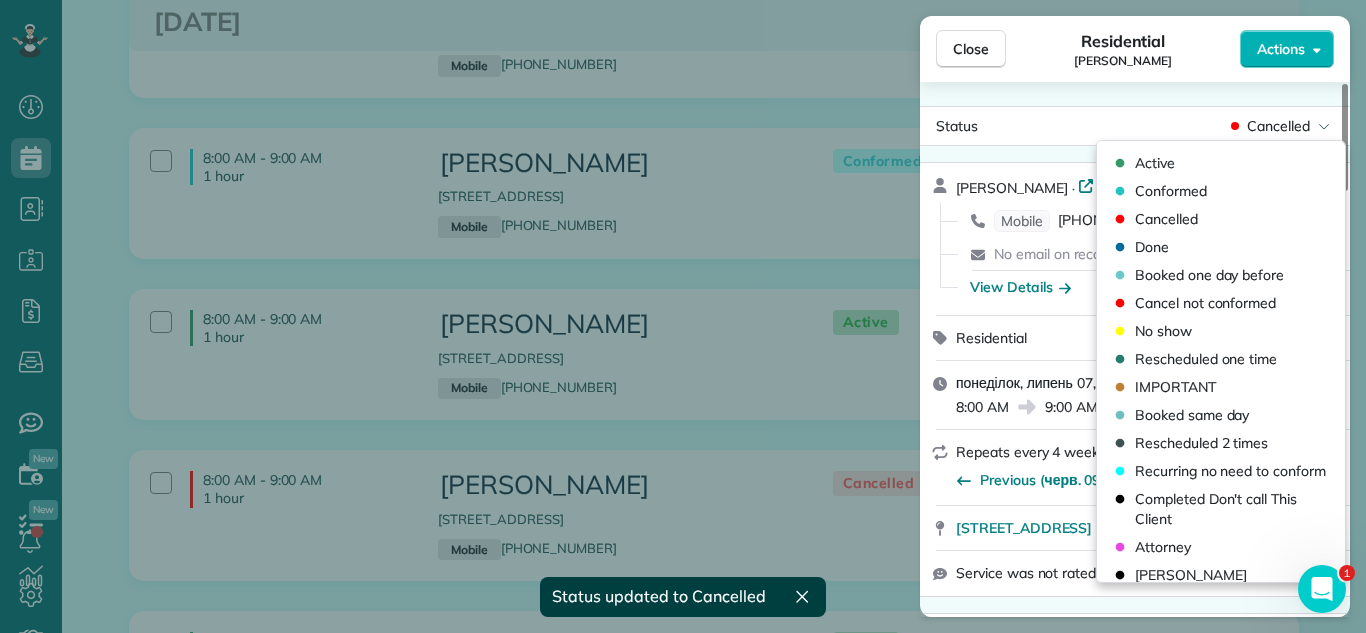 drag, startPoint x: 1215, startPoint y: 163, endPoint x: 1015, endPoint y: 98, distance: 210.29741 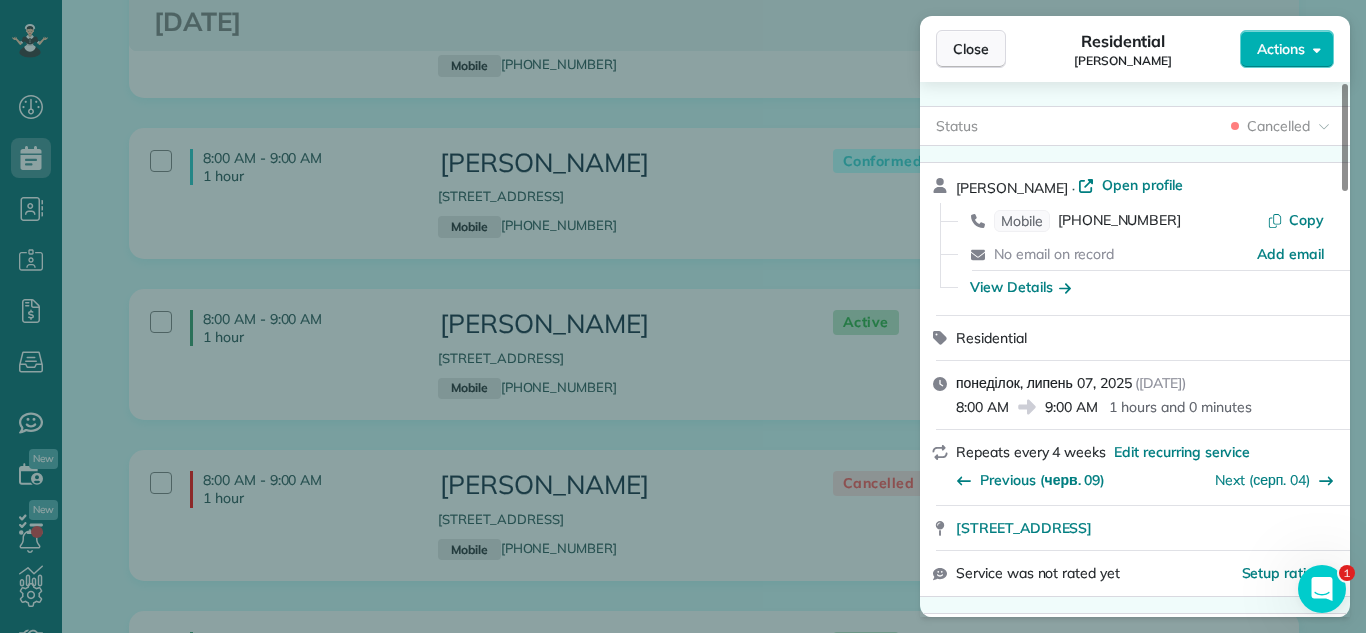 click on "Close" at bounding box center (971, 49) 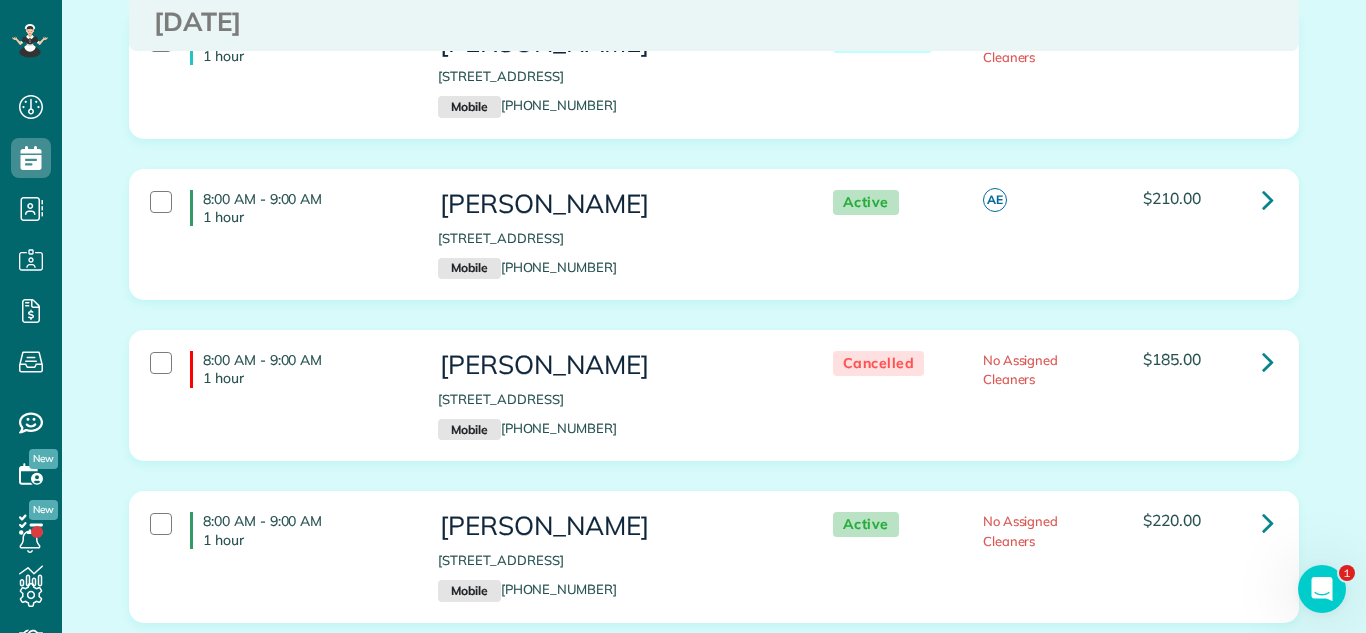 scroll, scrollTop: 2253, scrollLeft: 0, axis: vertical 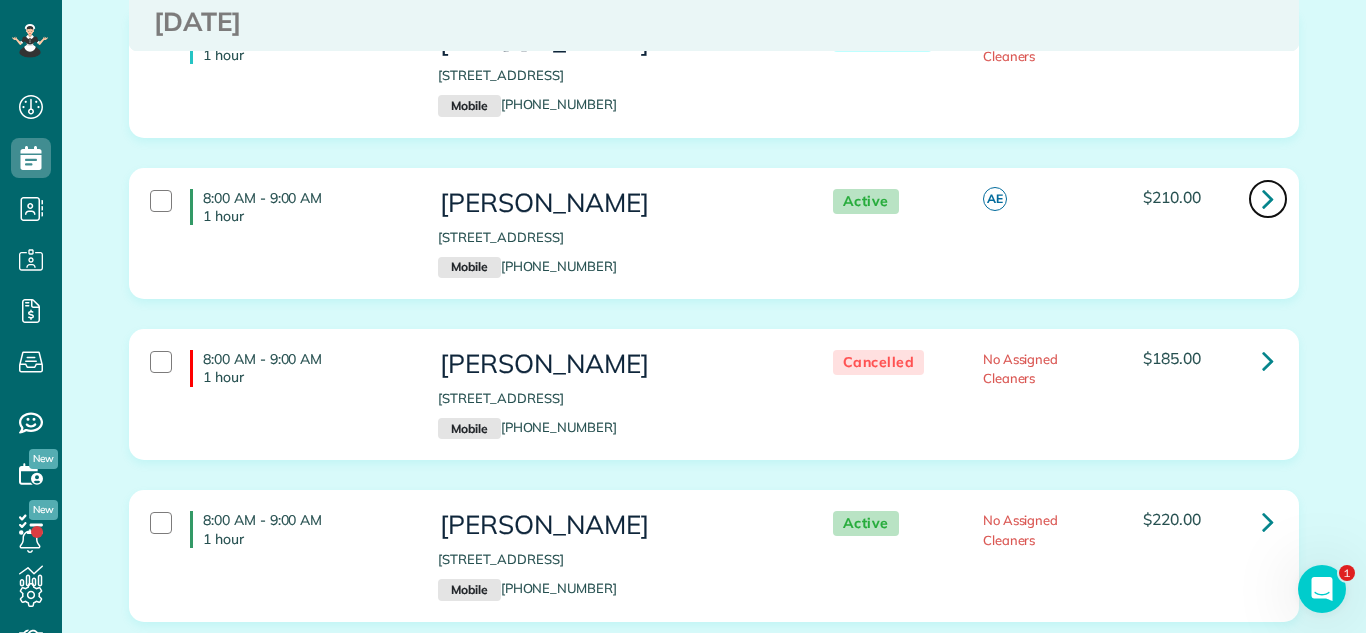 click at bounding box center [1268, 198] 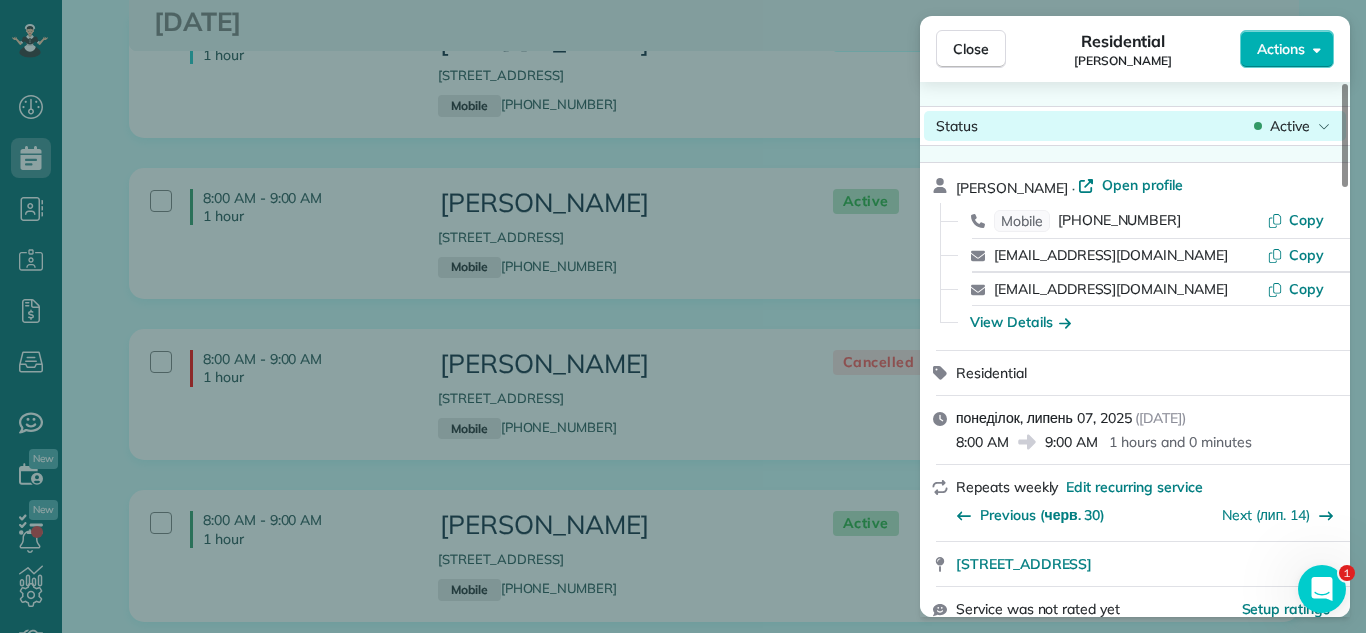 click on "Active" at bounding box center (1290, 126) 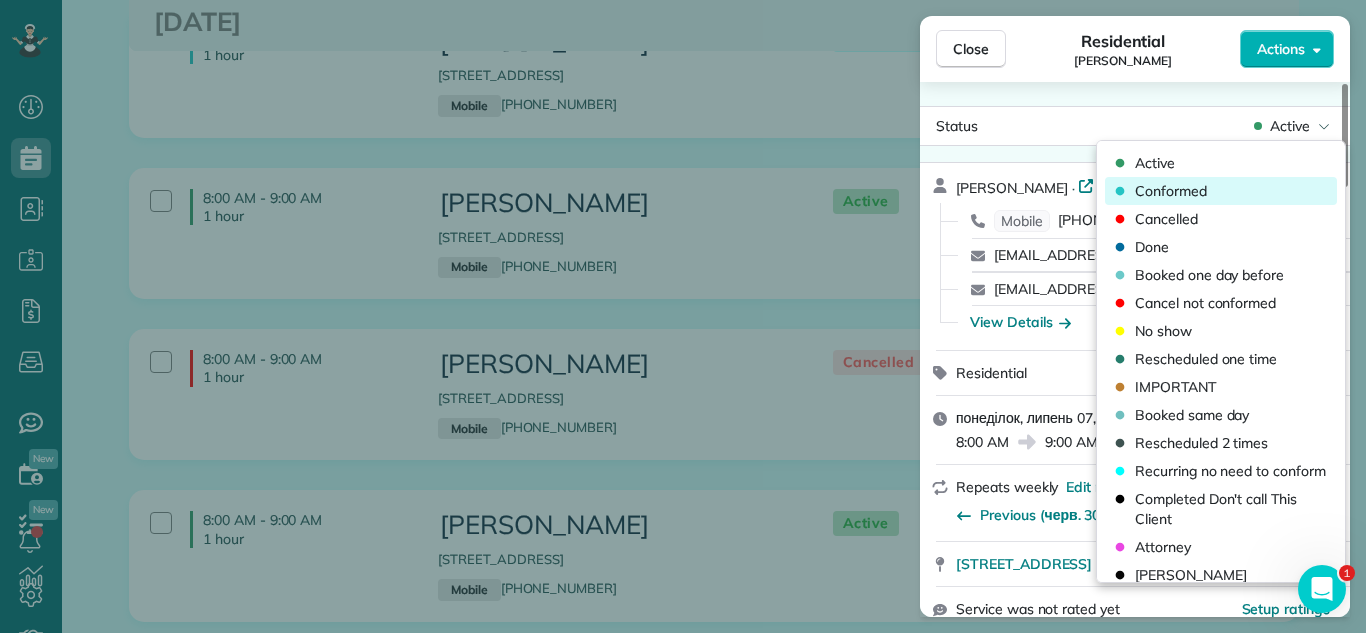 click on "Conformed" at bounding box center (1171, 191) 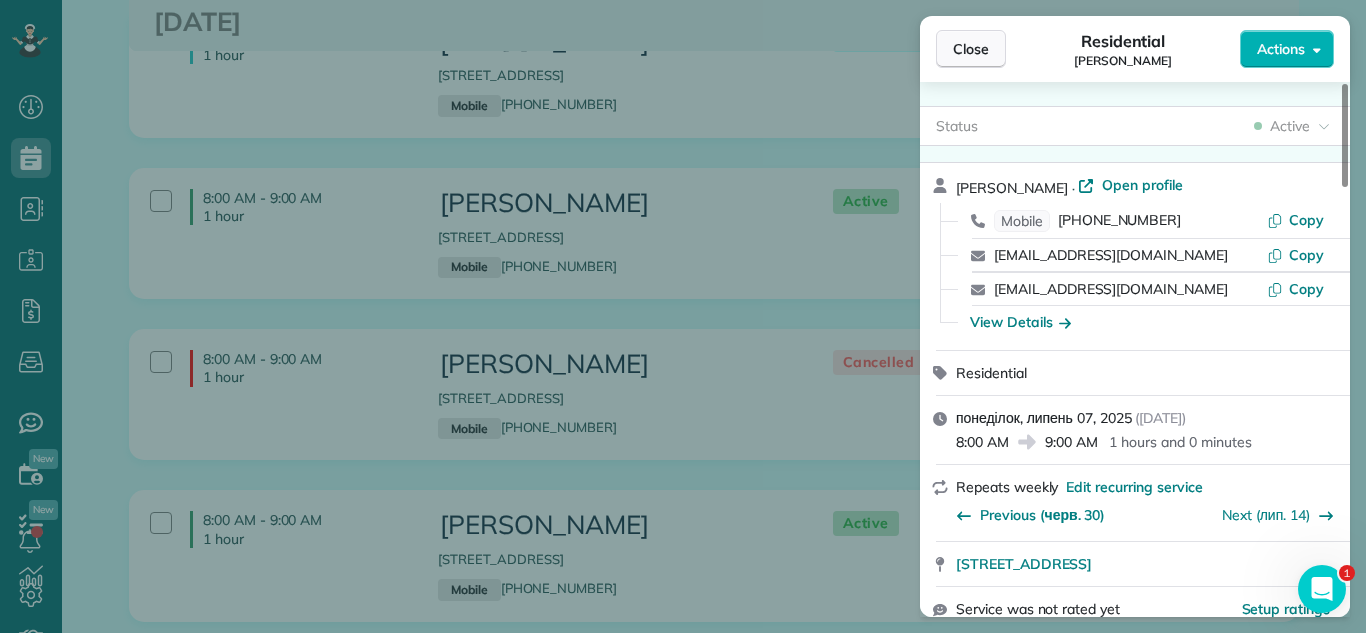 click on "Close" at bounding box center [971, 49] 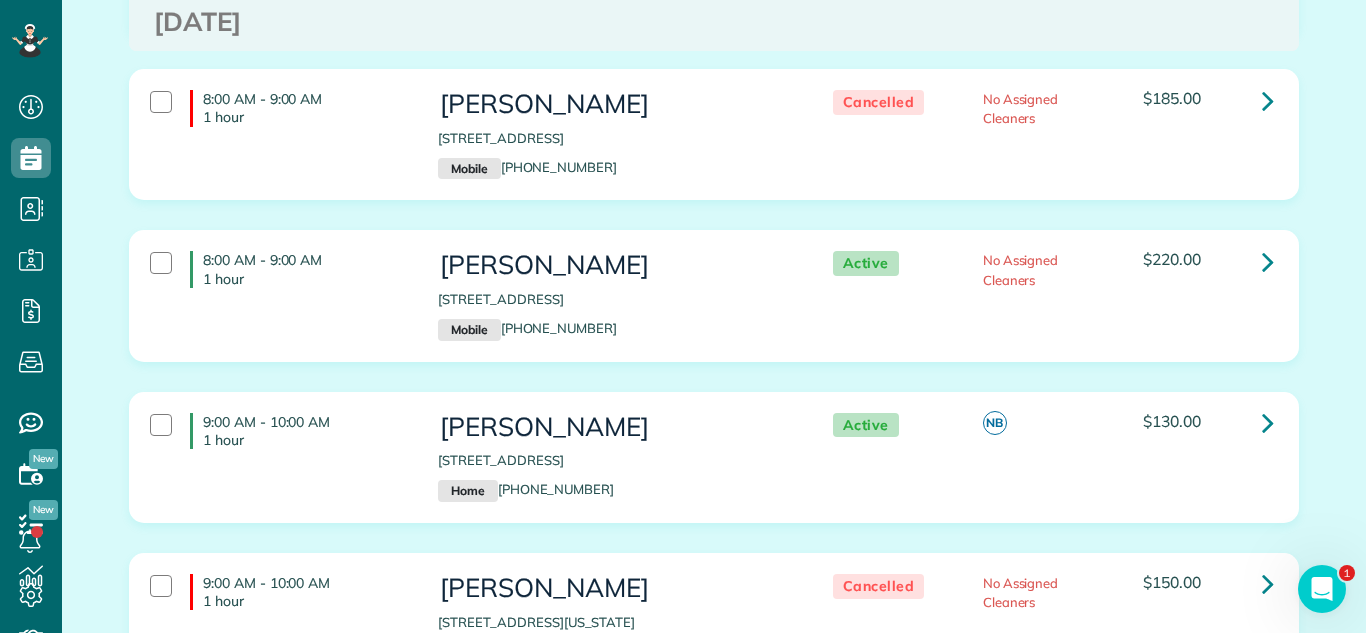 scroll, scrollTop: 2581, scrollLeft: 0, axis: vertical 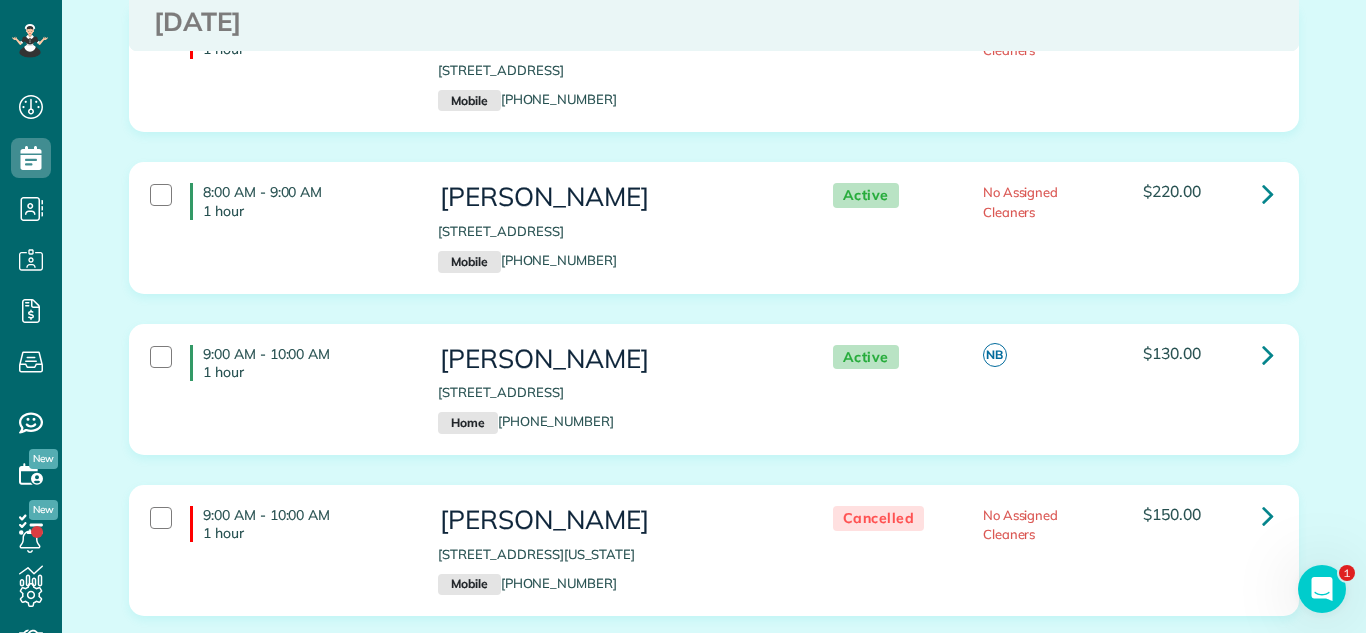 drag, startPoint x: 430, startPoint y: 188, endPoint x: 791, endPoint y: 191, distance: 361.01245 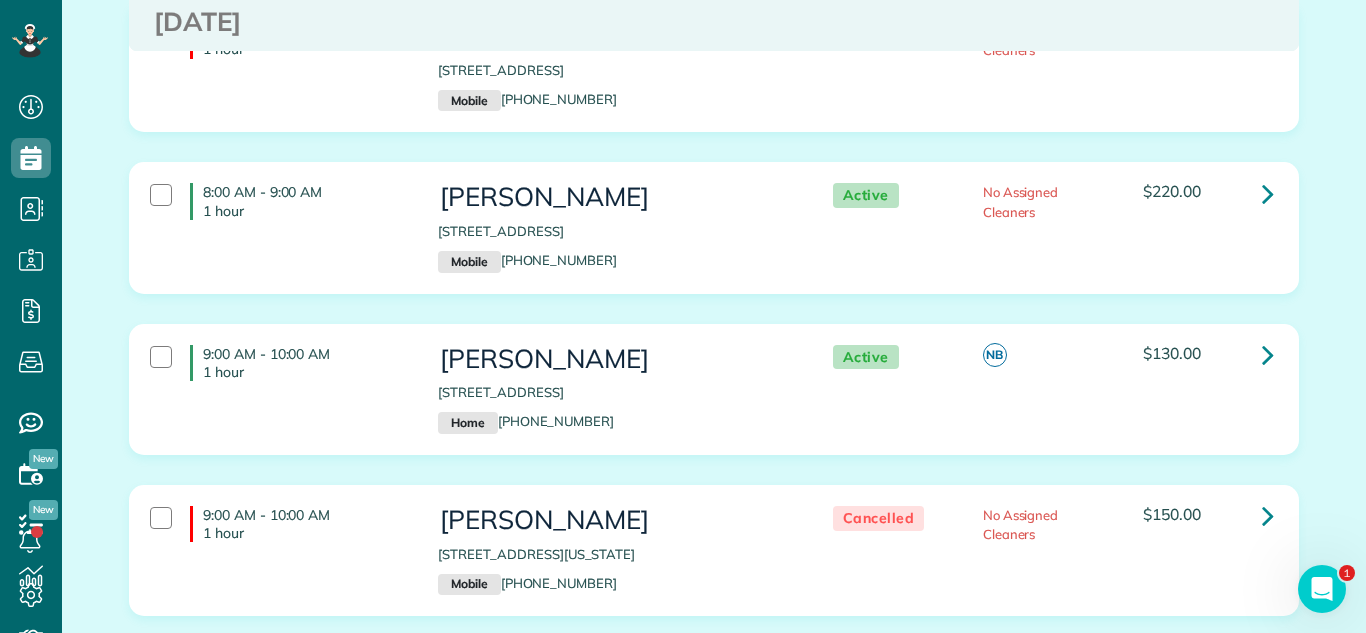 click on "9:00 AM - 10:00 AM
1 hour
karen lebuhn
430 North Lake Shore Drive Palatine IL 60067
Home
(847) 204-0473
Active
NB
$130.00" at bounding box center [714, 404] 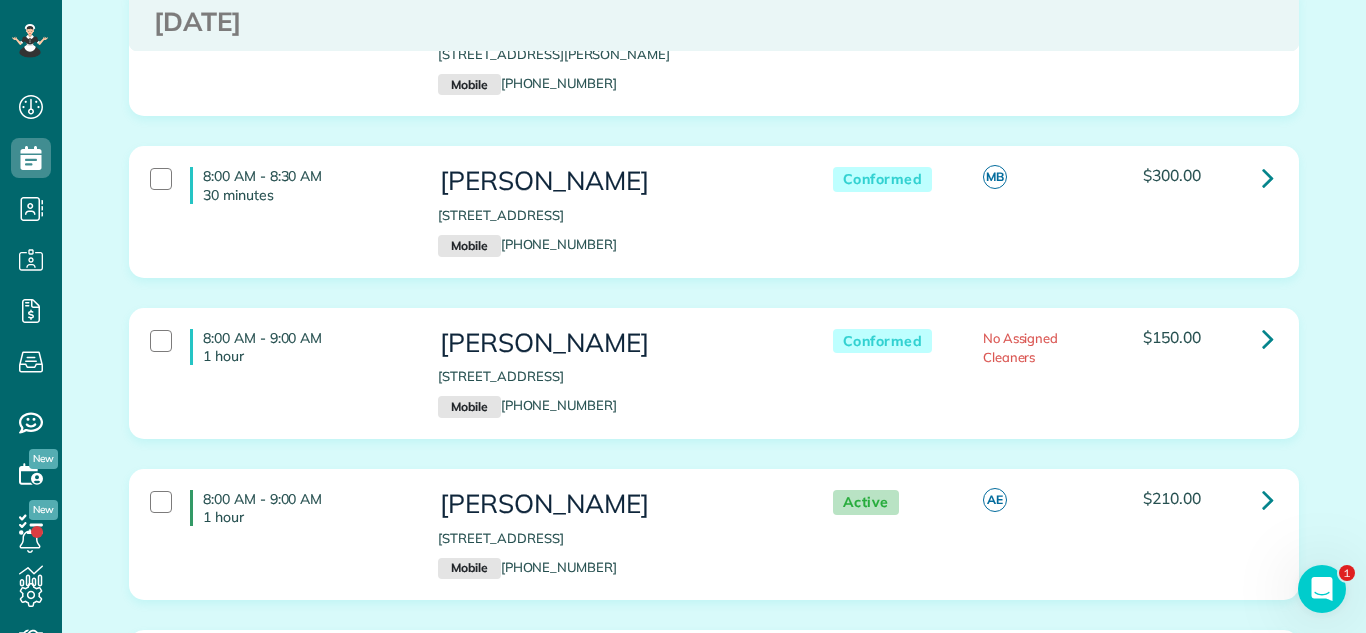 scroll, scrollTop: 1926, scrollLeft: 0, axis: vertical 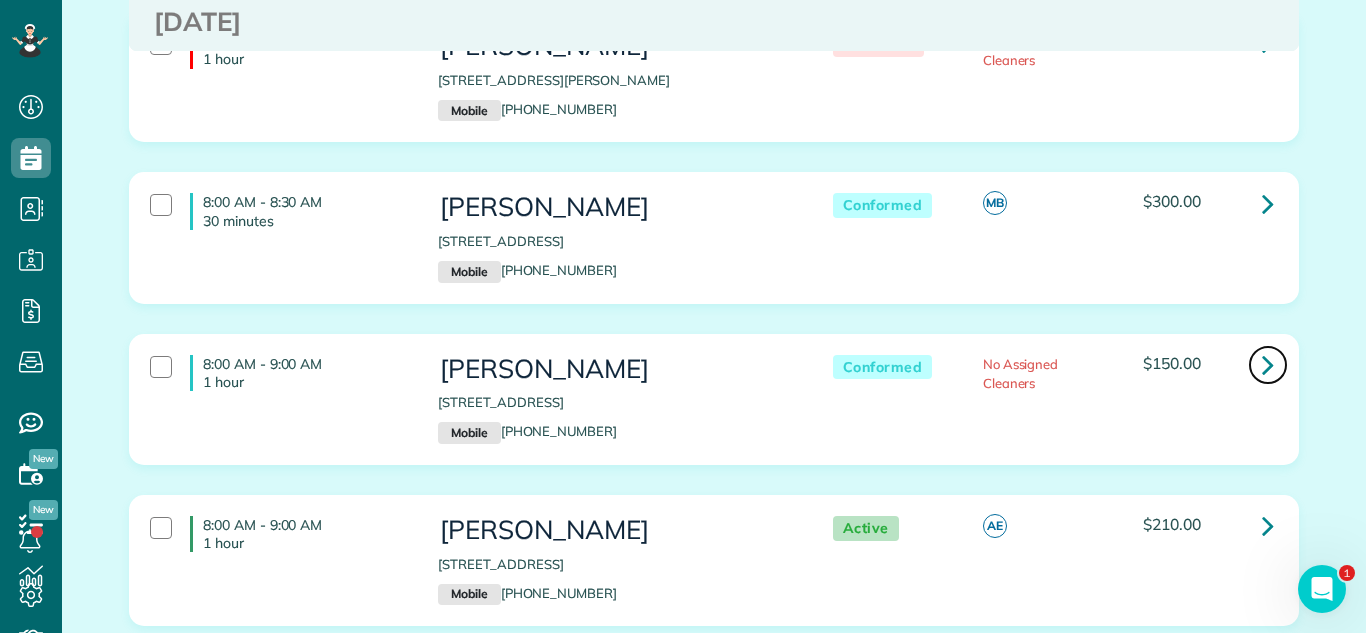 click at bounding box center [1268, 364] 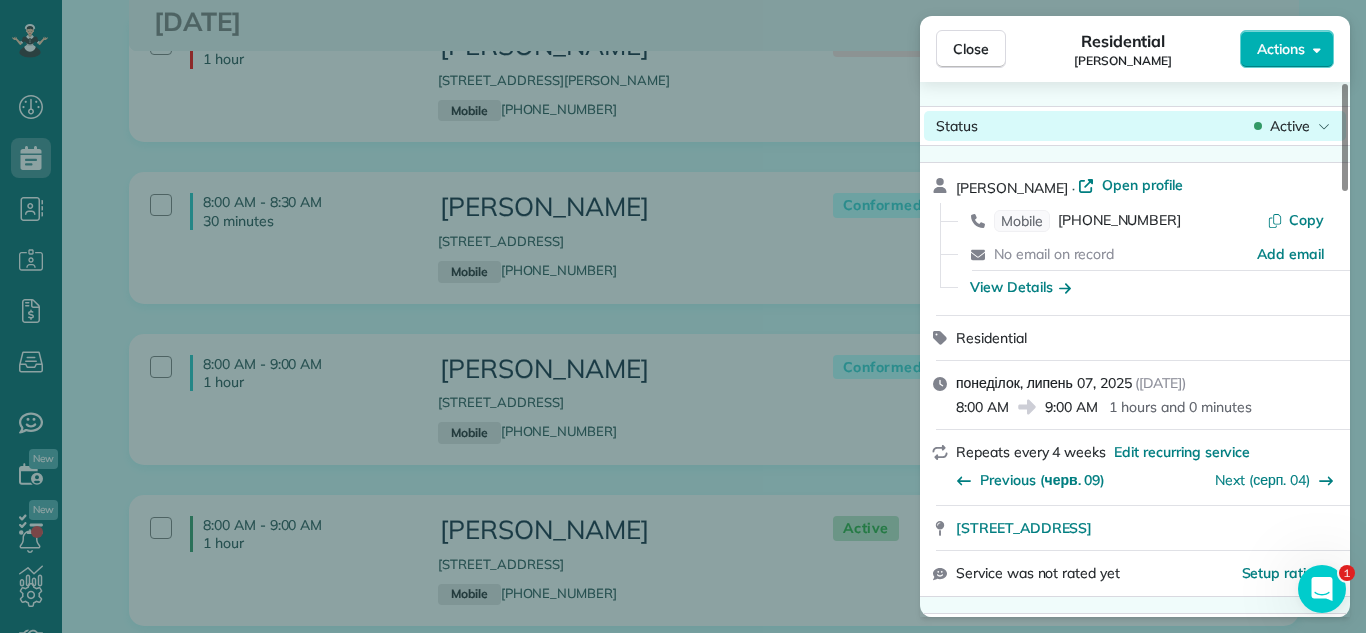 click on "Active" at bounding box center [1290, 126] 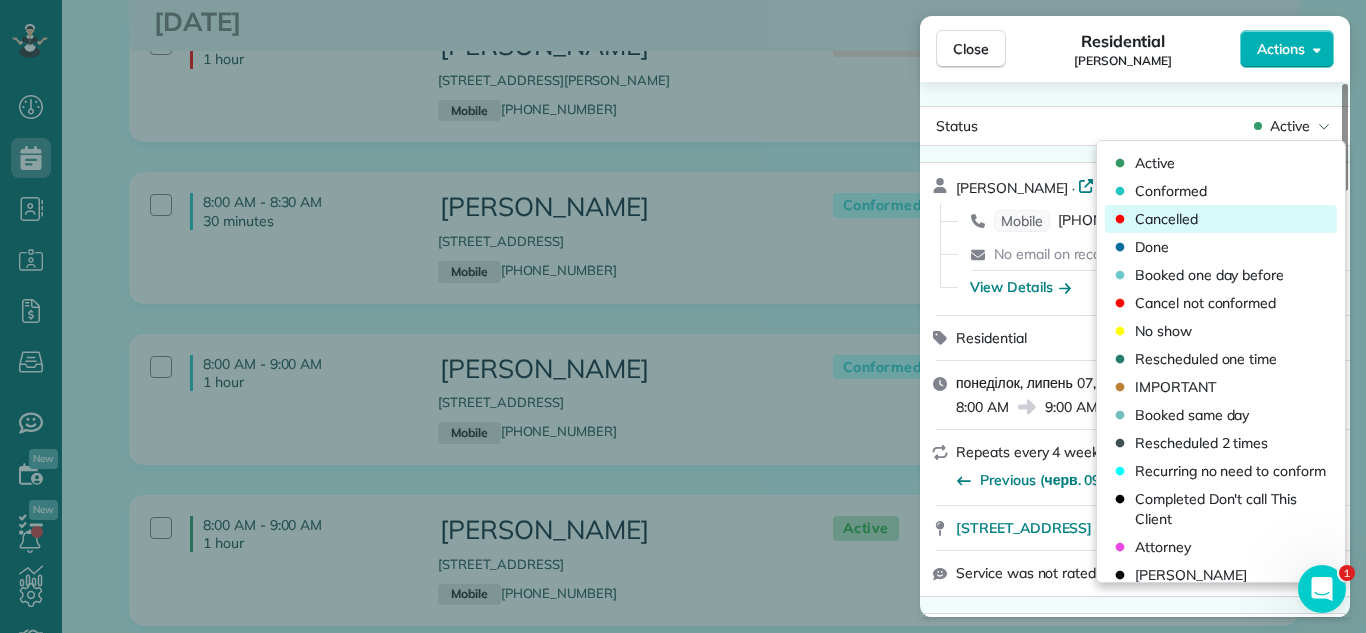 click on "Cancelled" at bounding box center [1221, 219] 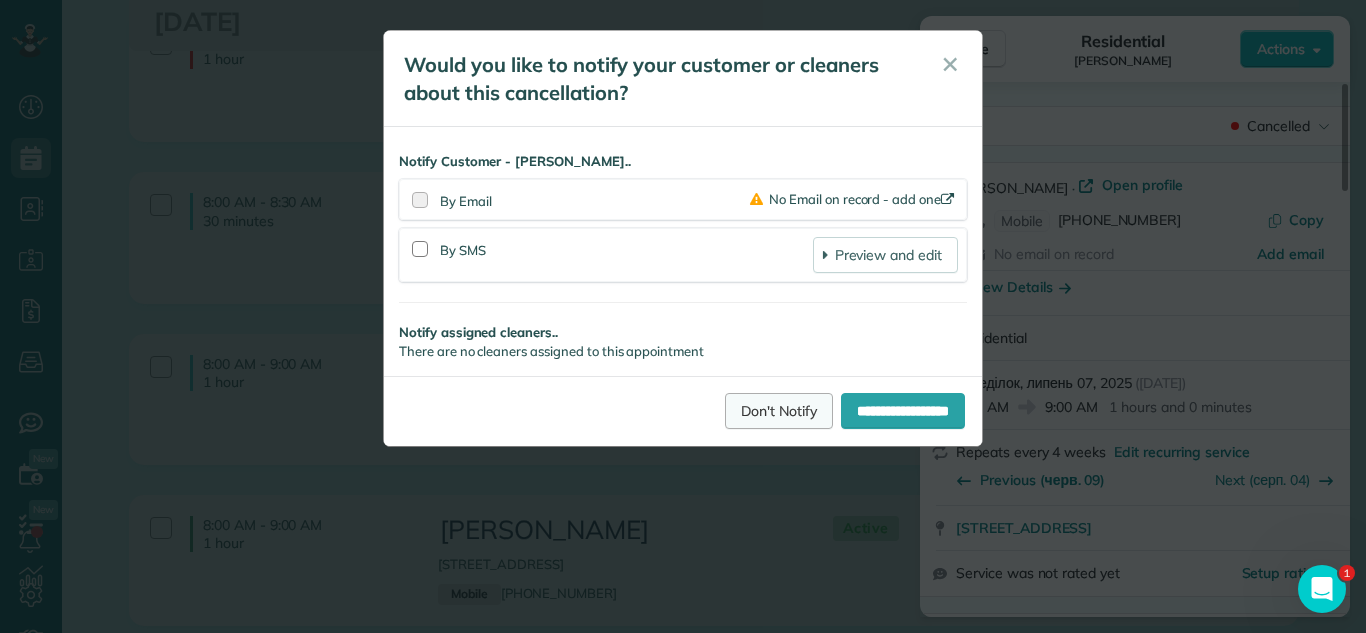 click on "Don't Notify" at bounding box center (779, 411) 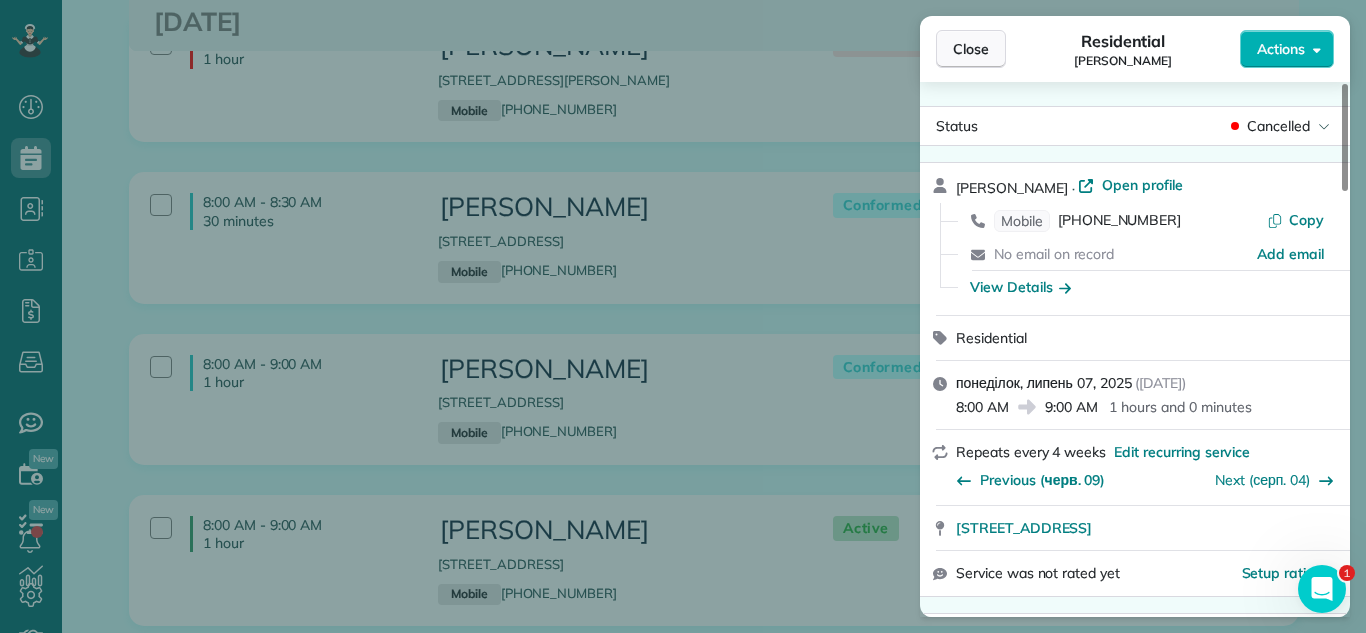 click on "Close" at bounding box center (971, 49) 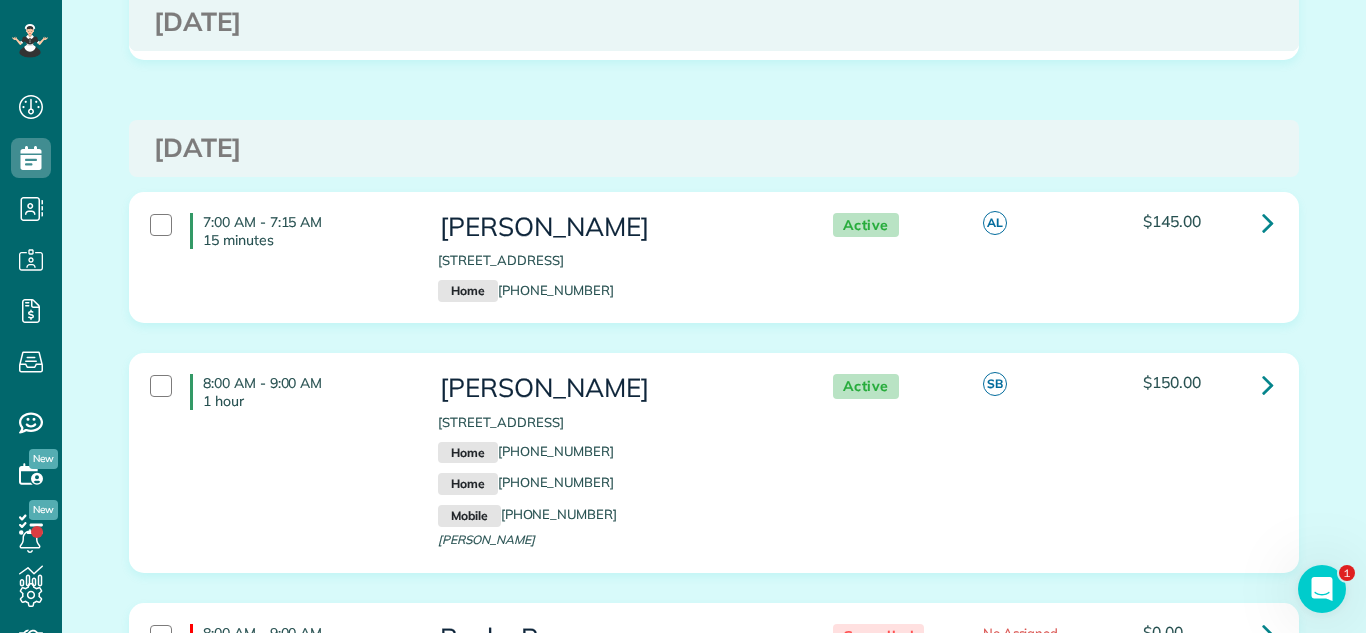 scroll, scrollTop: 3262, scrollLeft: 0, axis: vertical 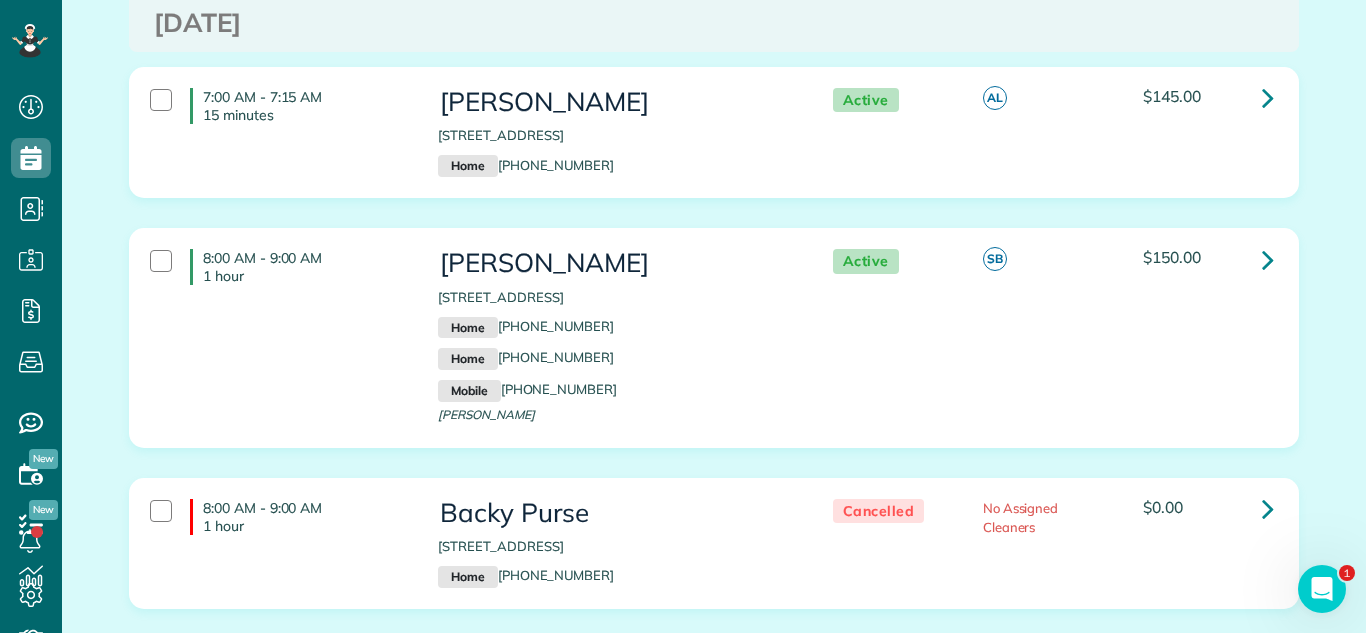 click on "7:00 AM -  7:15 AM
15 minutes
Carol Bunch
1000 North Lake Shore Drive Chicago IL 60611
Home
(312) 953-0962
Active
AL
$145.00" at bounding box center [714, 147] 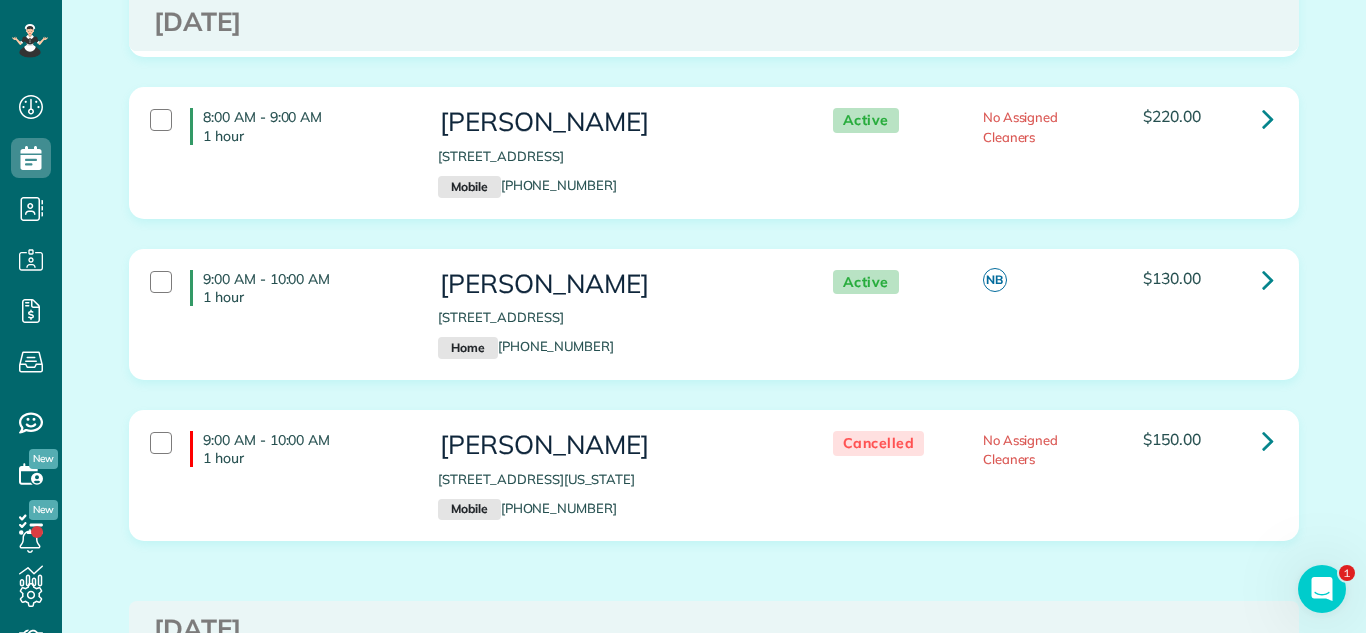 scroll, scrollTop: 2574, scrollLeft: 0, axis: vertical 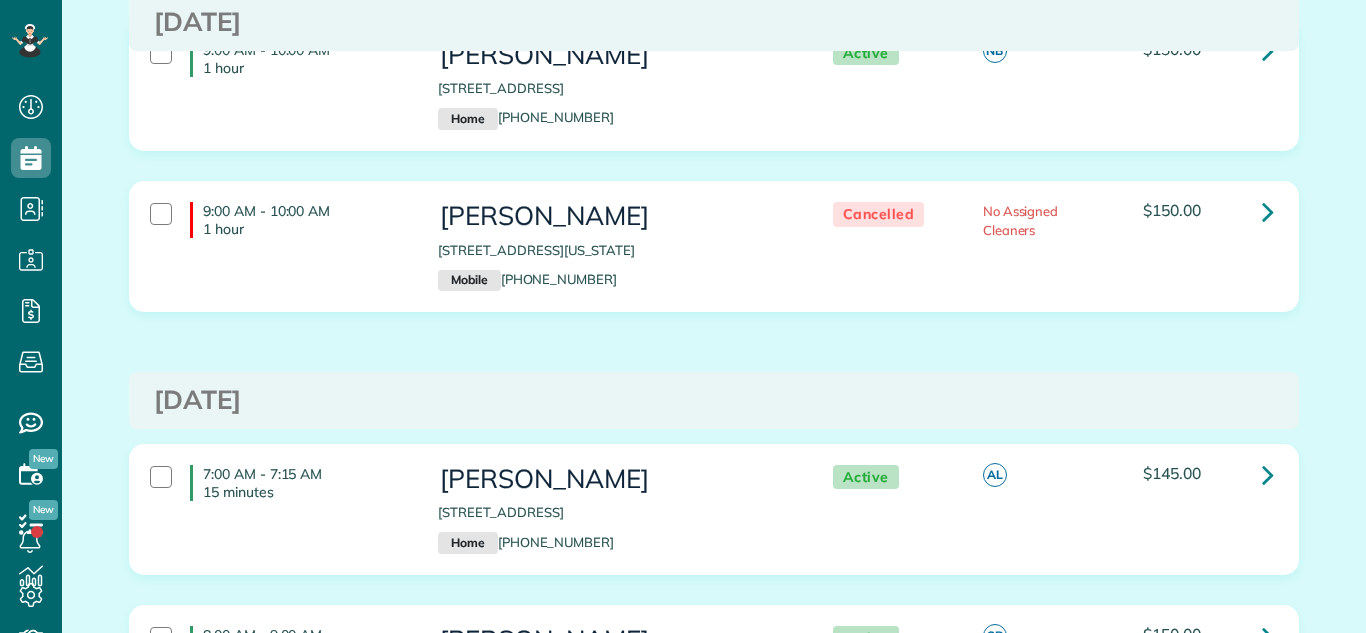 click on "[DATE]" at bounding box center (714, 400) 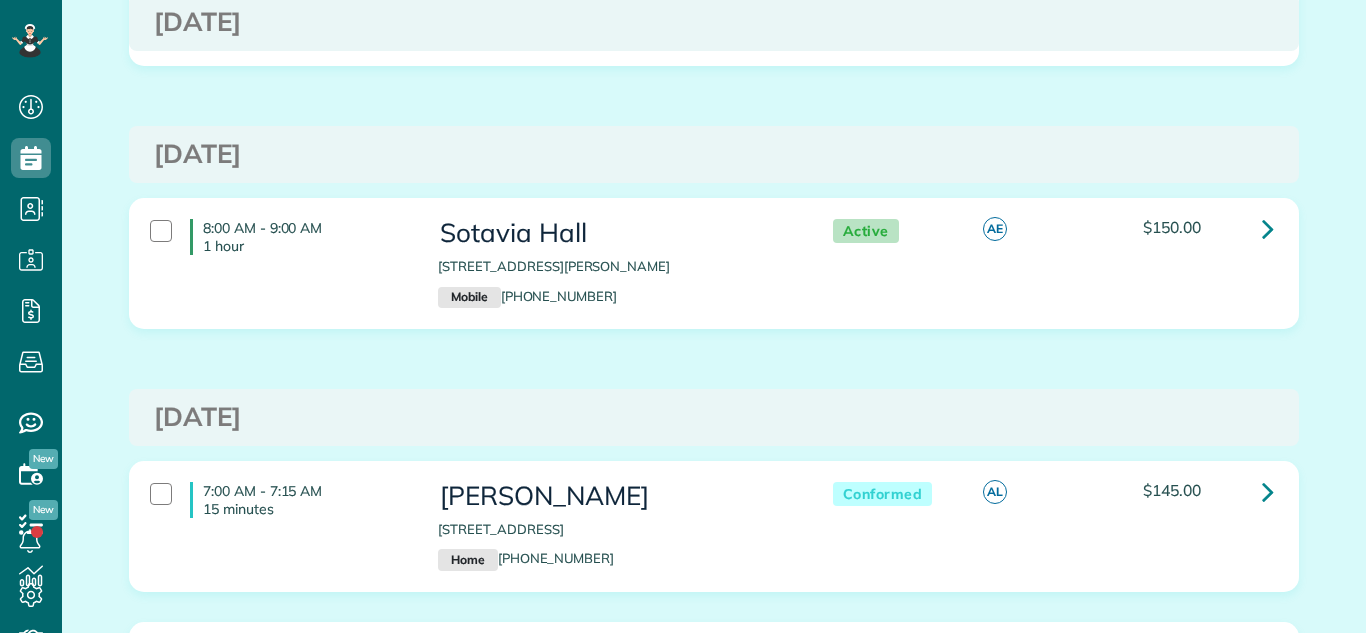scroll, scrollTop: 1104, scrollLeft: 0, axis: vertical 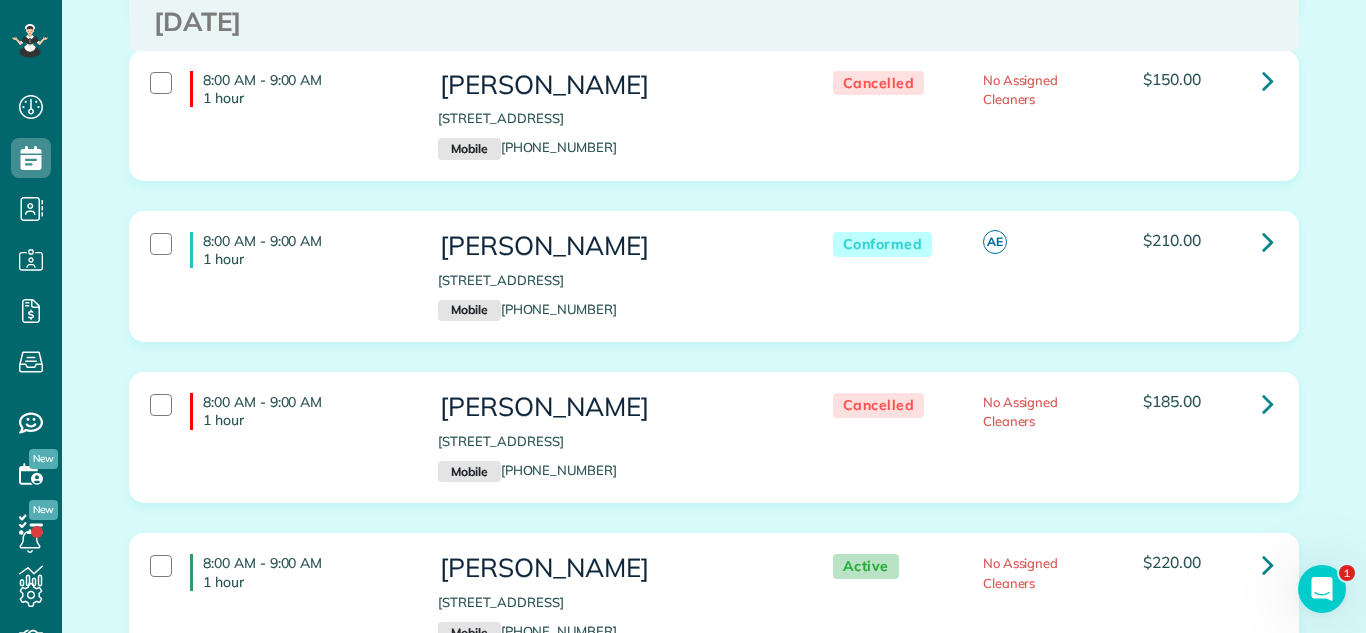 click on "[PERSON_NAME]" at bounding box center (615, 407) 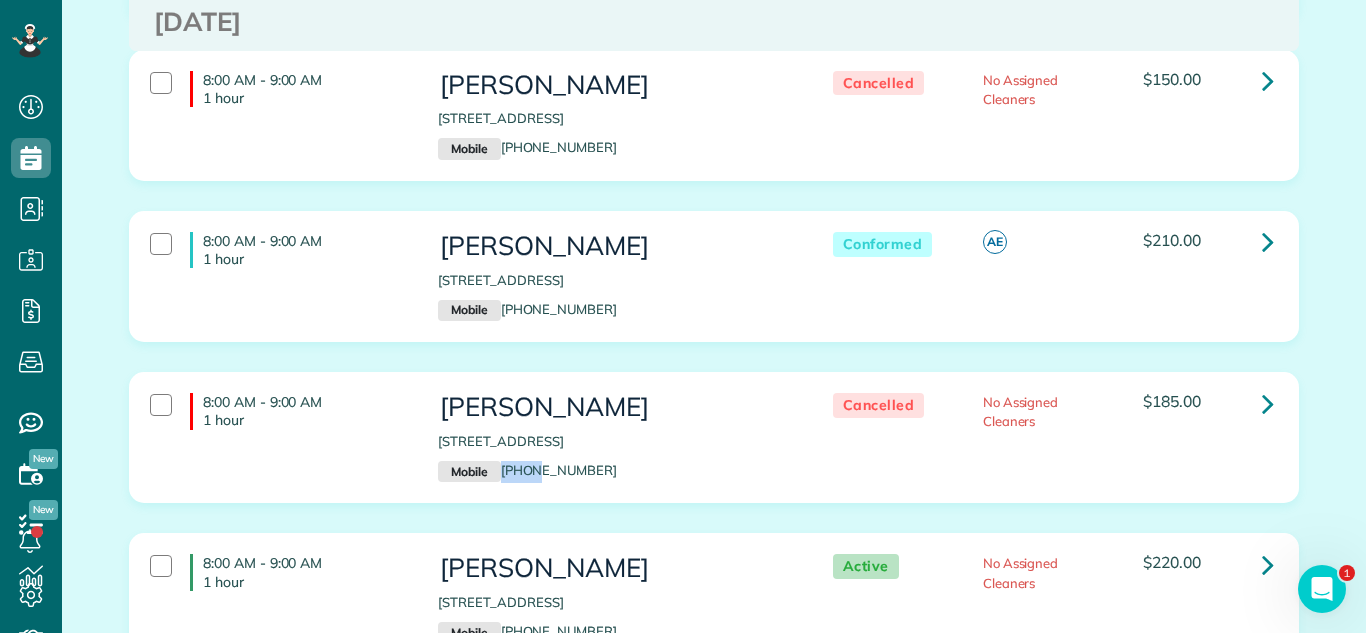 drag, startPoint x: 519, startPoint y: 421, endPoint x: 476, endPoint y: 506, distance: 95.257545 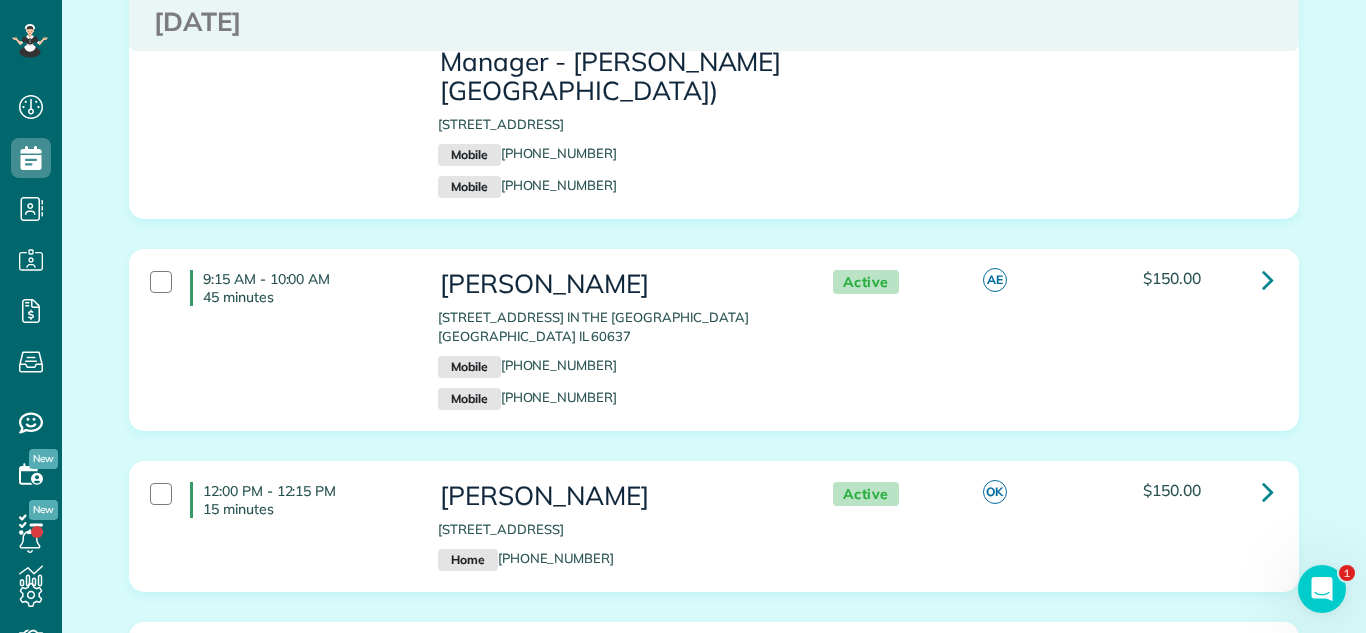 scroll, scrollTop: 7038, scrollLeft: 0, axis: vertical 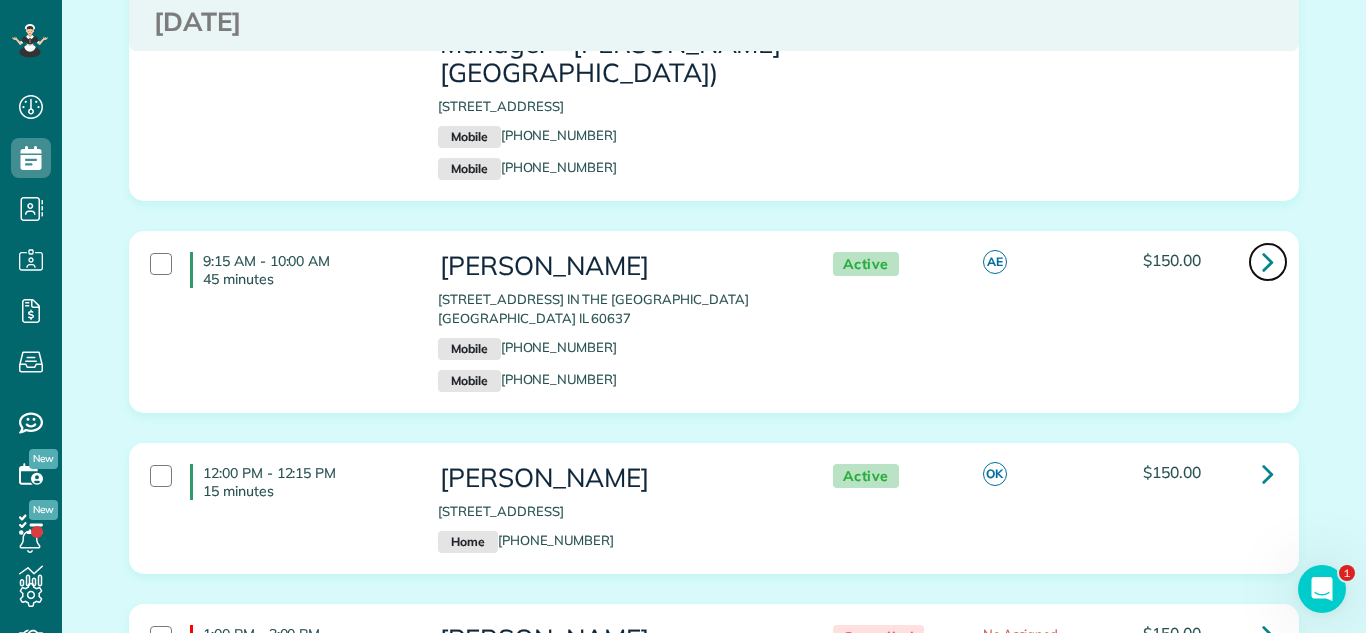 click at bounding box center (1268, 261) 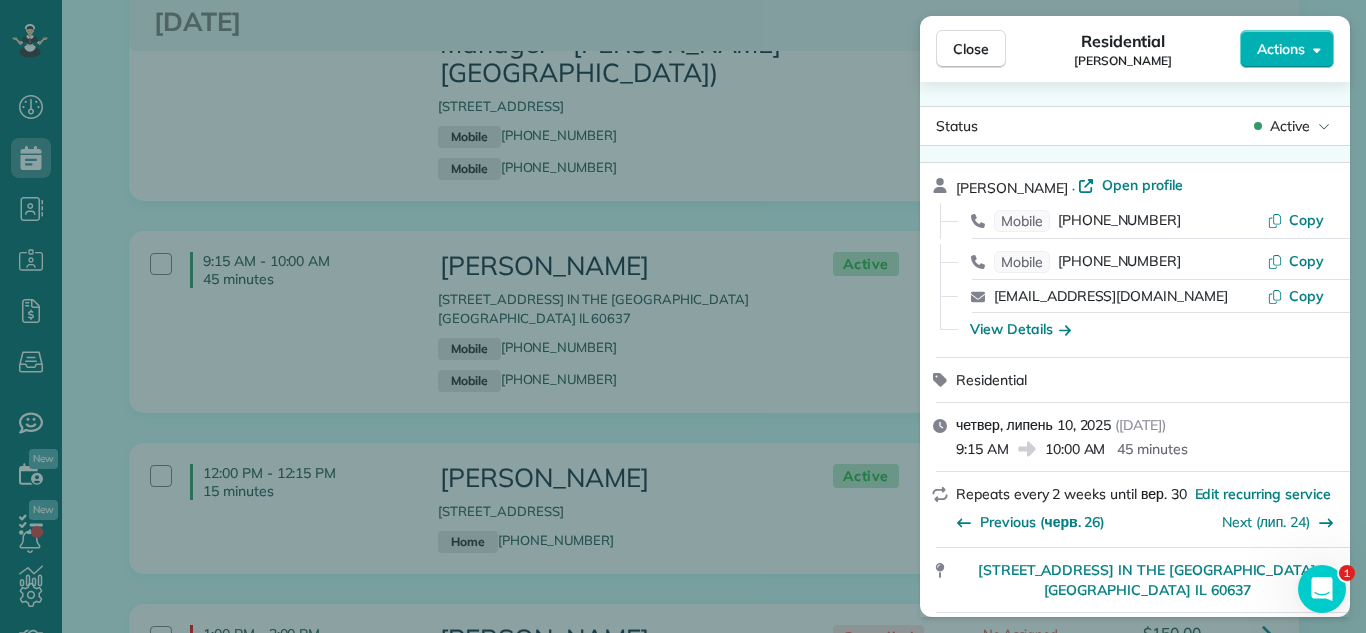 click on "Active" at bounding box center (1290, 126) 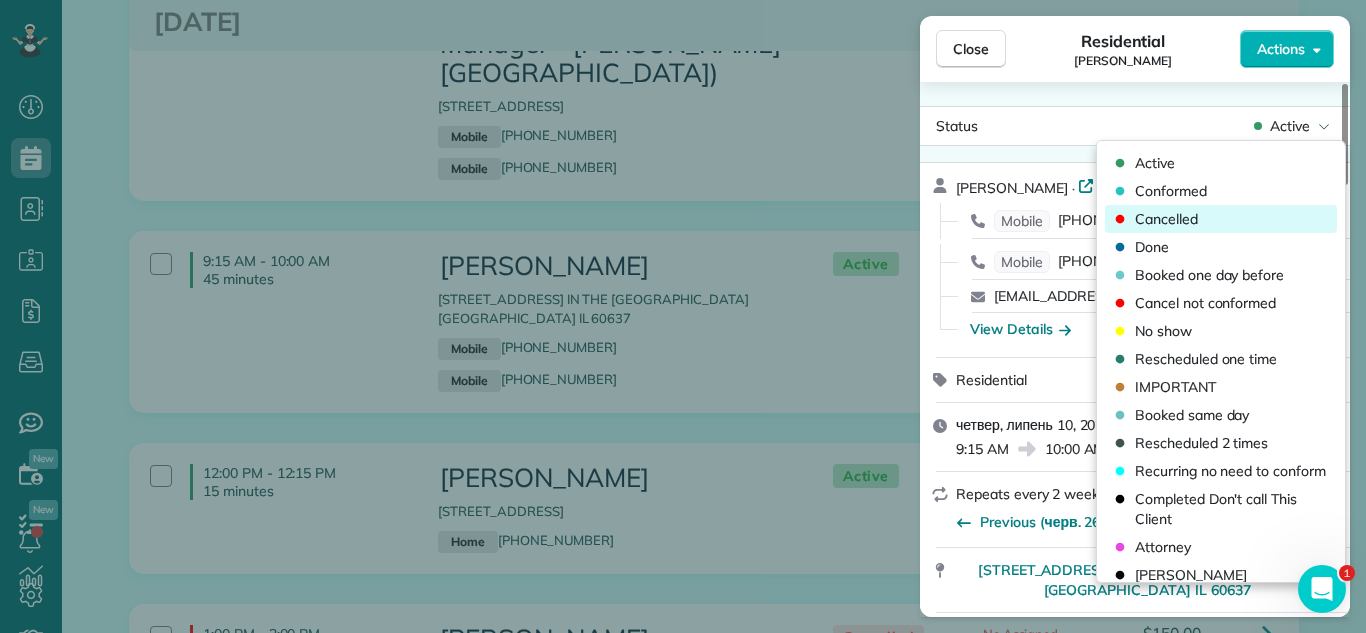click on "Cancelled" at bounding box center (1221, 219) 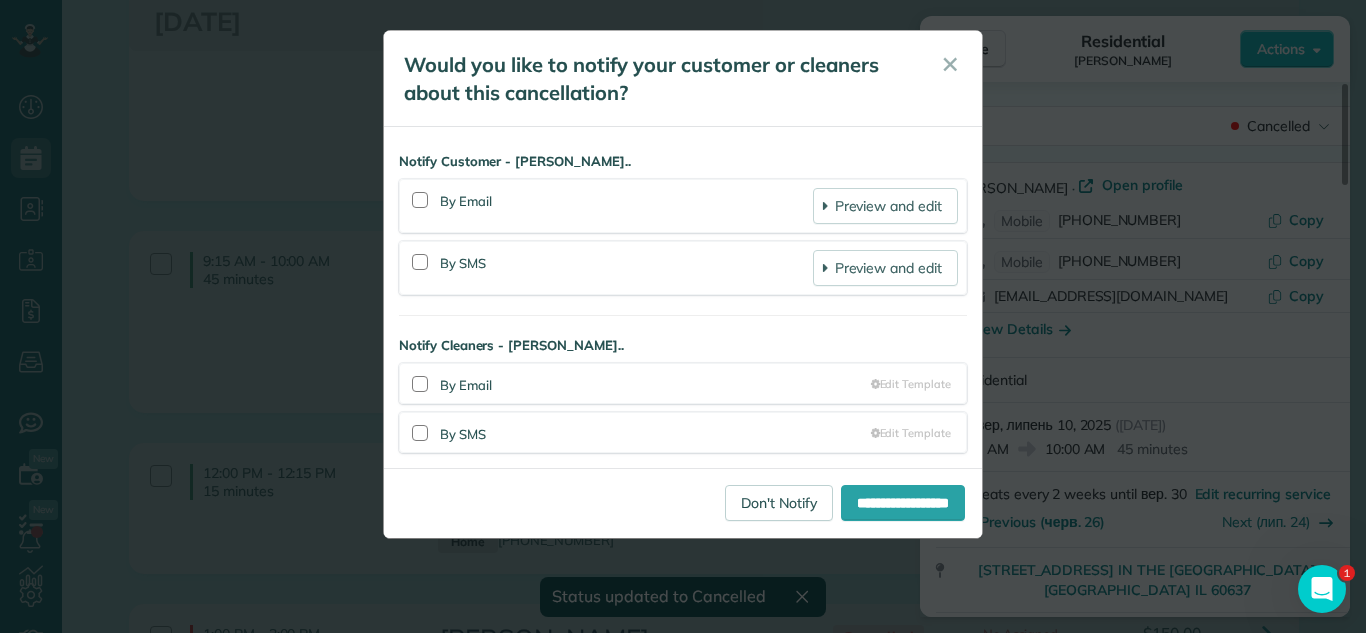 click on "**********" at bounding box center (683, 316) 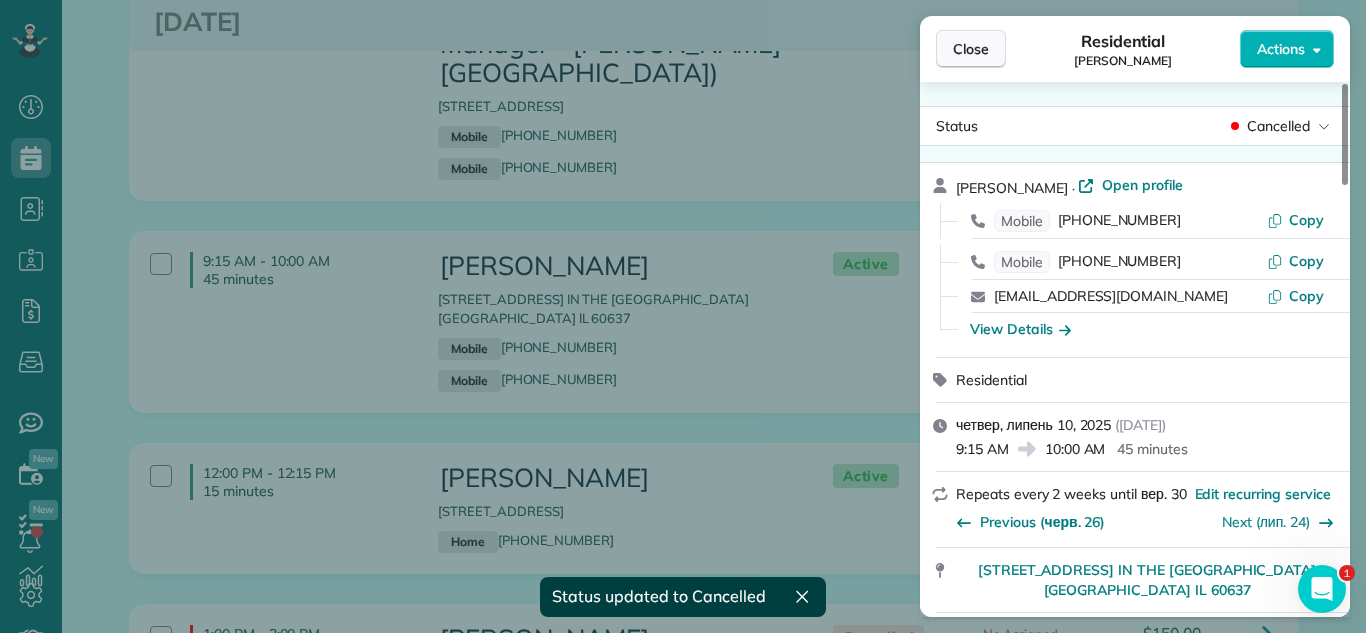 click on "Close" at bounding box center (971, 49) 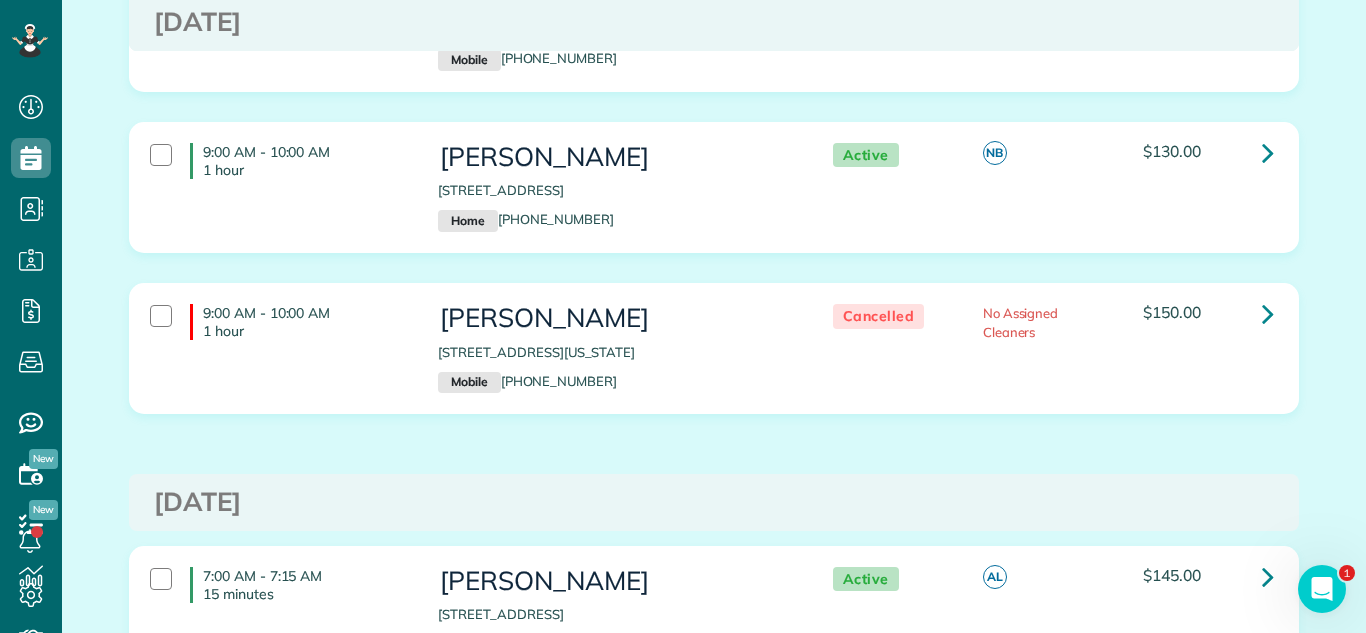 scroll, scrollTop: 2756, scrollLeft: 0, axis: vertical 